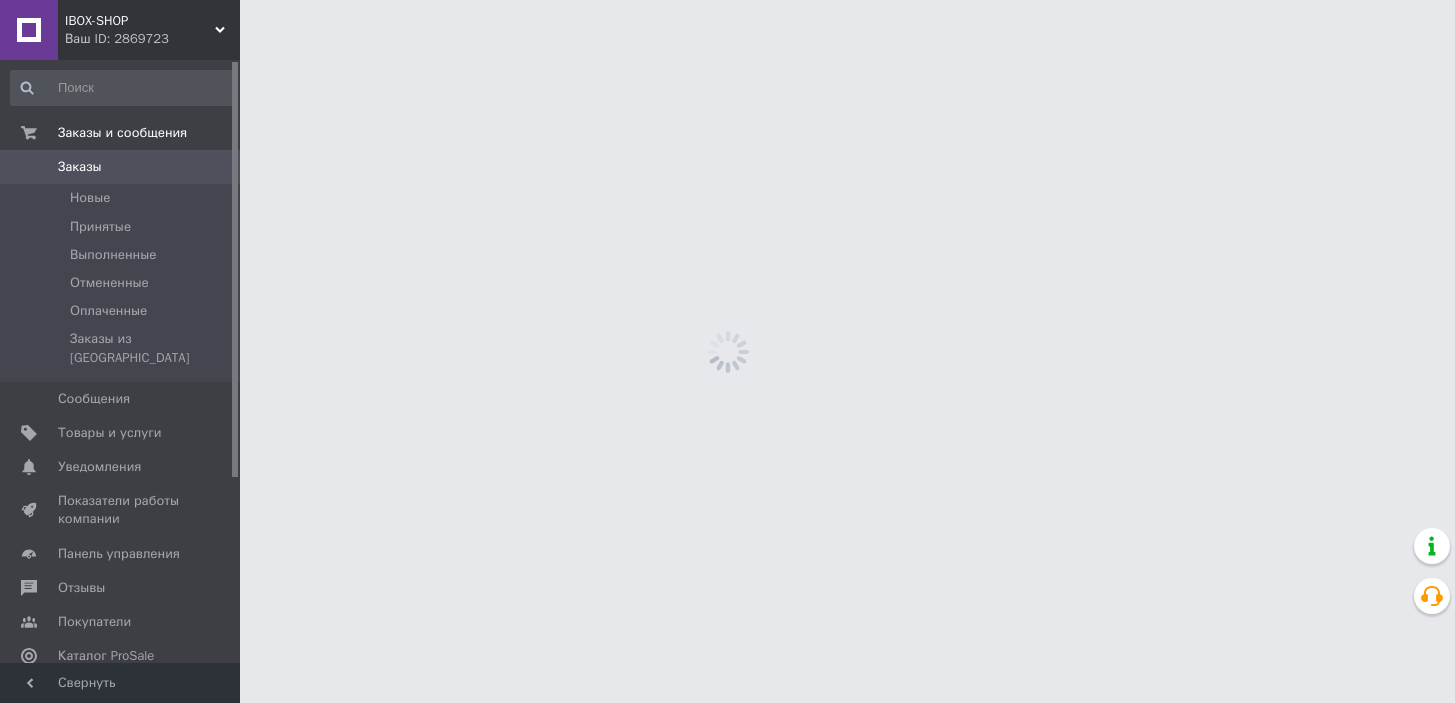 scroll, scrollTop: 0, scrollLeft: 0, axis: both 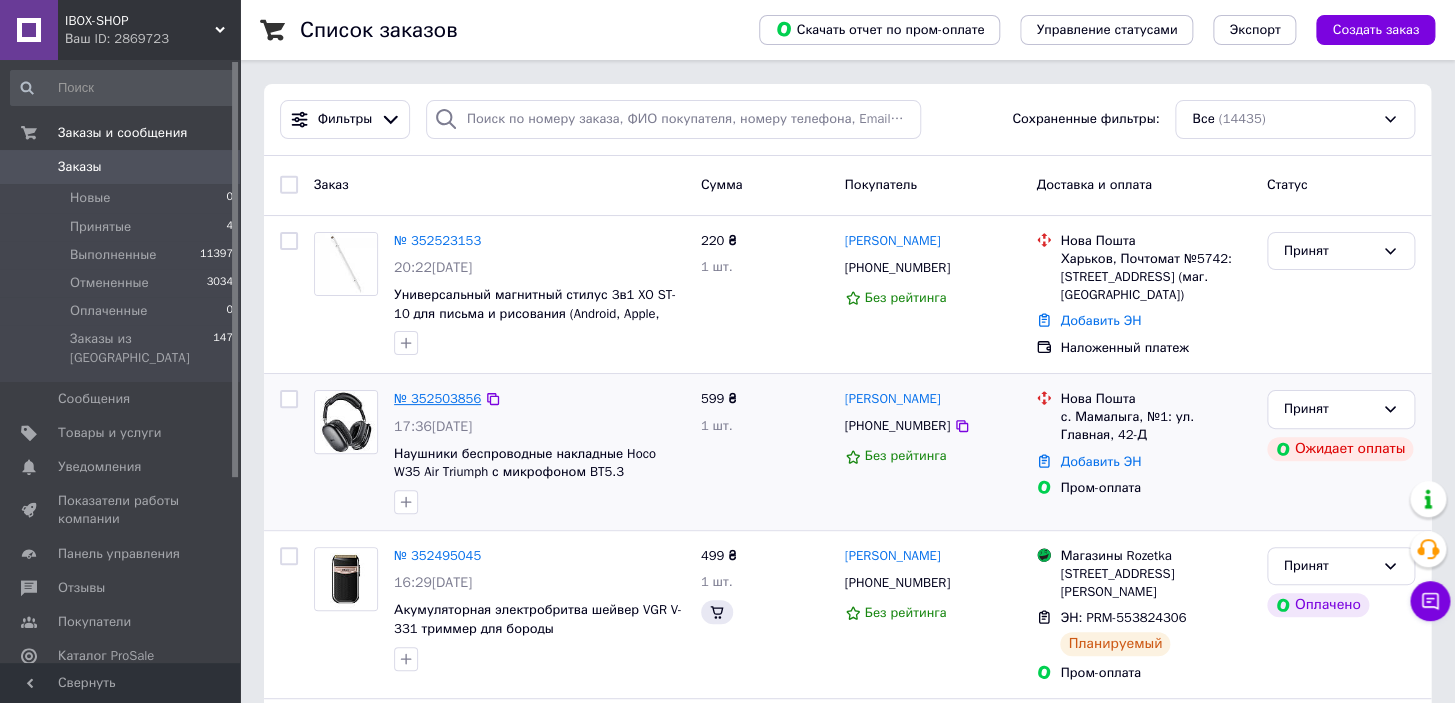 click on "№ 352503856" at bounding box center (437, 398) 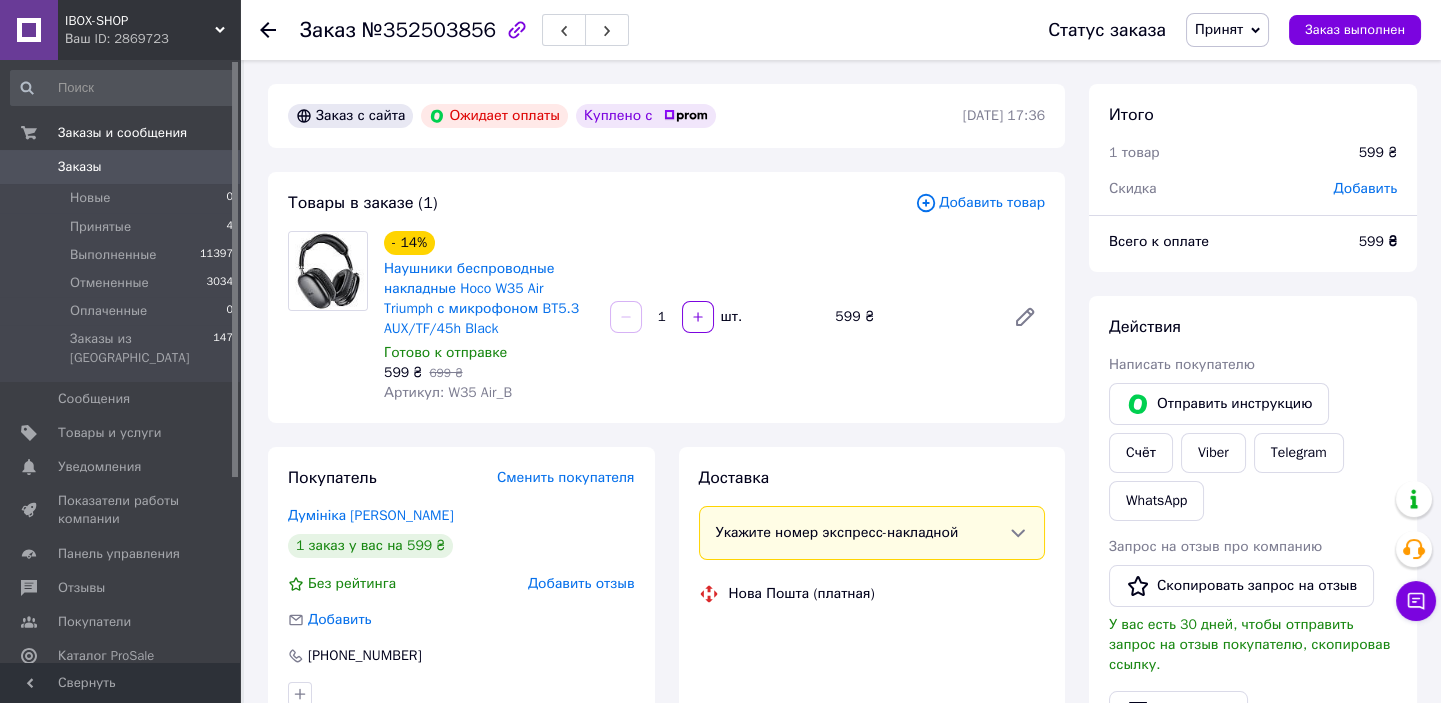 click on "Принят" at bounding box center (1227, 30) 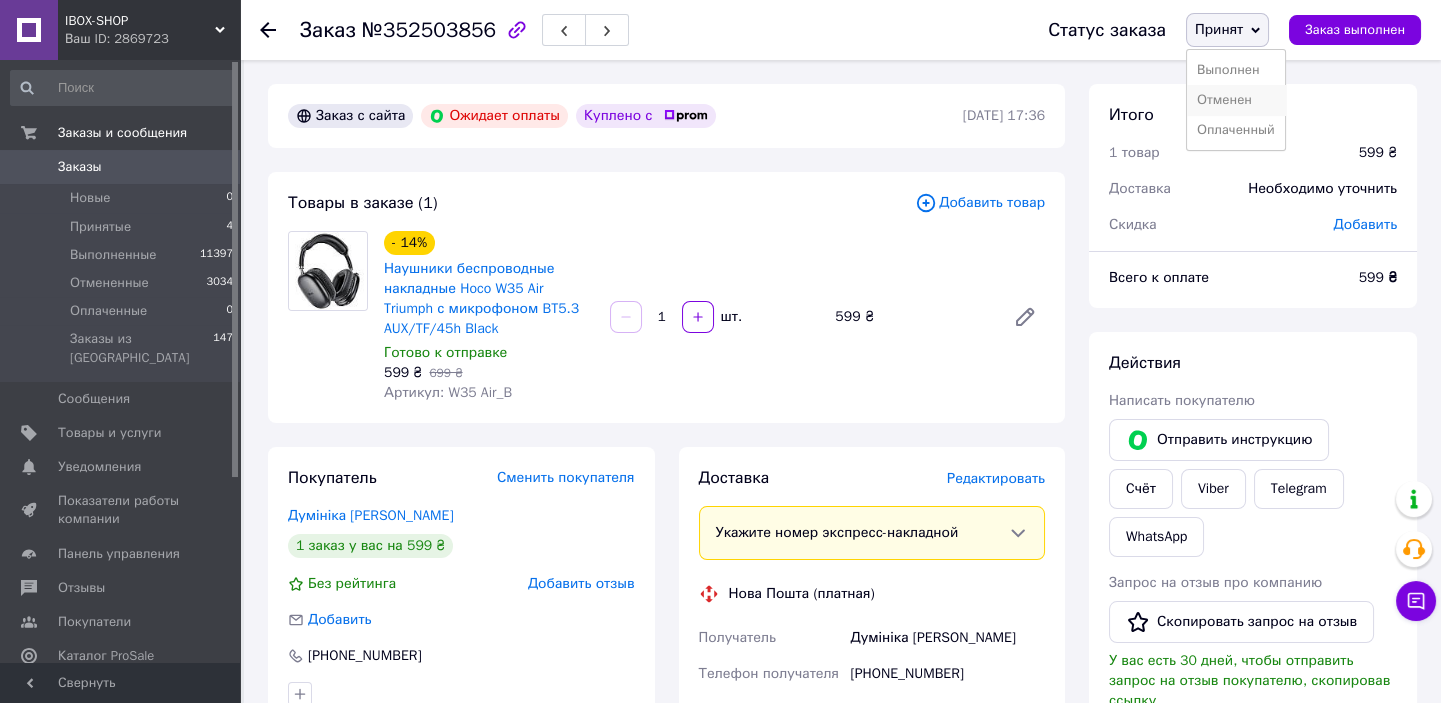 click on "Отменен" at bounding box center (1236, 100) 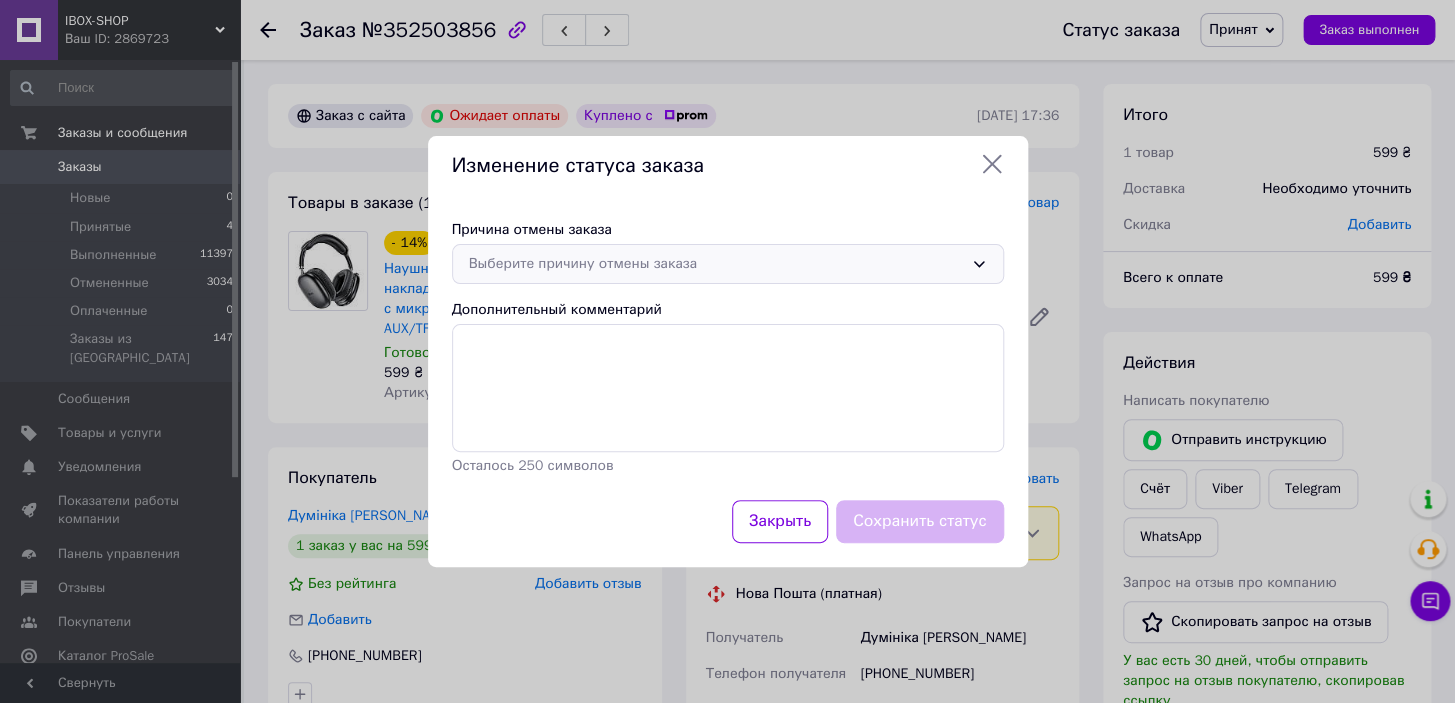 click on "Выберите причину отмены заказа" at bounding box center [716, 264] 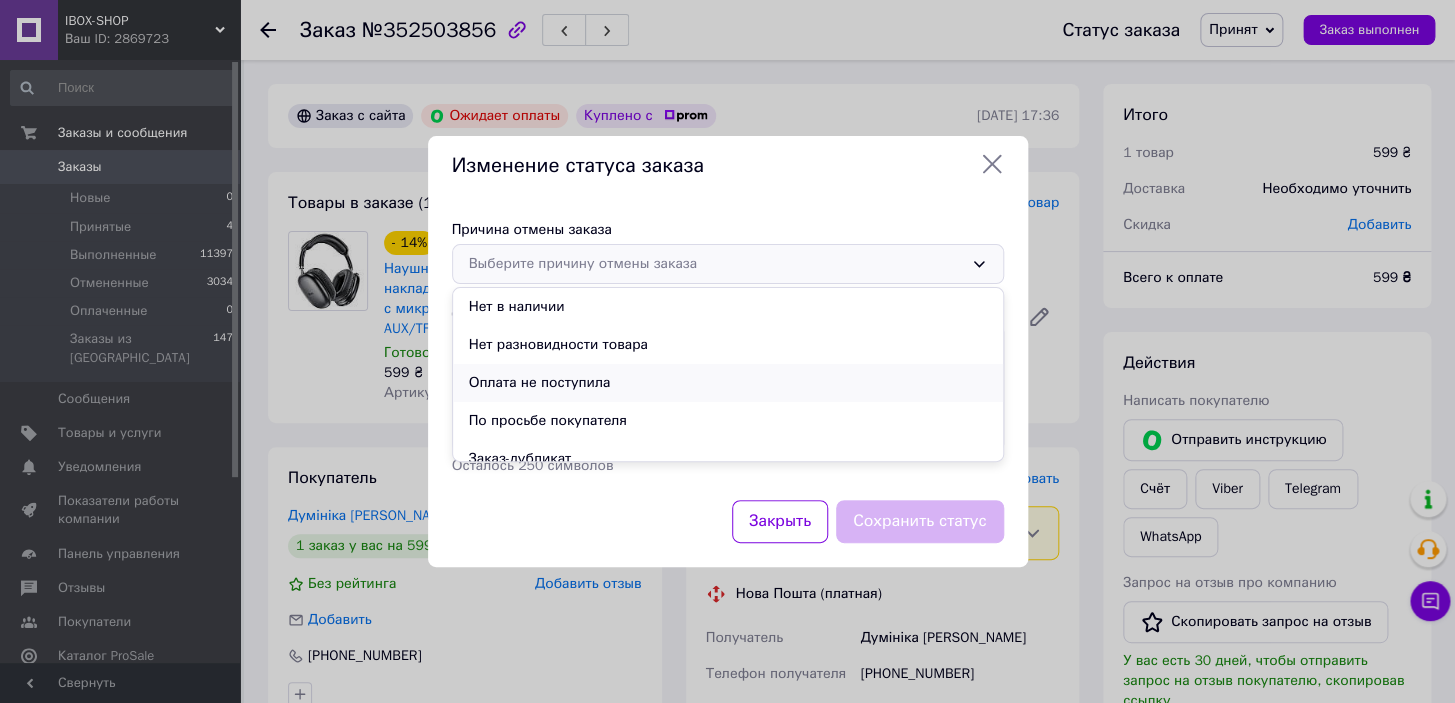 click on "Оплата не поступила" at bounding box center (728, 383) 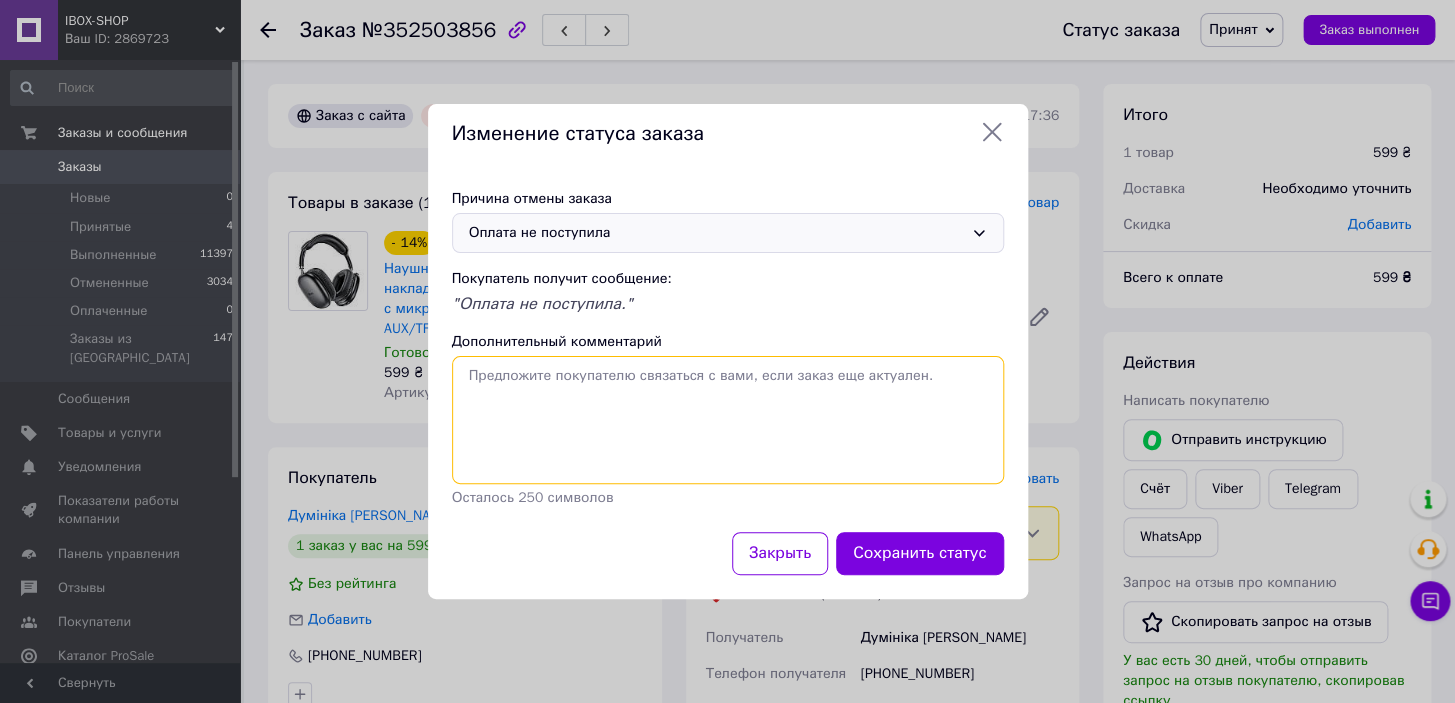 click on "Дополнительный комментарий" at bounding box center (728, 420) 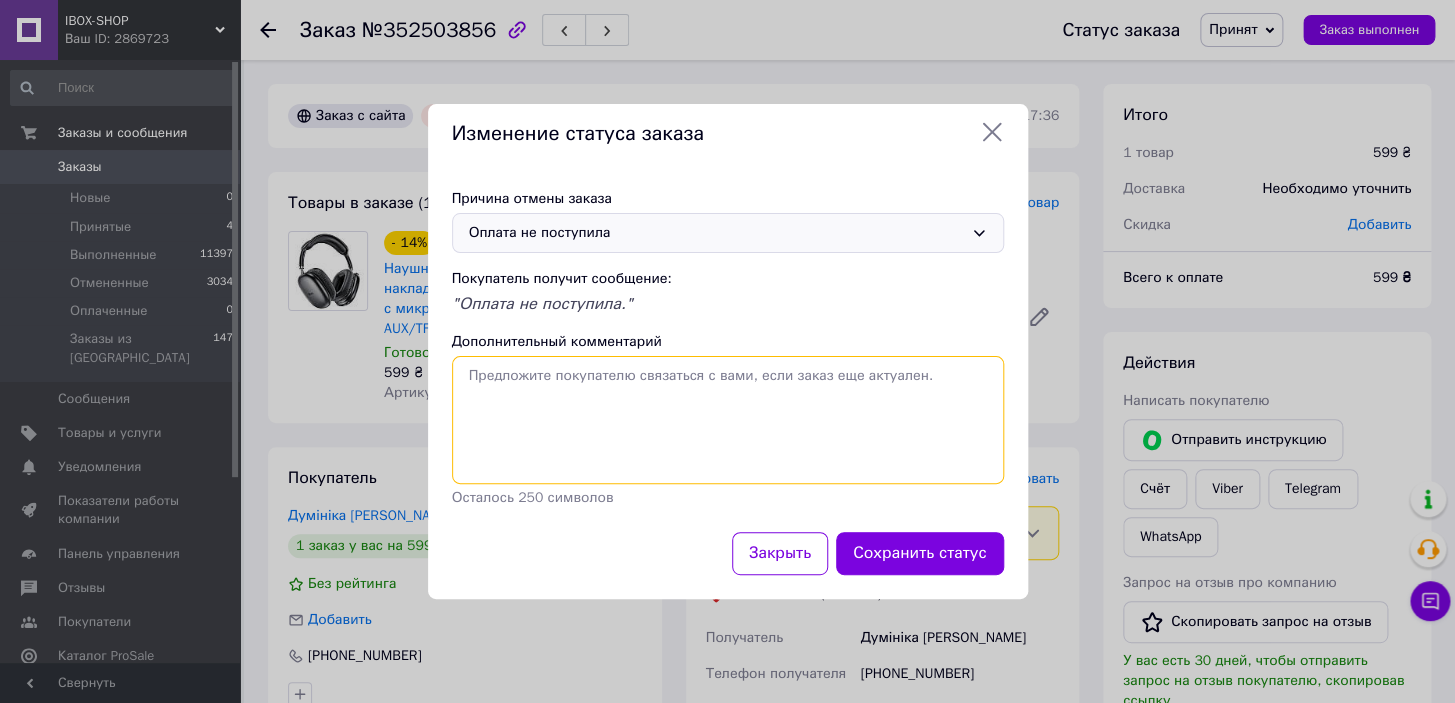 paste on "Покупець не сплатив передоплату, та не надав зворотнього звязку по замовленню. Замовлення може буде оновлено на прохання покупця." 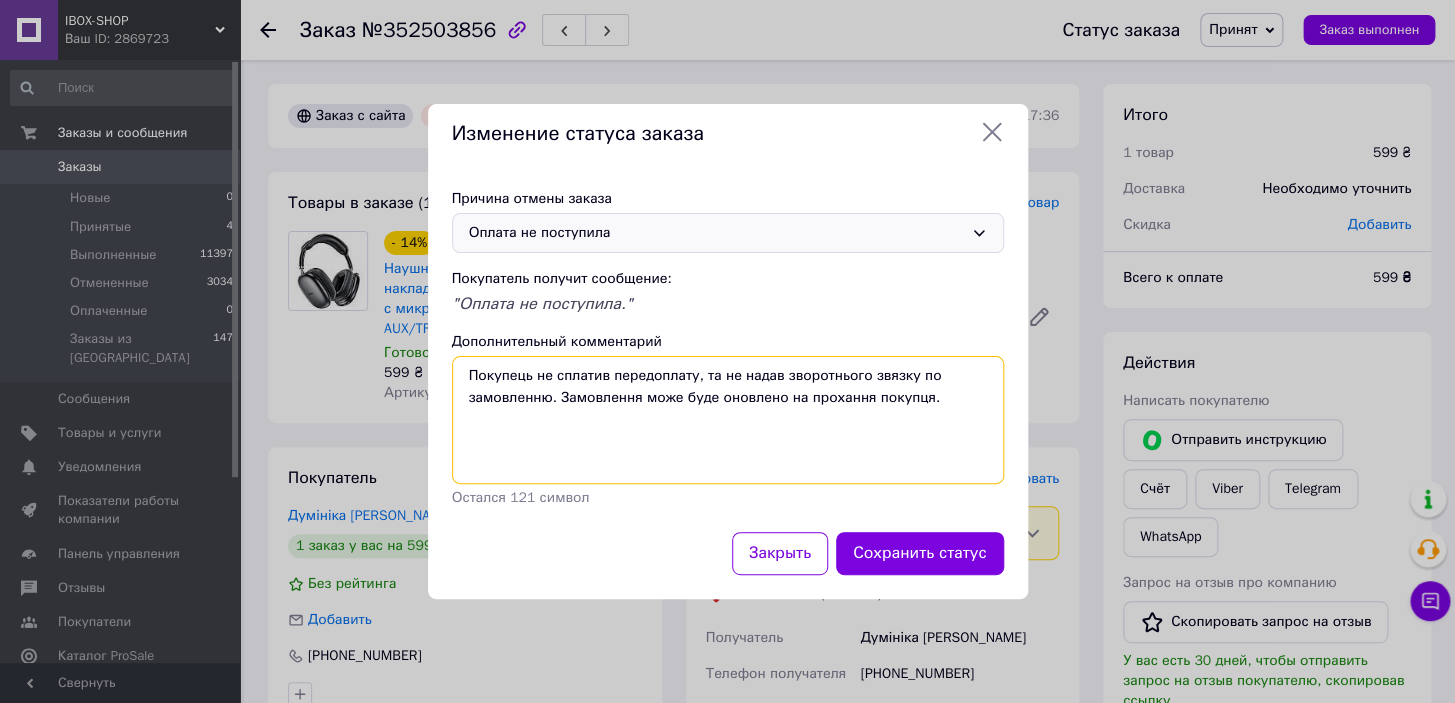click on "Покупець не сплатив передоплату, та не надав зворотнього звязку по замовленню. Замовлення може буде оновлено на прохання покупця." at bounding box center (728, 420) 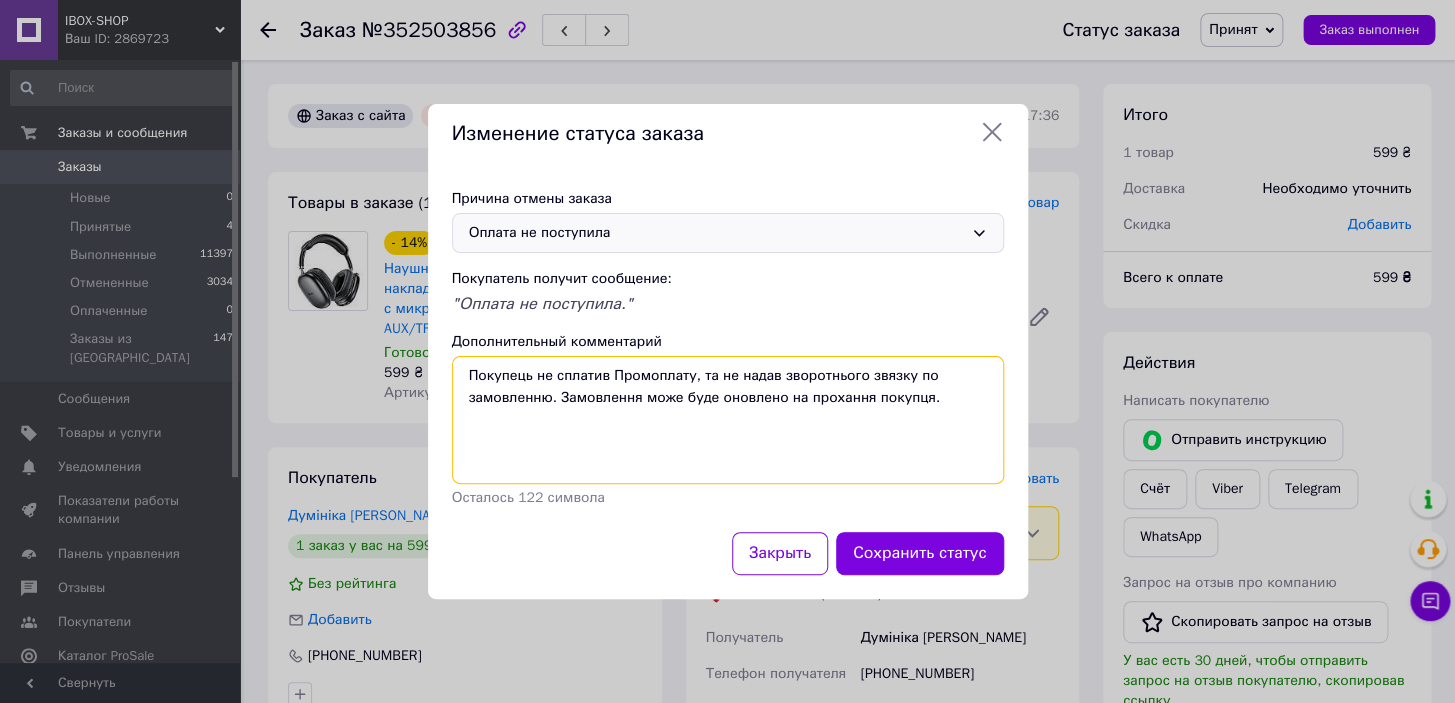 drag, startPoint x: 684, startPoint y: 379, endPoint x: 547, endPoint y: 395, distance: 137.93114 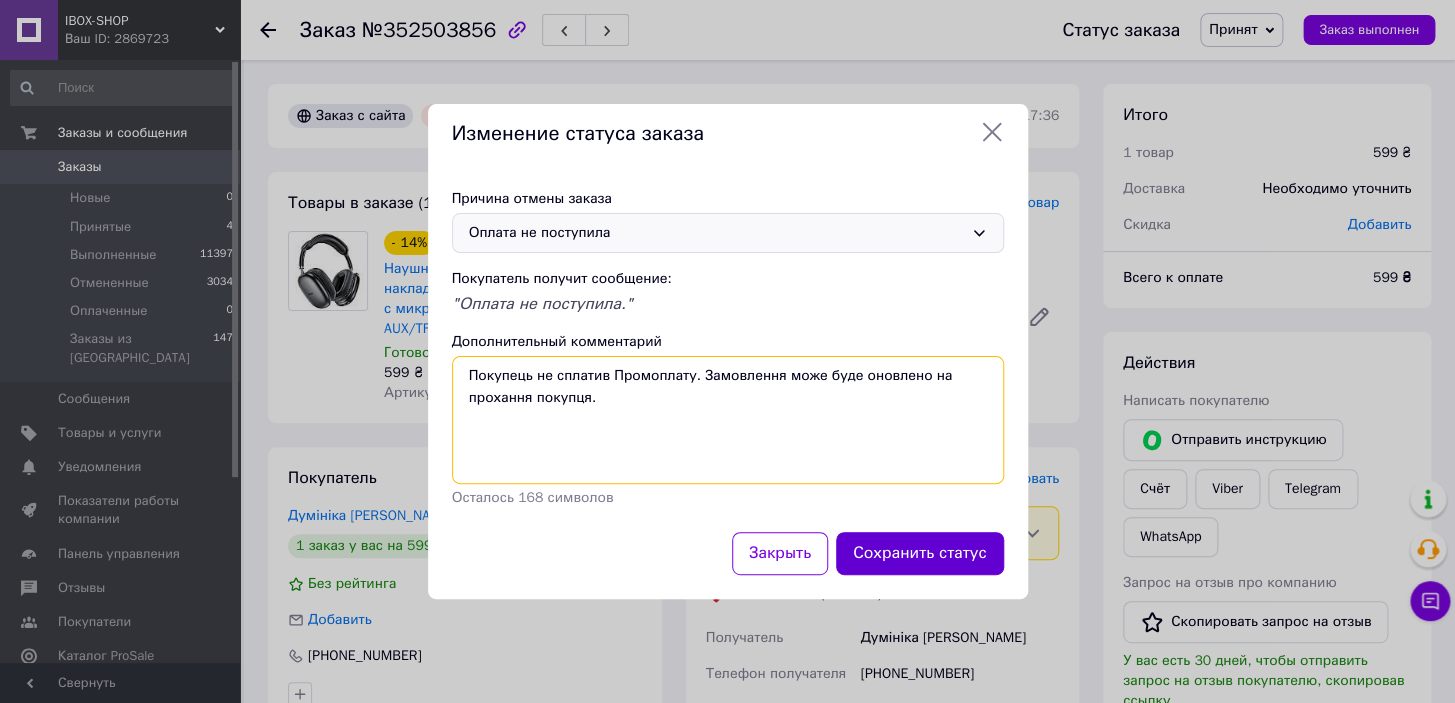 type on "Покупець не сплатив Промоплату. Замовлення може буде оновлено на прохання покупця." 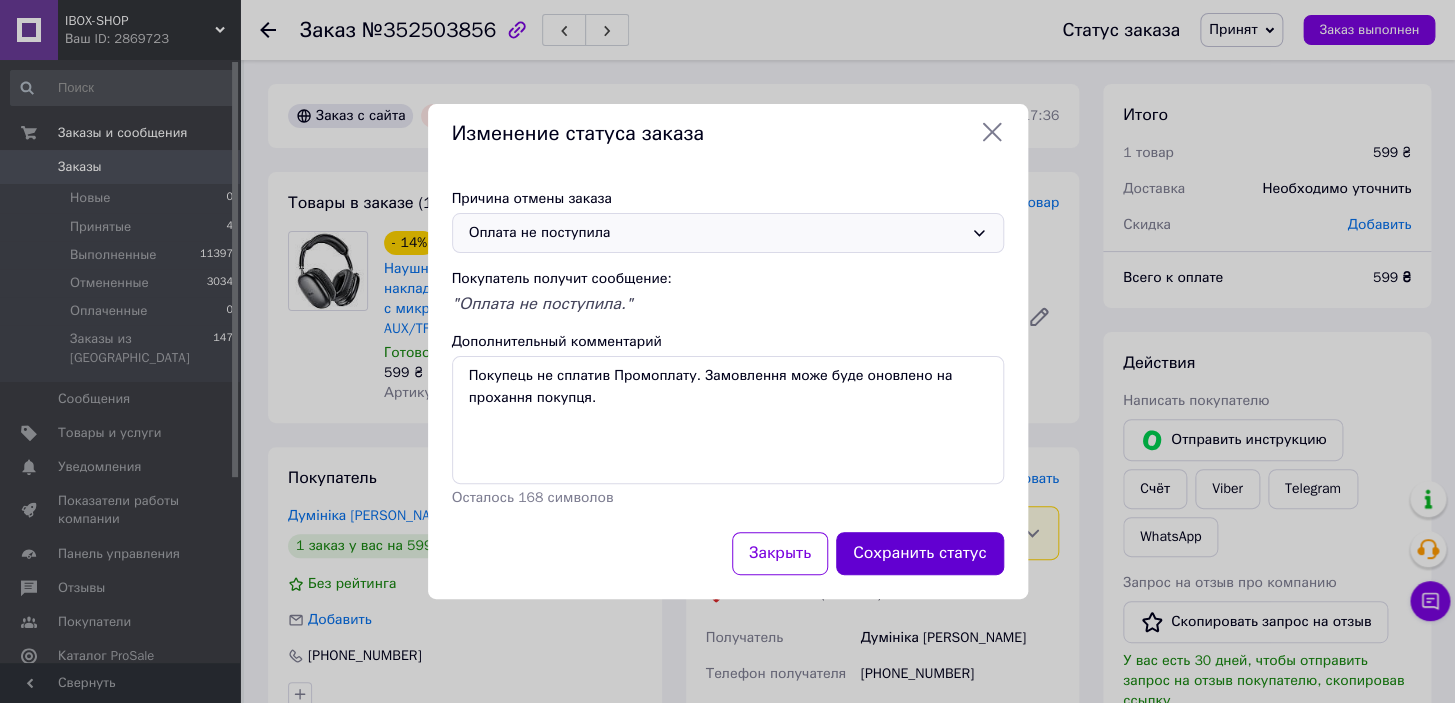 click on "Сохранить статус" at bounding box center [920, 553] 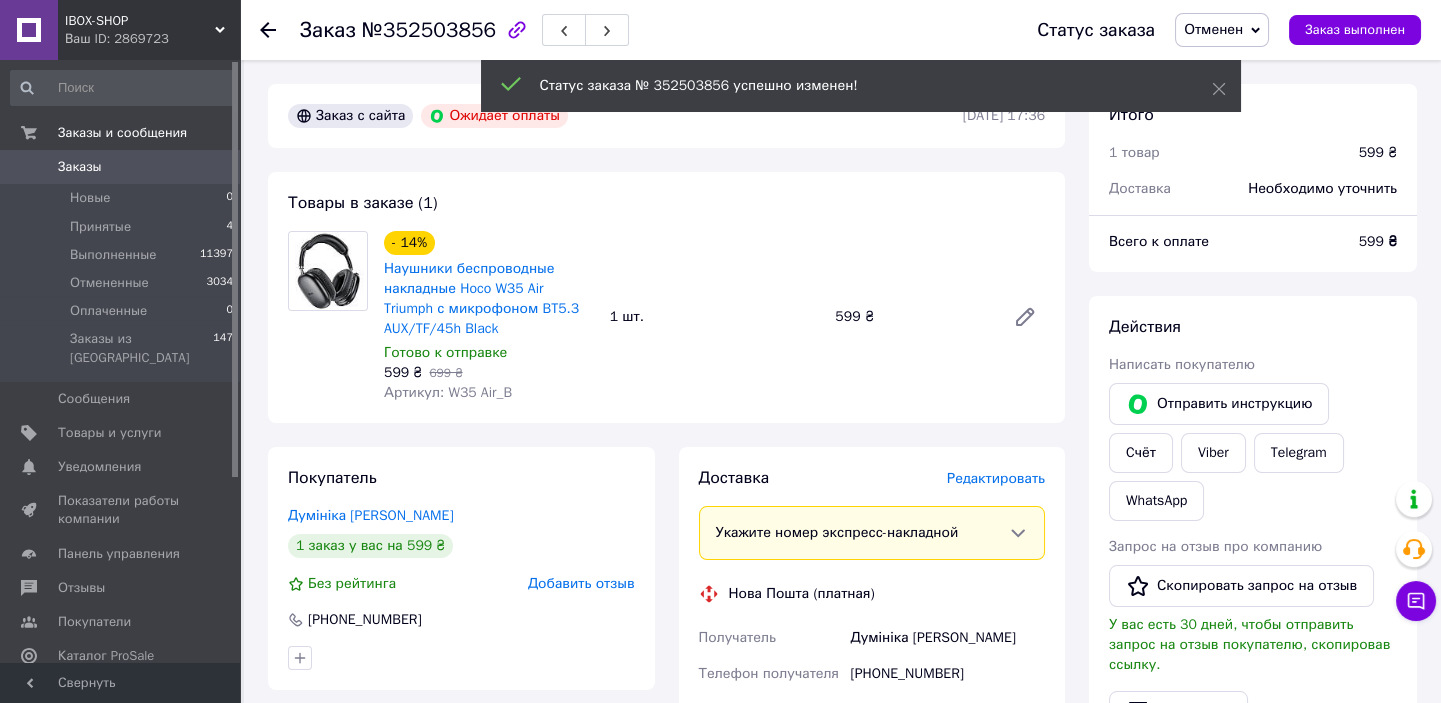 click on "Добавить отзыв" at bounding box center [581, 583] 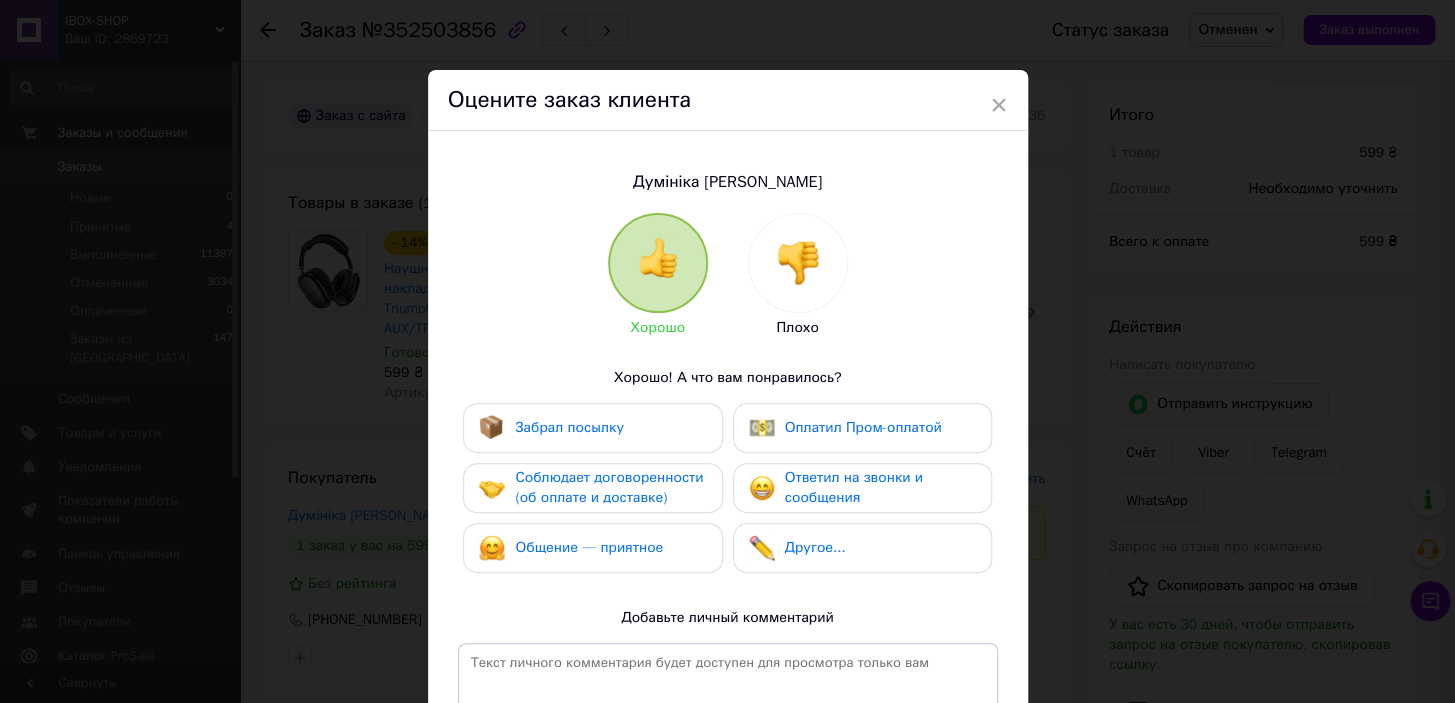 click at bounding box center [798, 263] 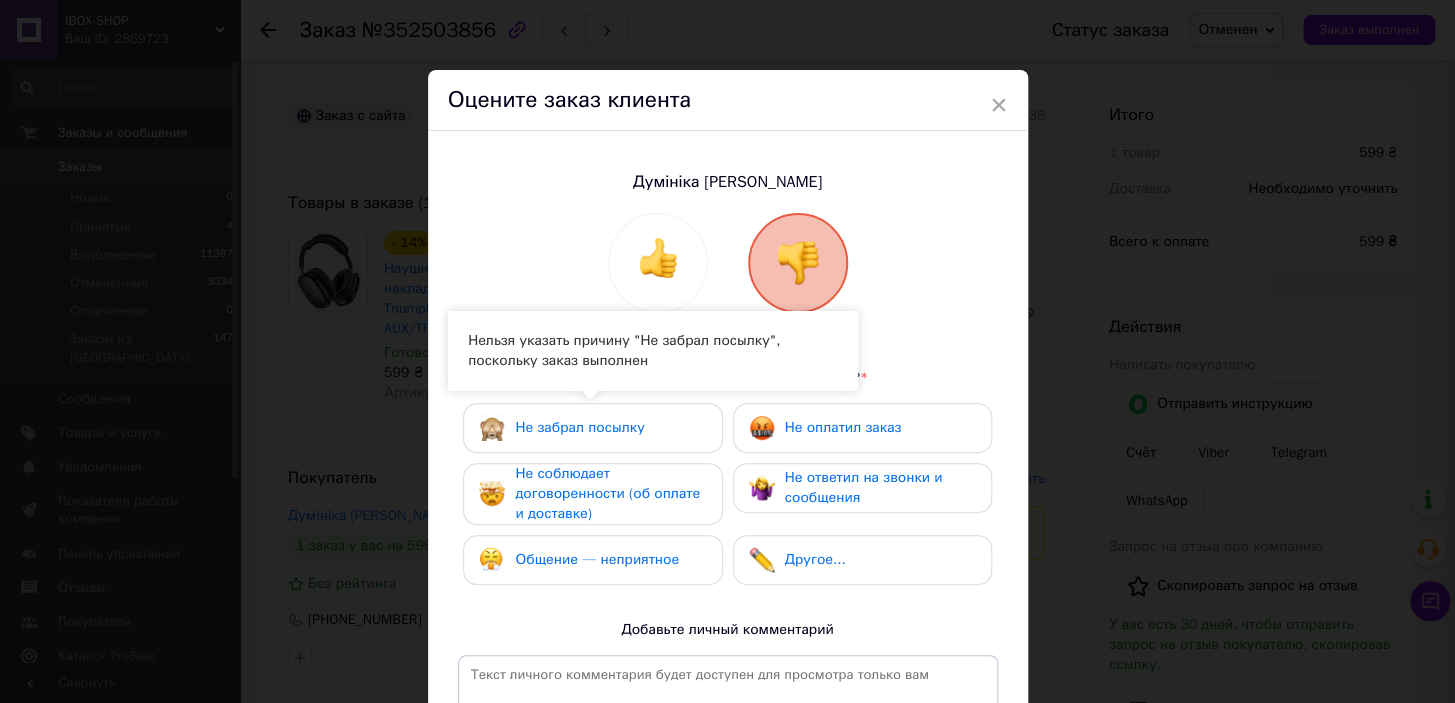 click on "Не соблюдает договоренности (об оплате и доставке)" at bounding box center [607, 493] 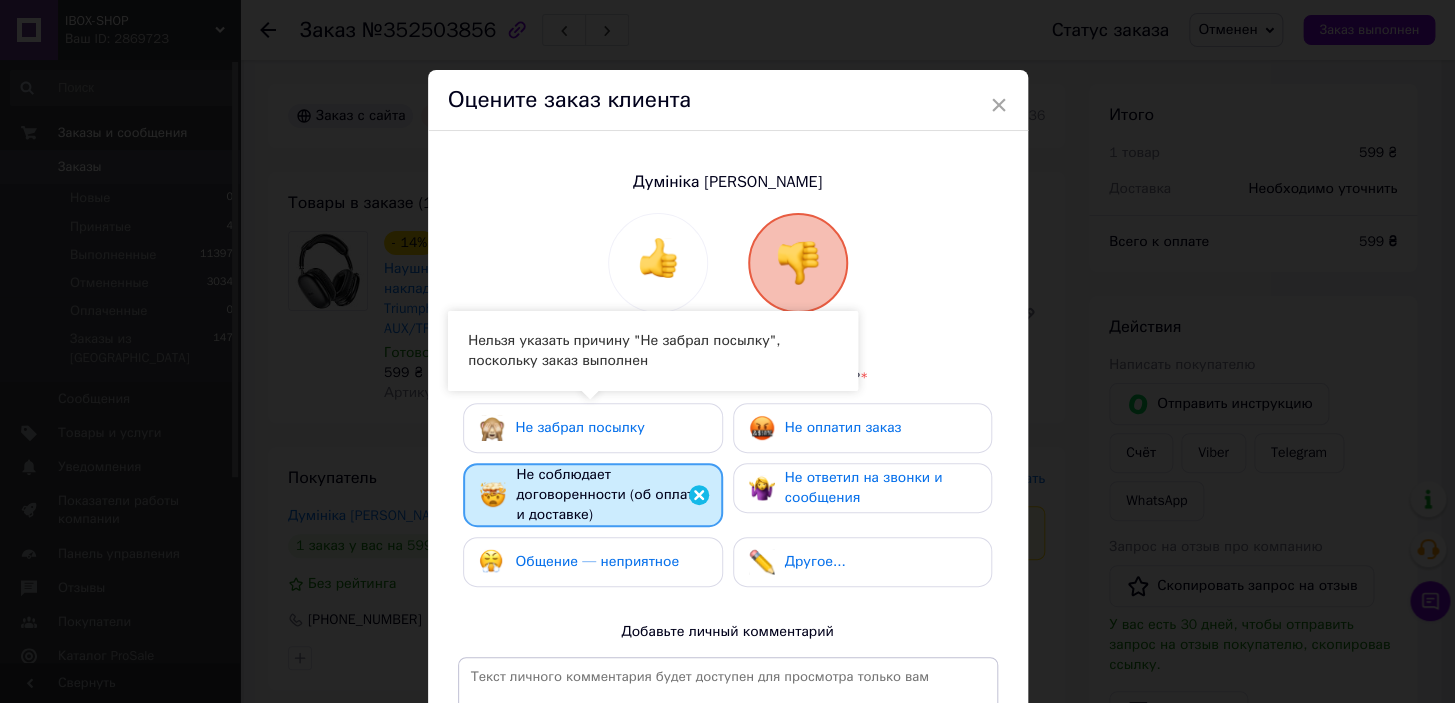 drag, startPoint x: 641, startPoint y: 566, endPoint x: 710, endPoint y: 492, distance: 101.17806 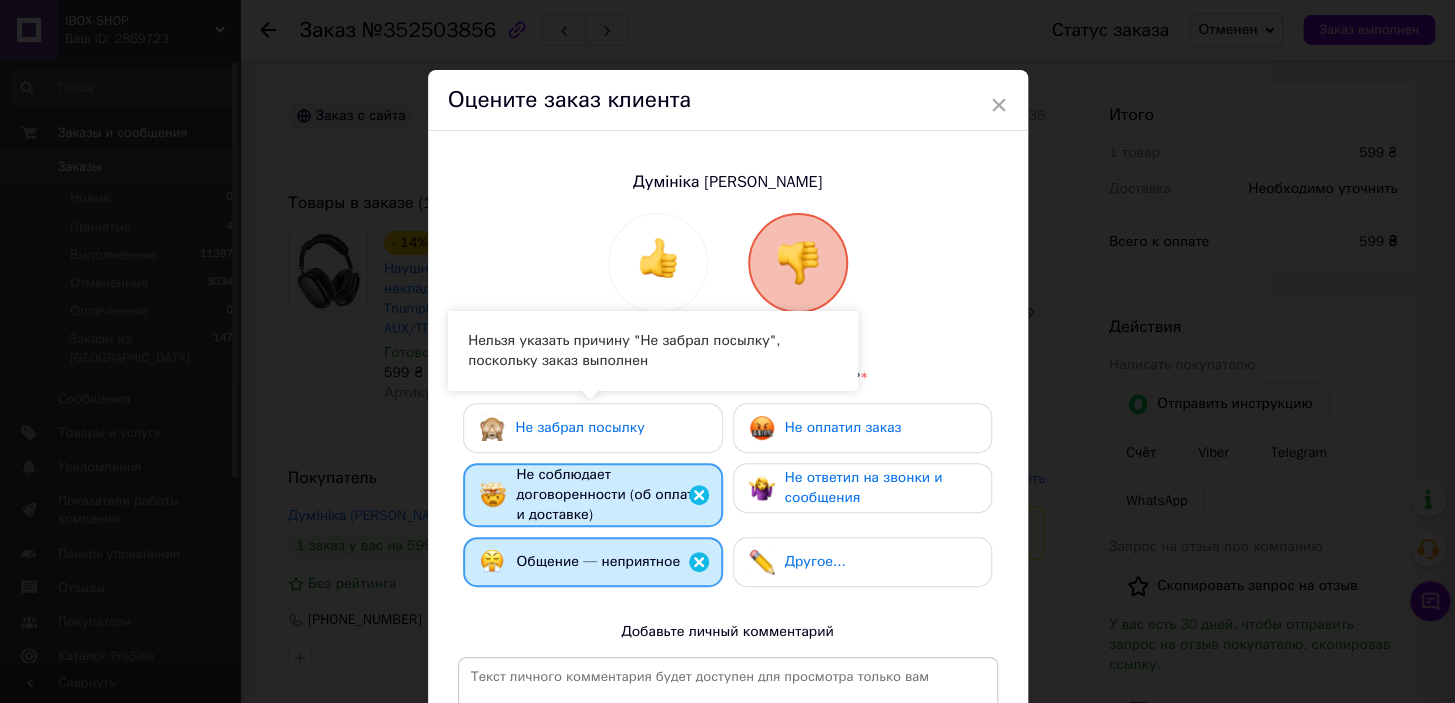 click on "Не оплатил заказ" at bounding box center [843, 427] 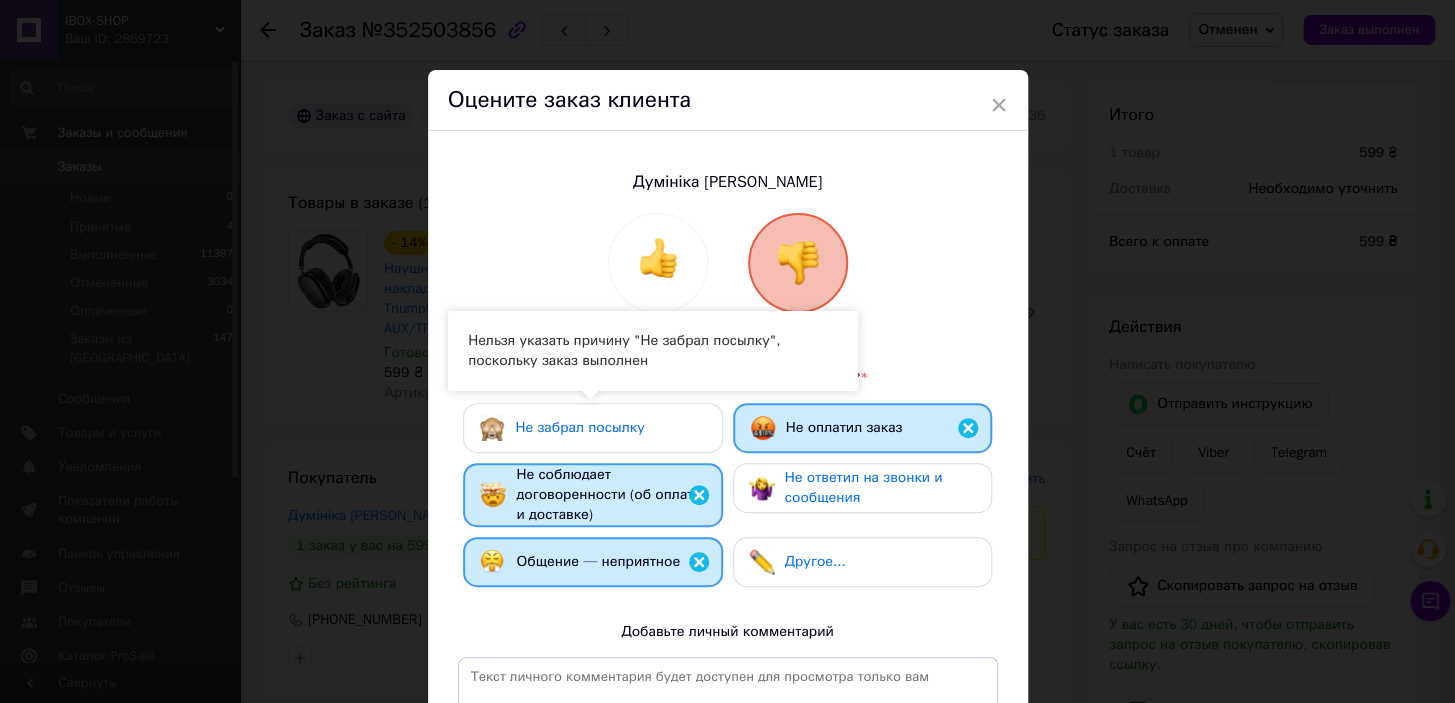 click on "Не ответил на звонки и сообщения" at bounding box center (864, 487) 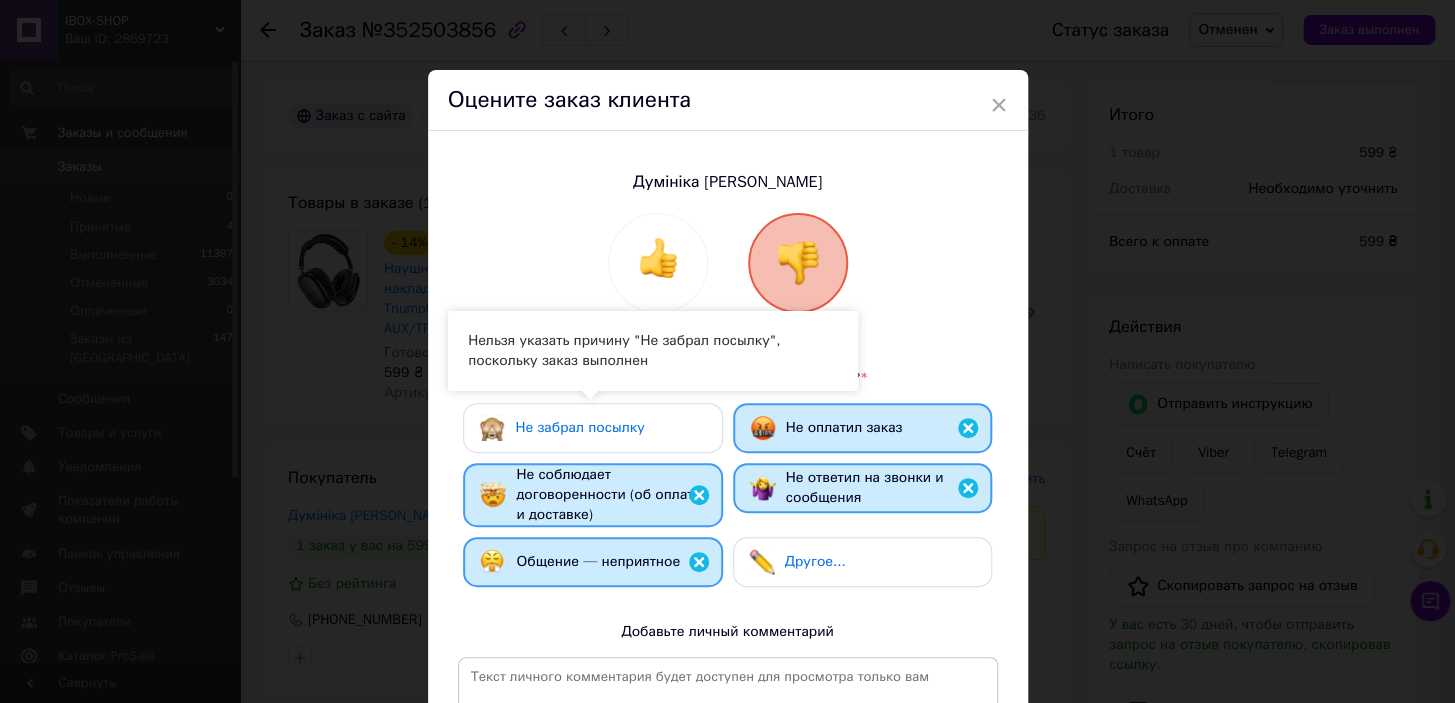 click on "Другое..." at bounding box center [815, 561] 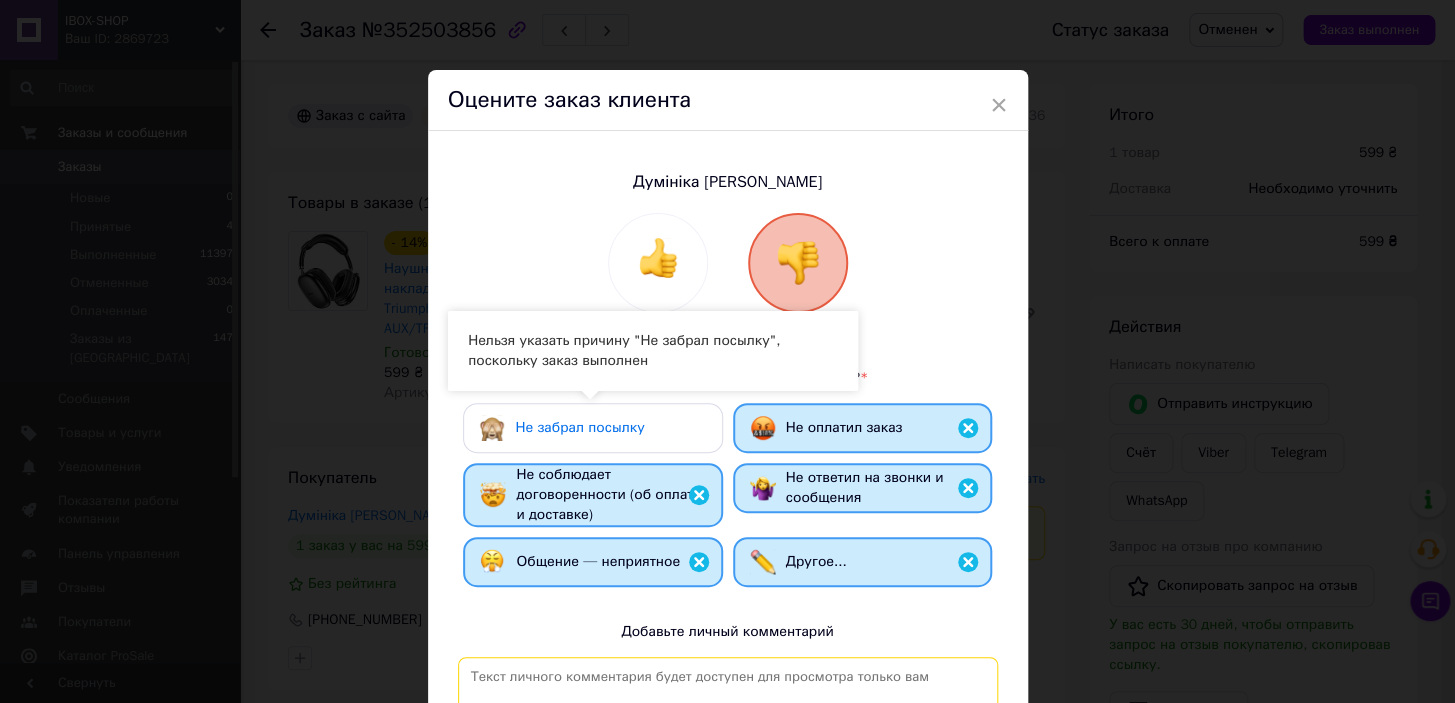 click at bounding box center (728, 740) 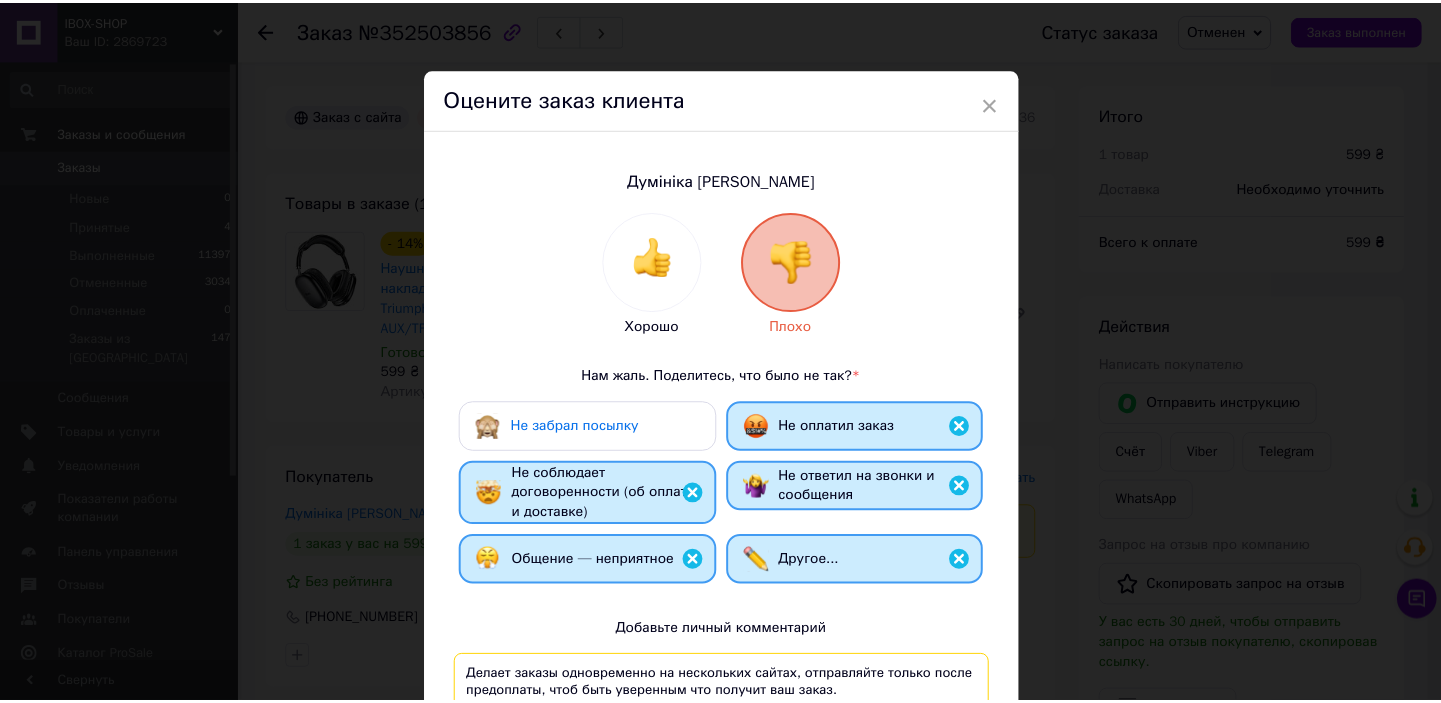scroll, scrollTop: 290, scrollLeft: 0, axis: vertical 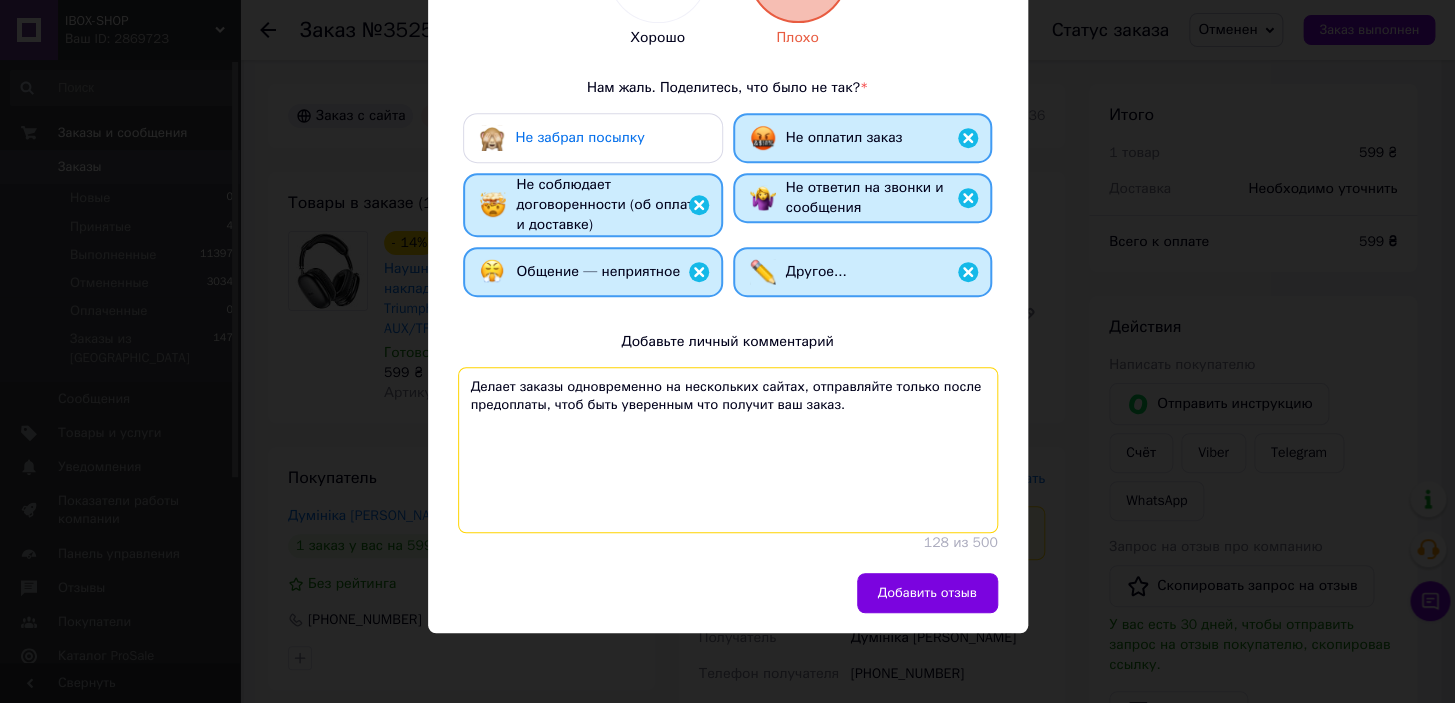 type on "Делает заказы одновременно на нескольких сайтах, отправляйте только после предоплаты, чтоб быть уверенным что получит ваш заказ." 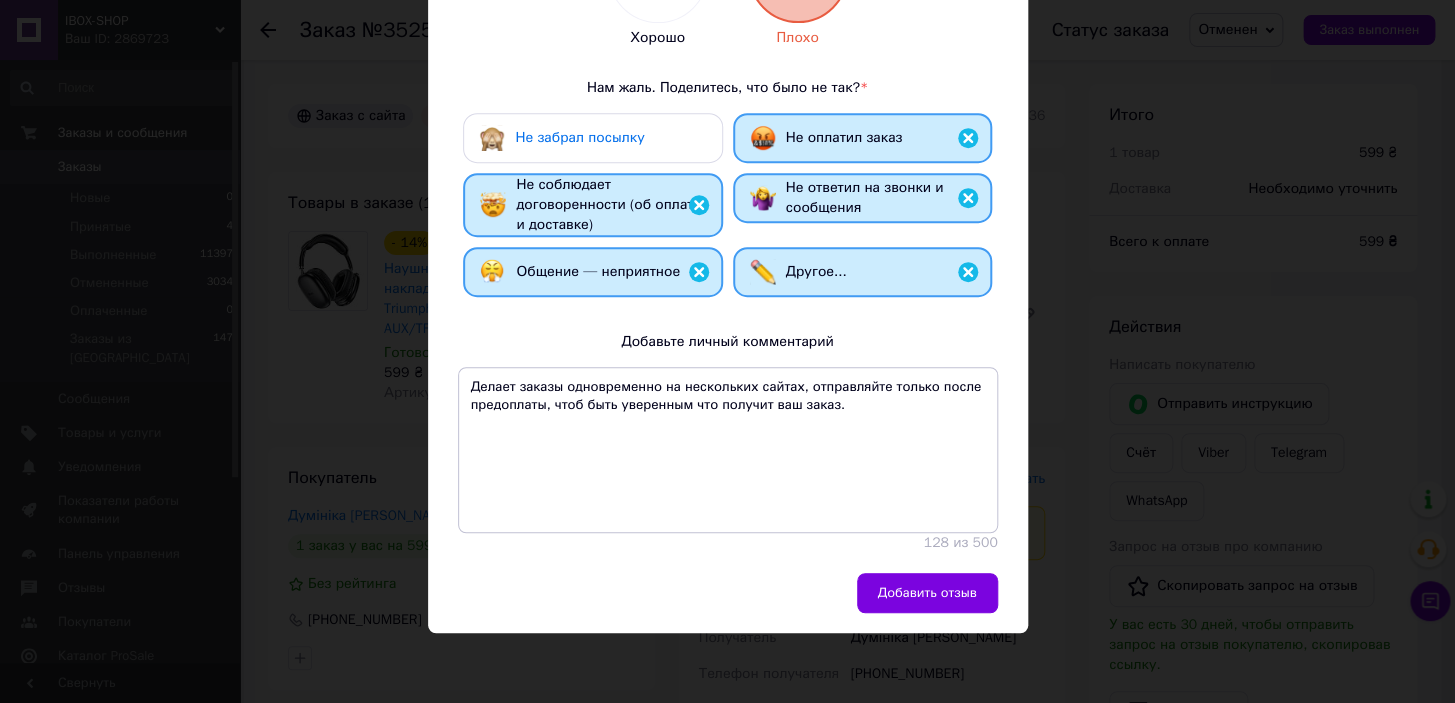 click on "Добавить отзыв" at bounding box center [728, 603] 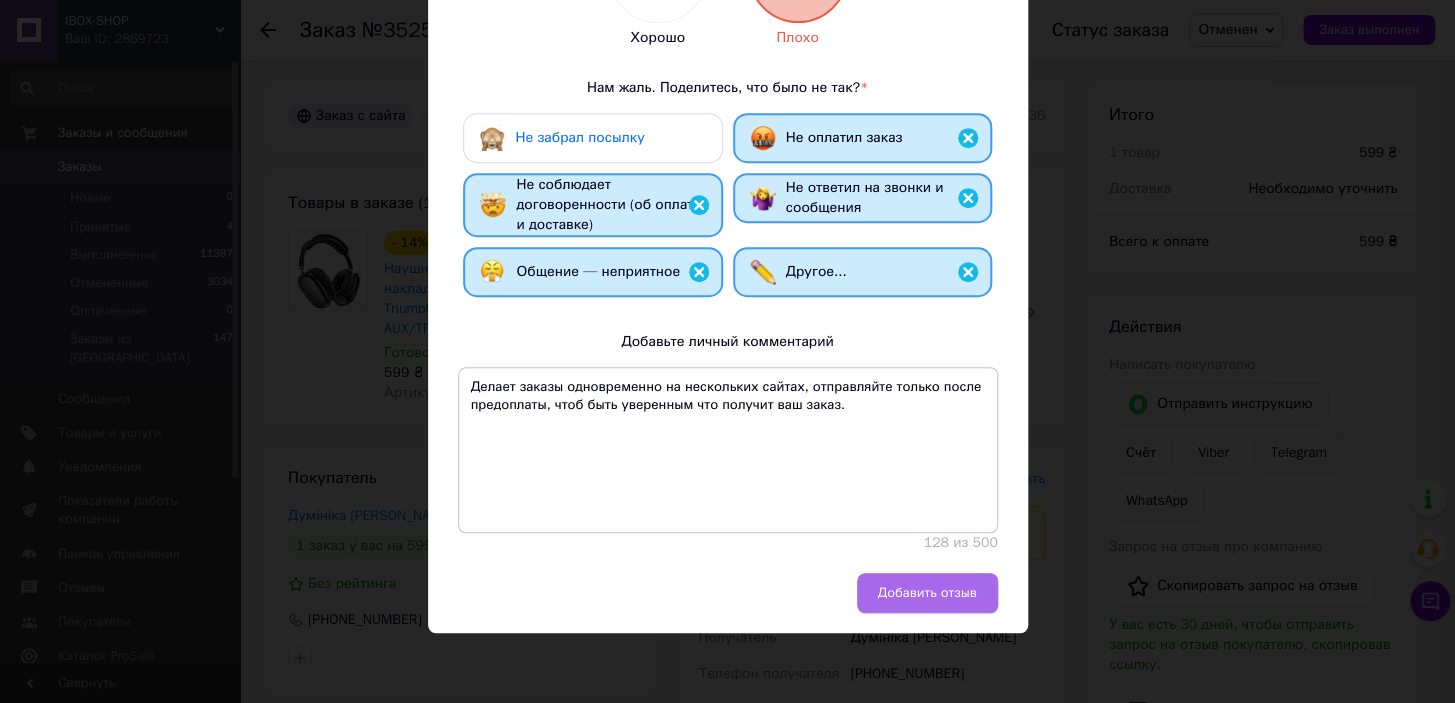 click on "Добавить отзыв" at bounding box center [927, 593] 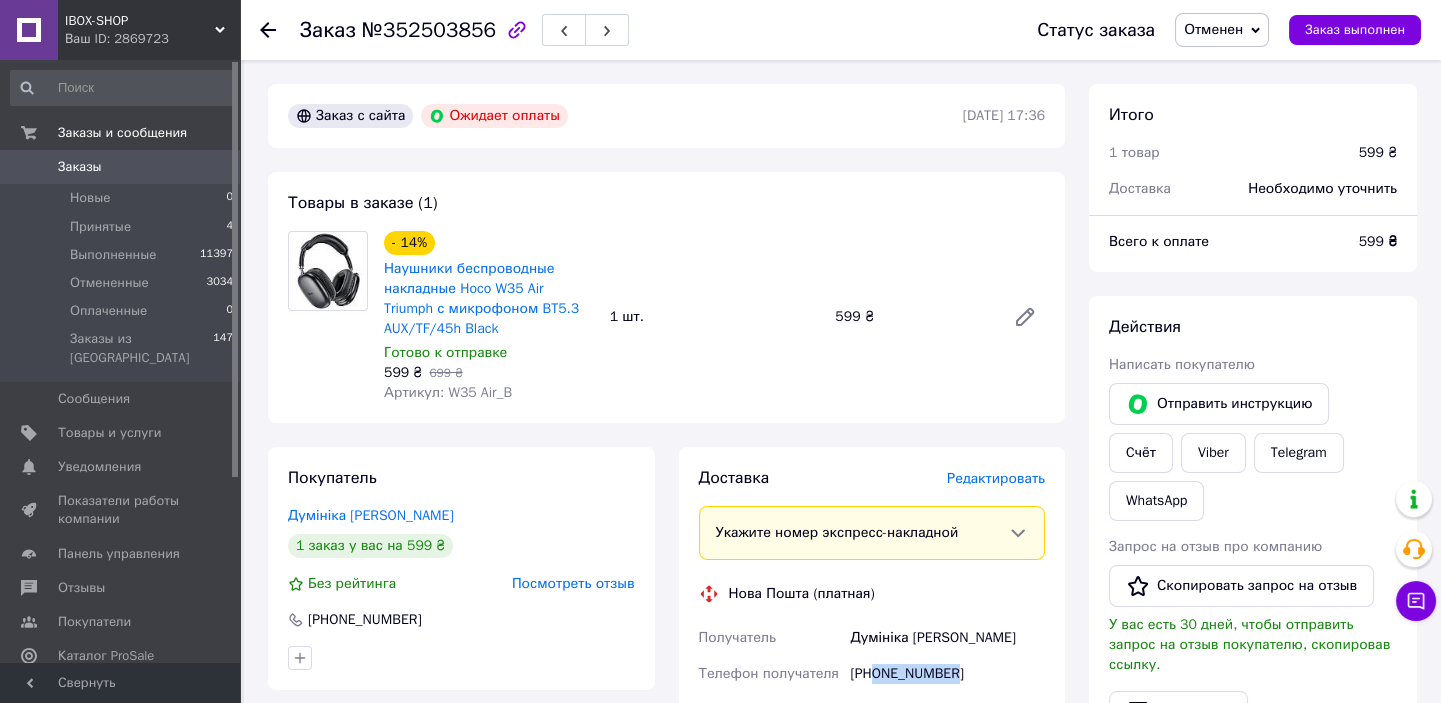 drag, startPoint x: 873, startPoint y: 670, endPoint x: 965, endPoint y: 661, distance: 92.43917 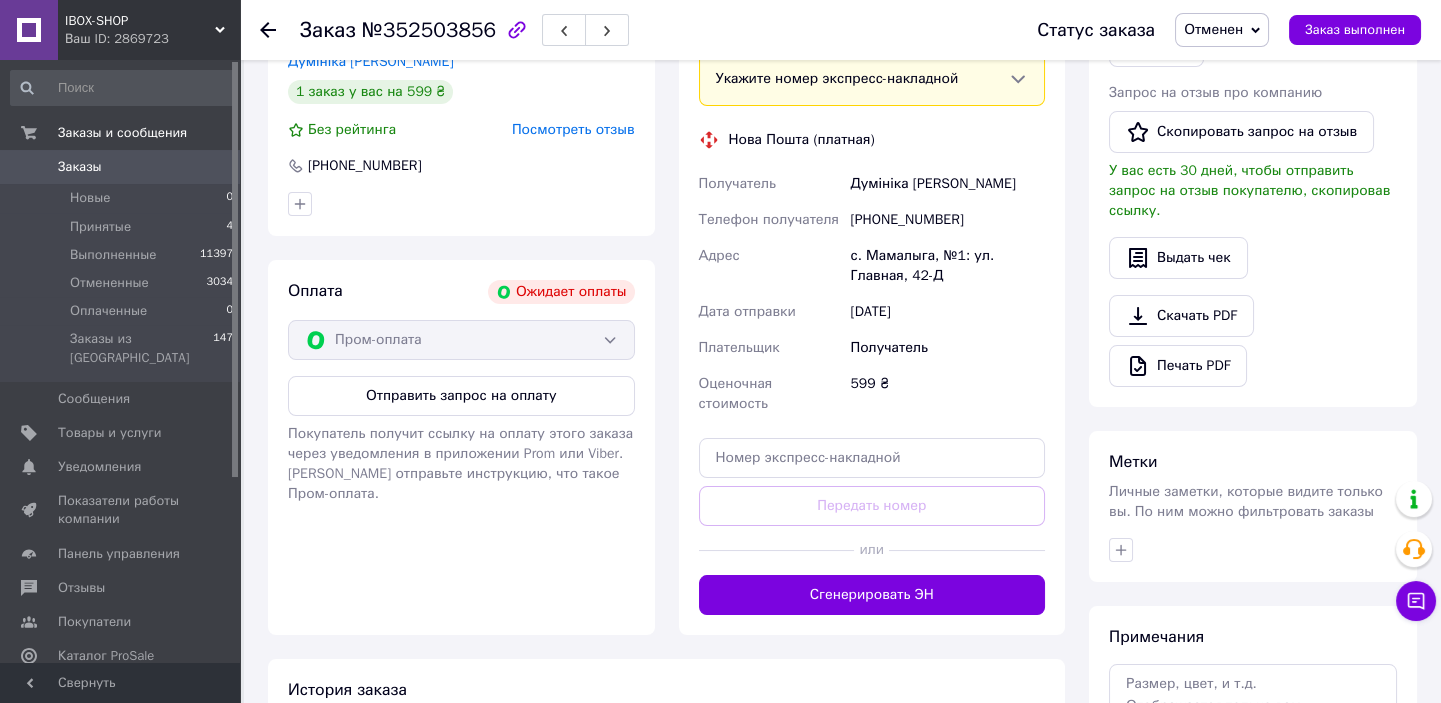 click on "Посмотреть отзыв" at bounding box center [573, 129] 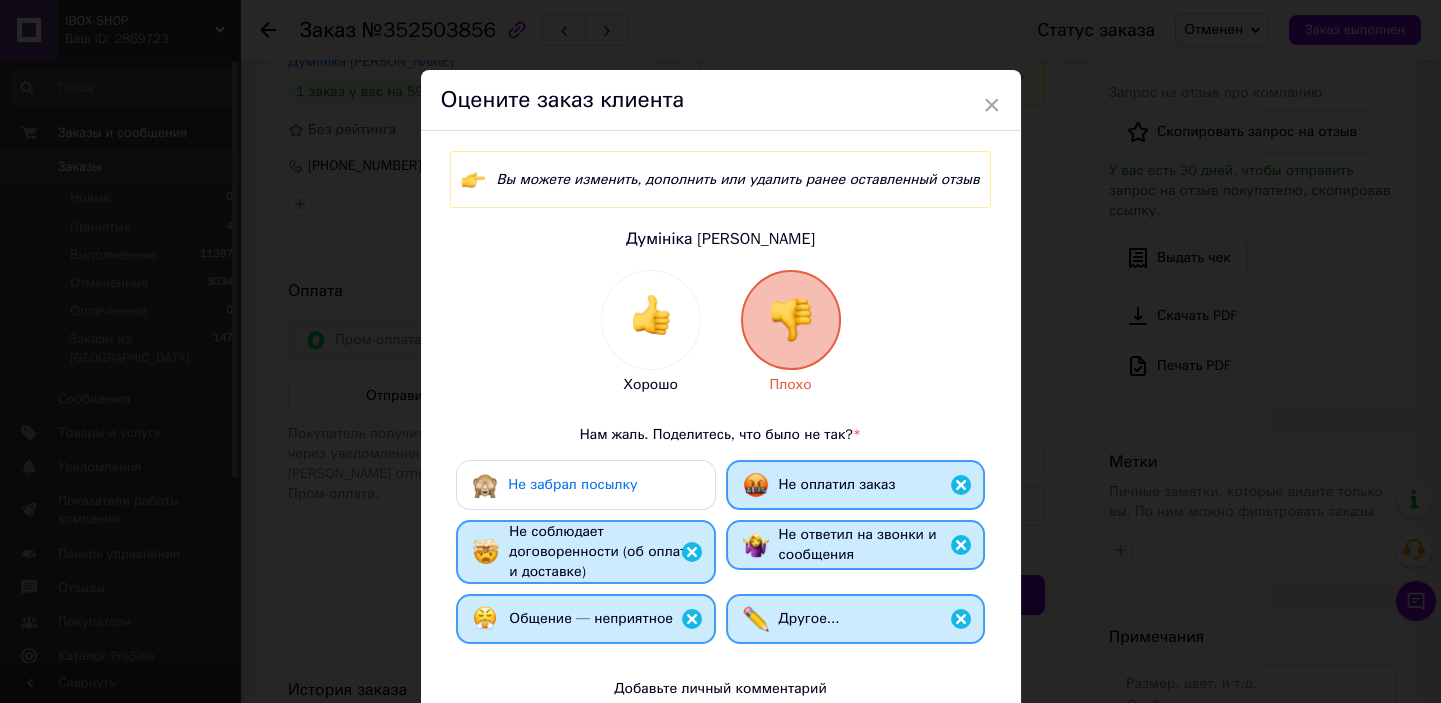 scroll, scrollTop: 347, scrollLeft: 0, axis: vertical 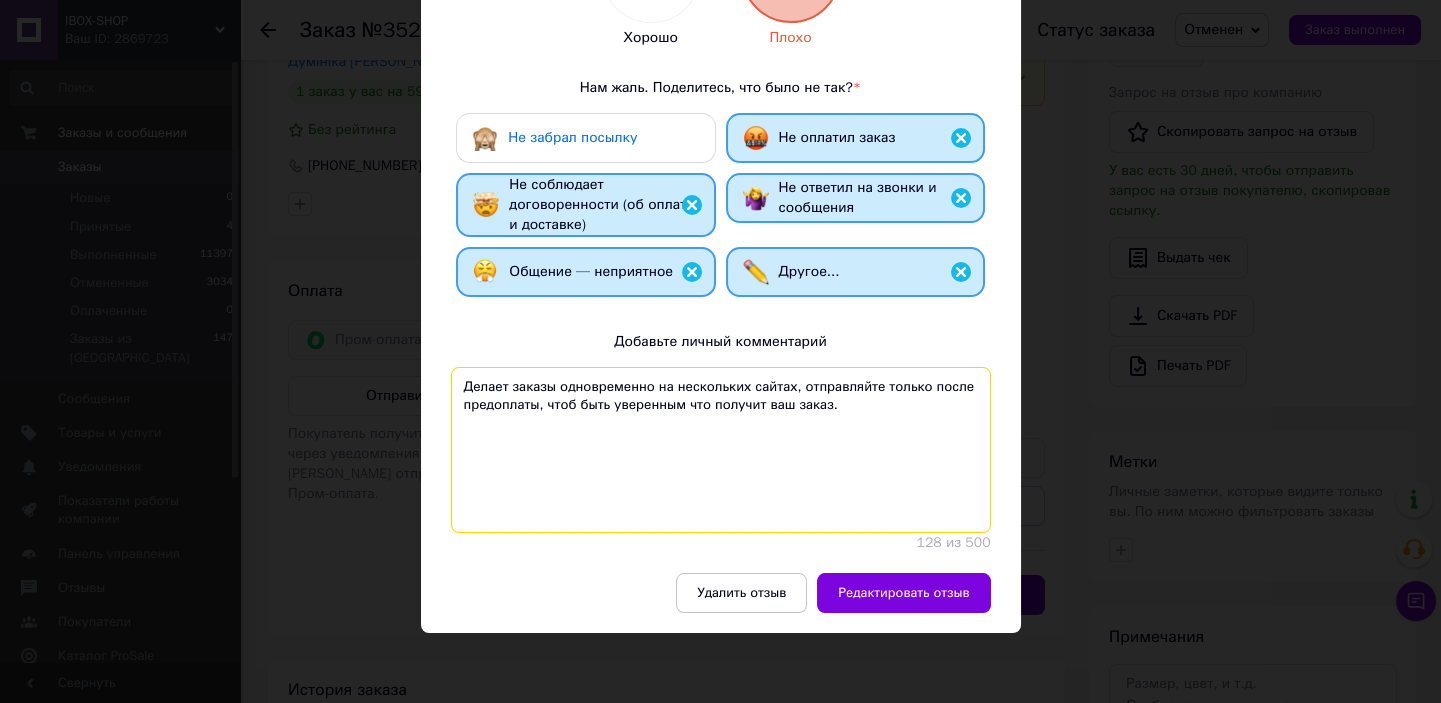 drag, startPoint x: 454, startPoint y: 386, endPoint x: 845, endPoint y: 409, distance: 391.67587 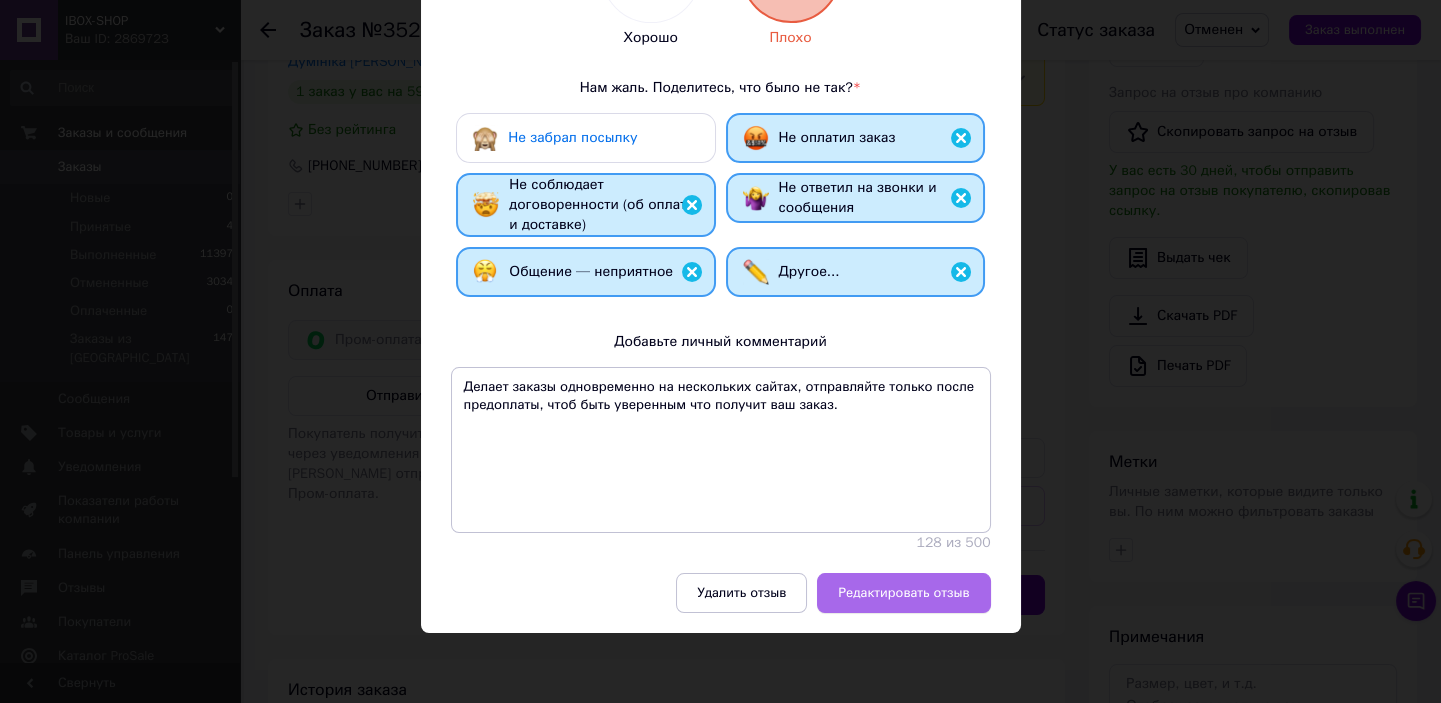 click on "Редактировать отзыв" at bounding box center (903, 593) 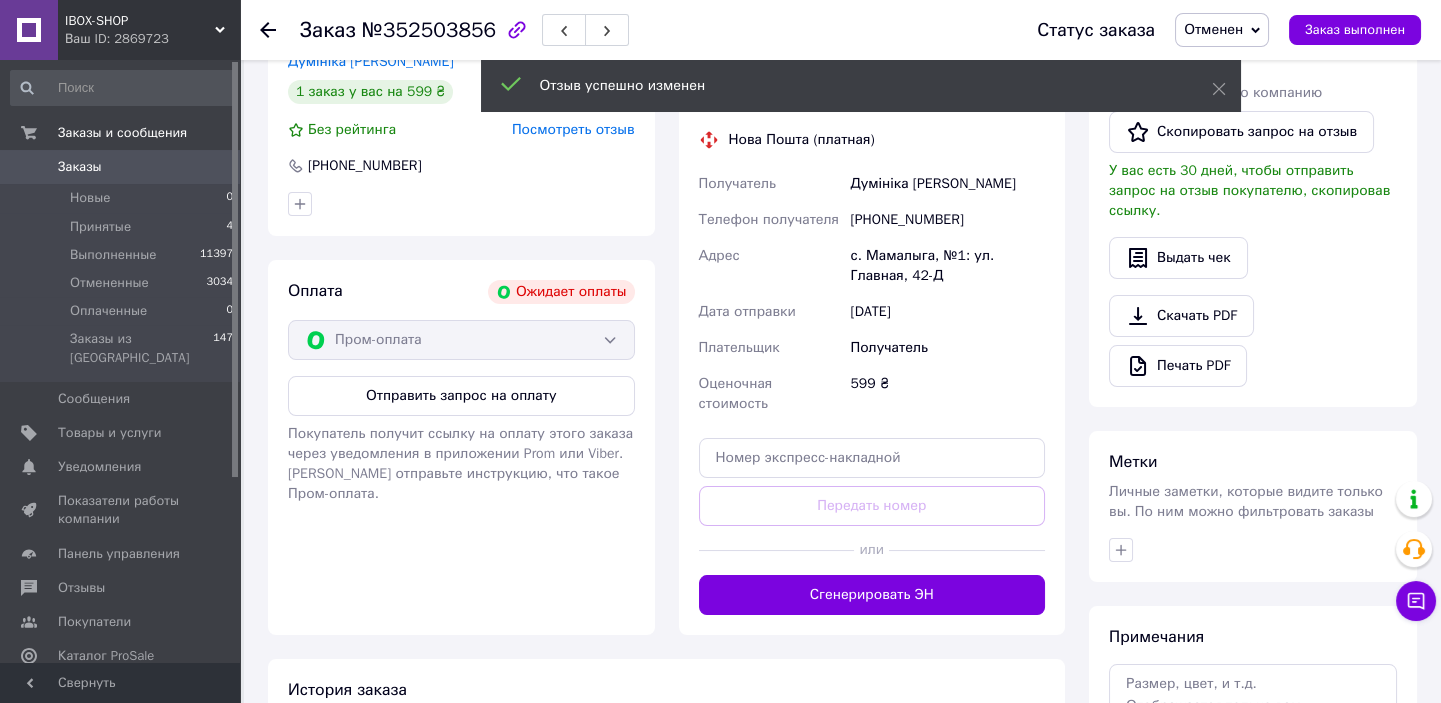 scroll, scrollTop: 0, scrollLeft: 0, axis: both 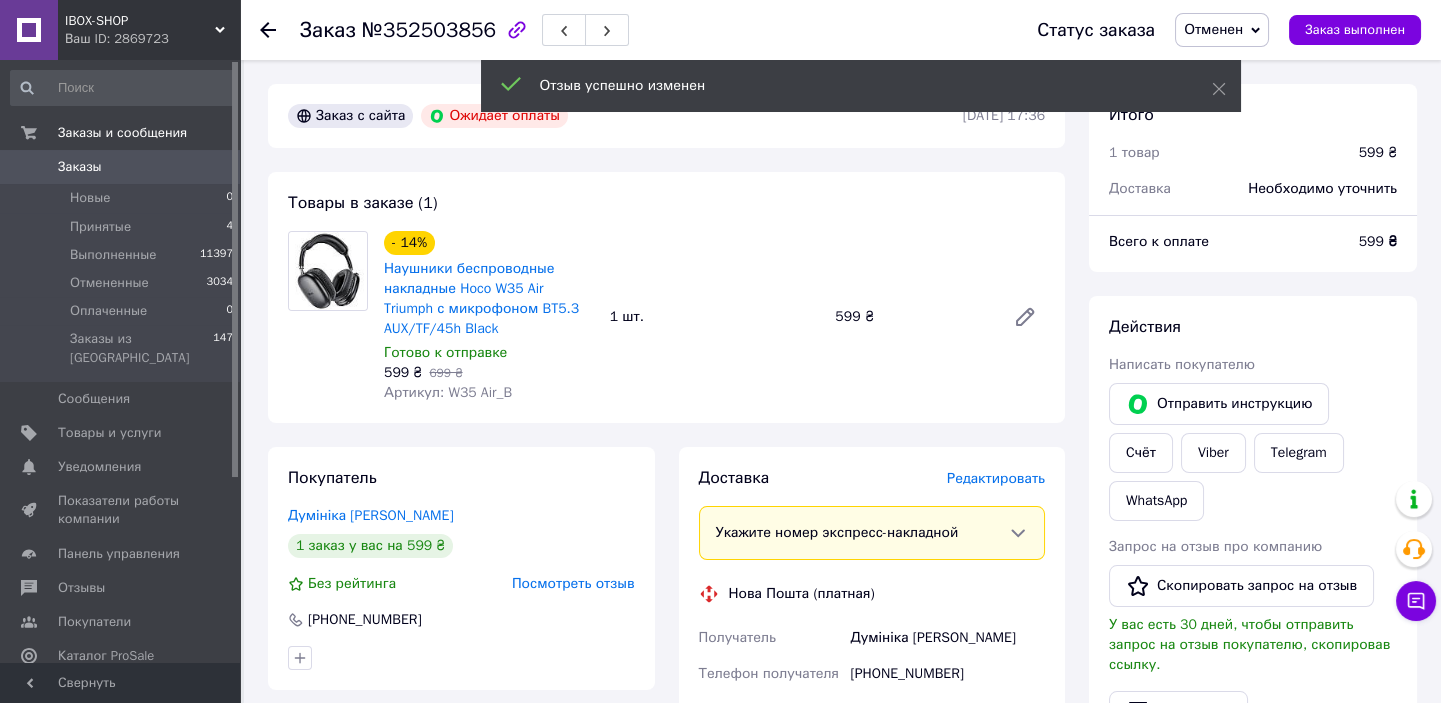 click at bounding box center [280, 30] 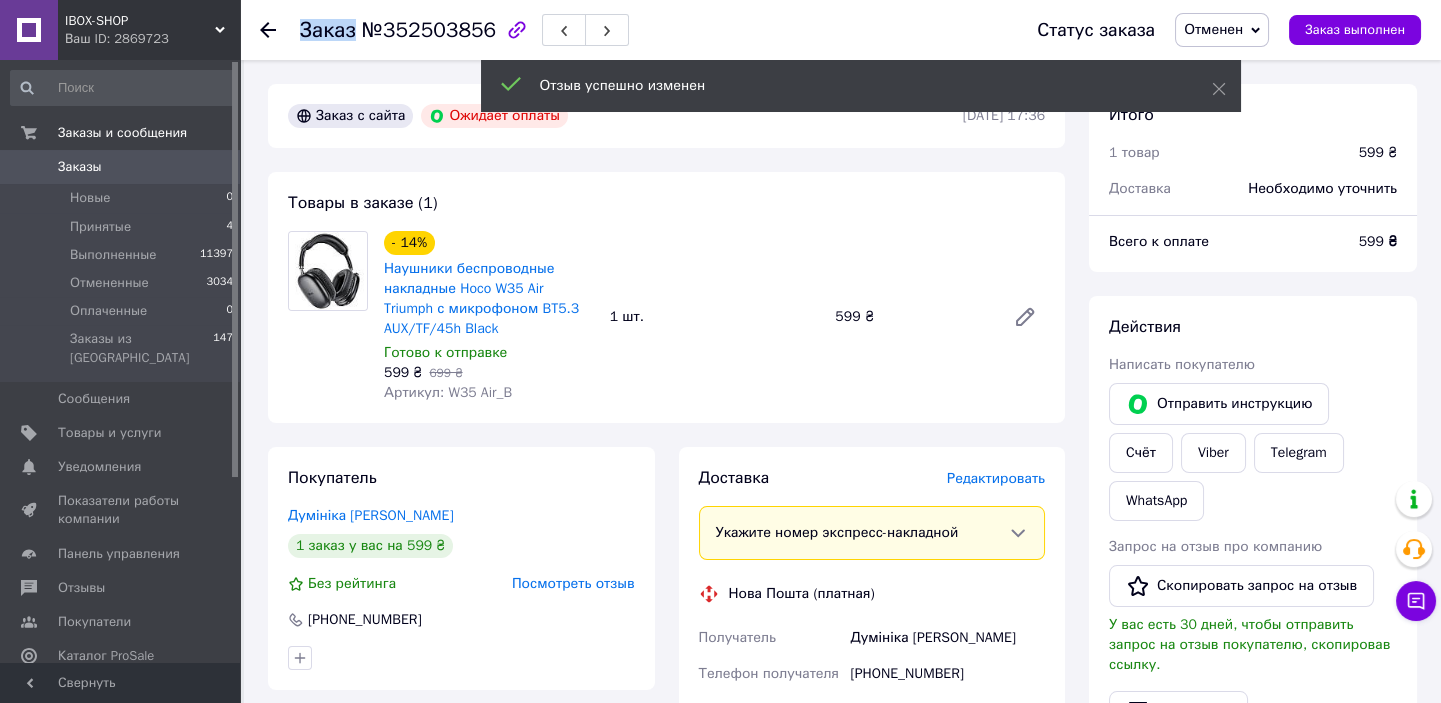 click 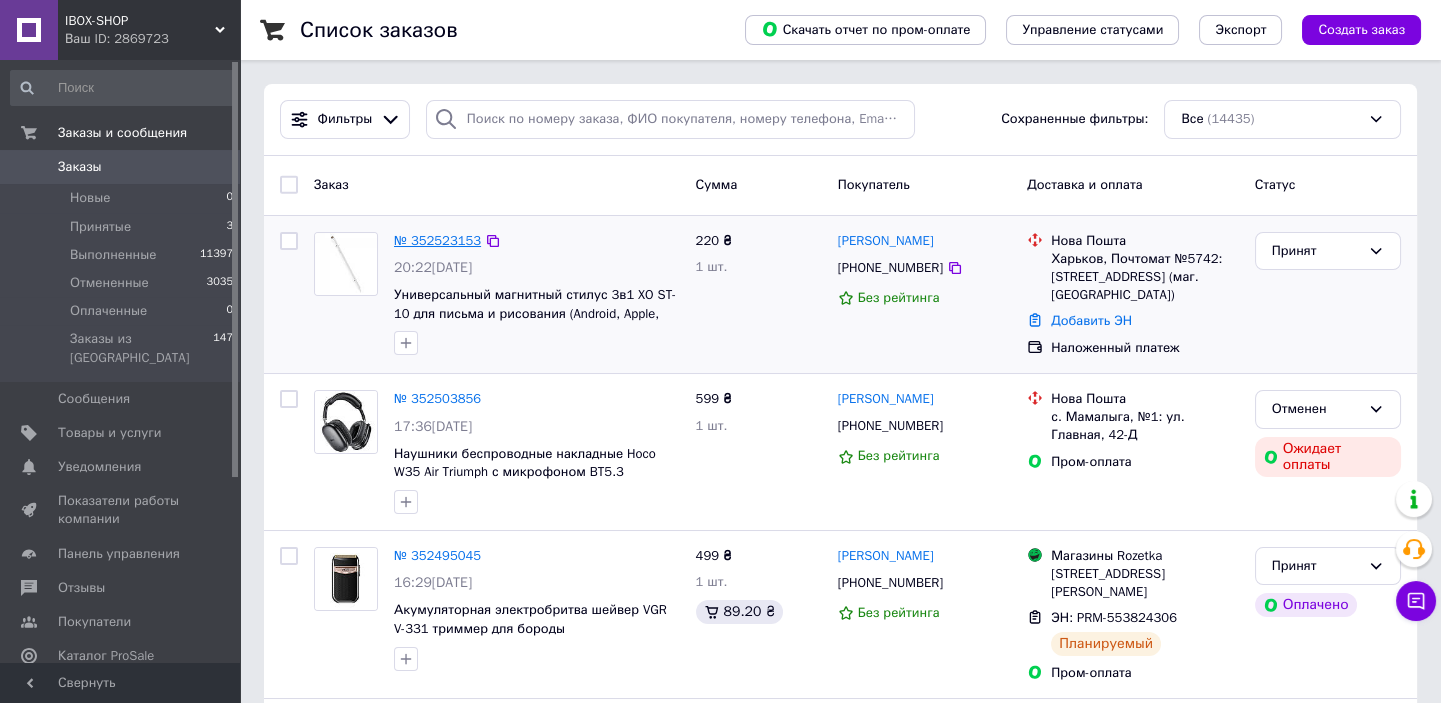 click on "№ 352523153" at bounding box center (437, 240) 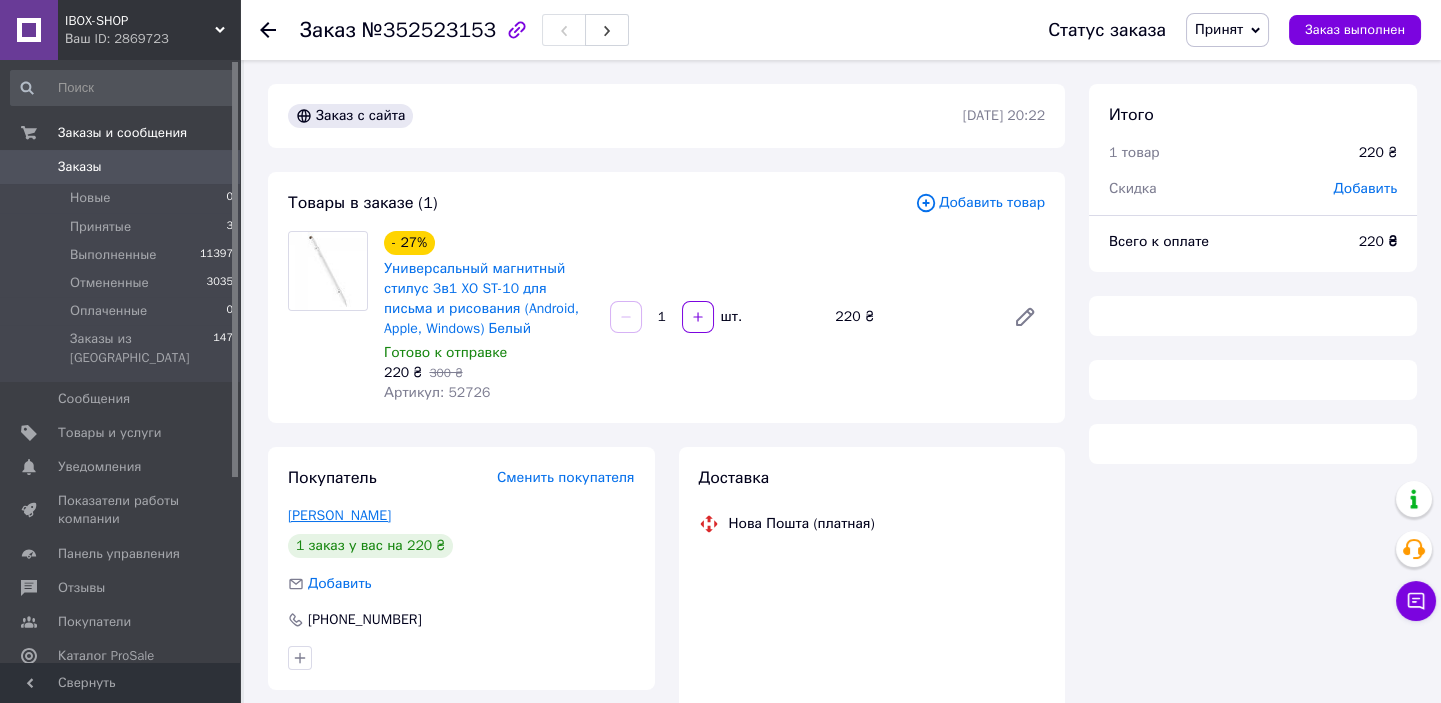 click on "[PERSON_NAME]" at bounding box center (339, 515) 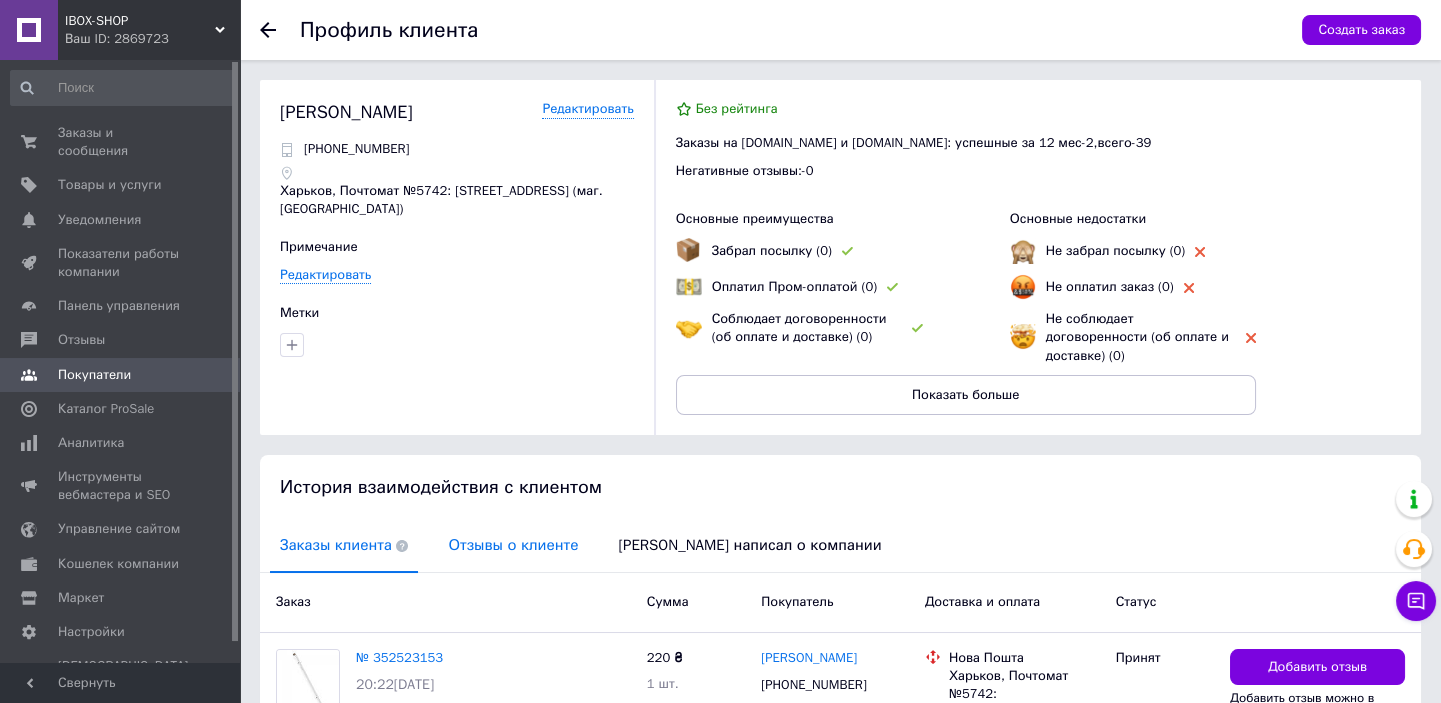 click on "Отзывы о клиенте" at bounding box center (513, 545) 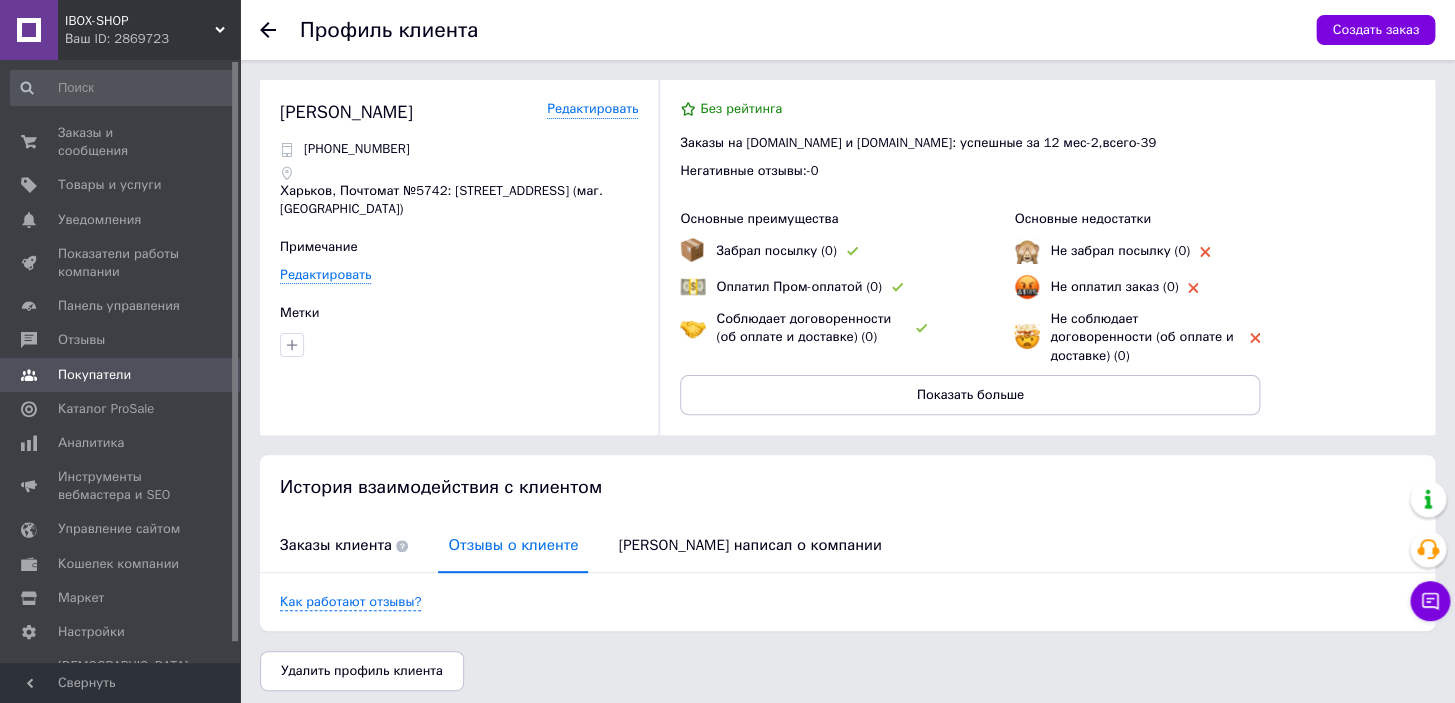 click 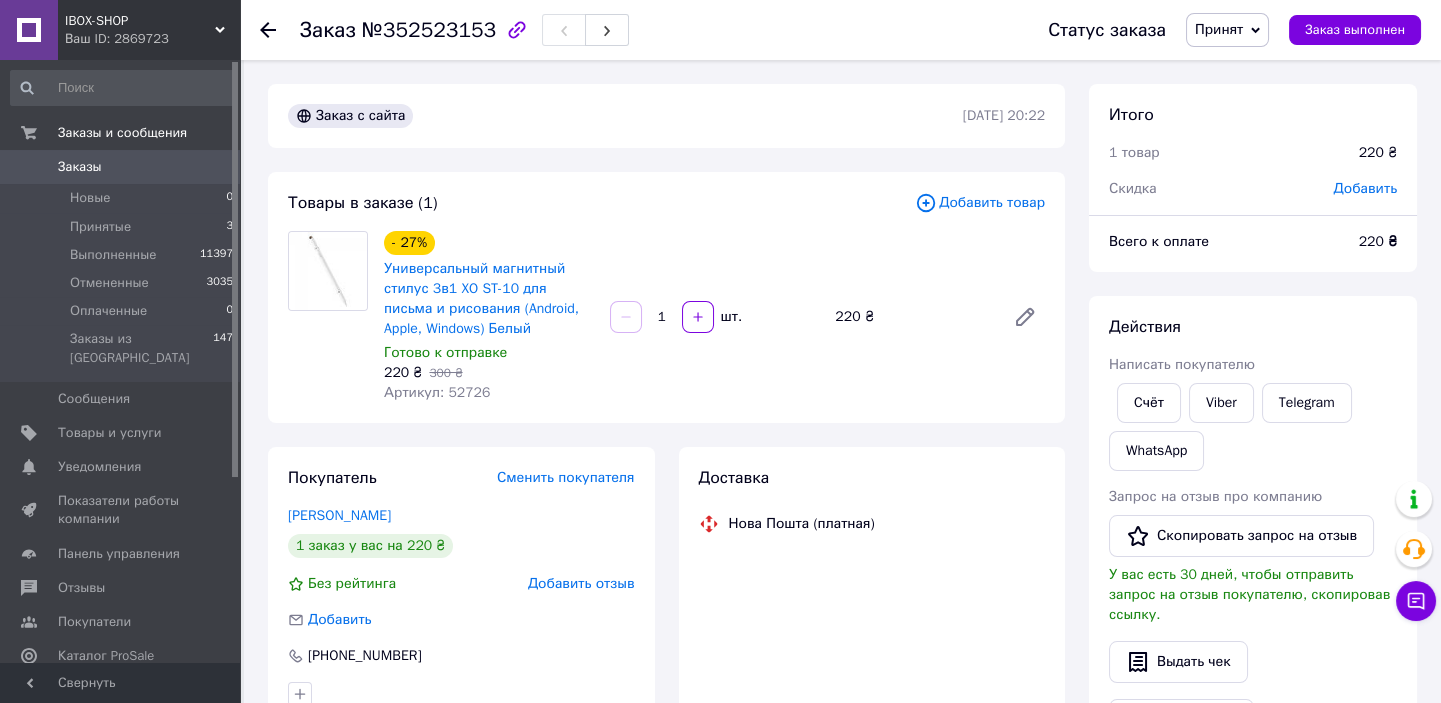 scroll, scrollTop: 181, scrollLeft: 0, axis: vertical 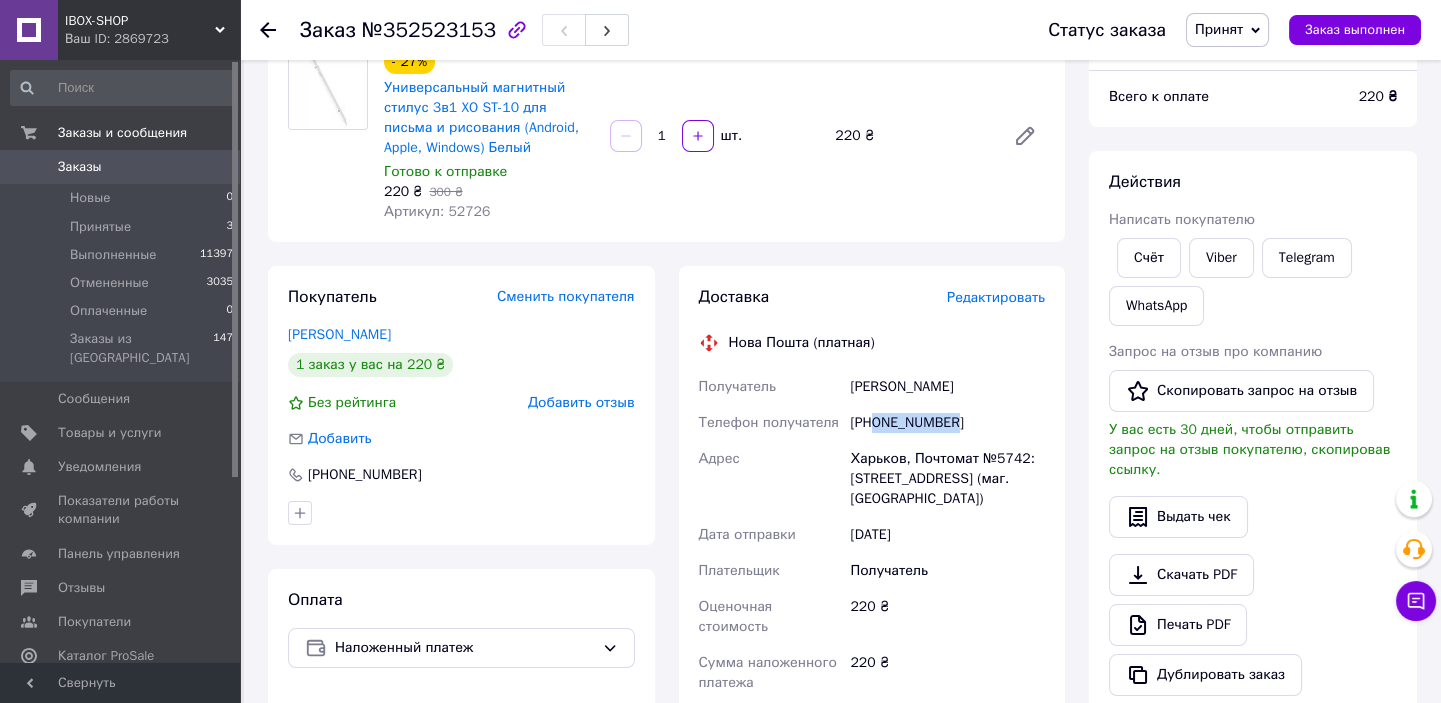 drag, startPoint x: 876, startPoint y: 424, endPoint x: 984, endPoint y: 426, distance: 108.01852 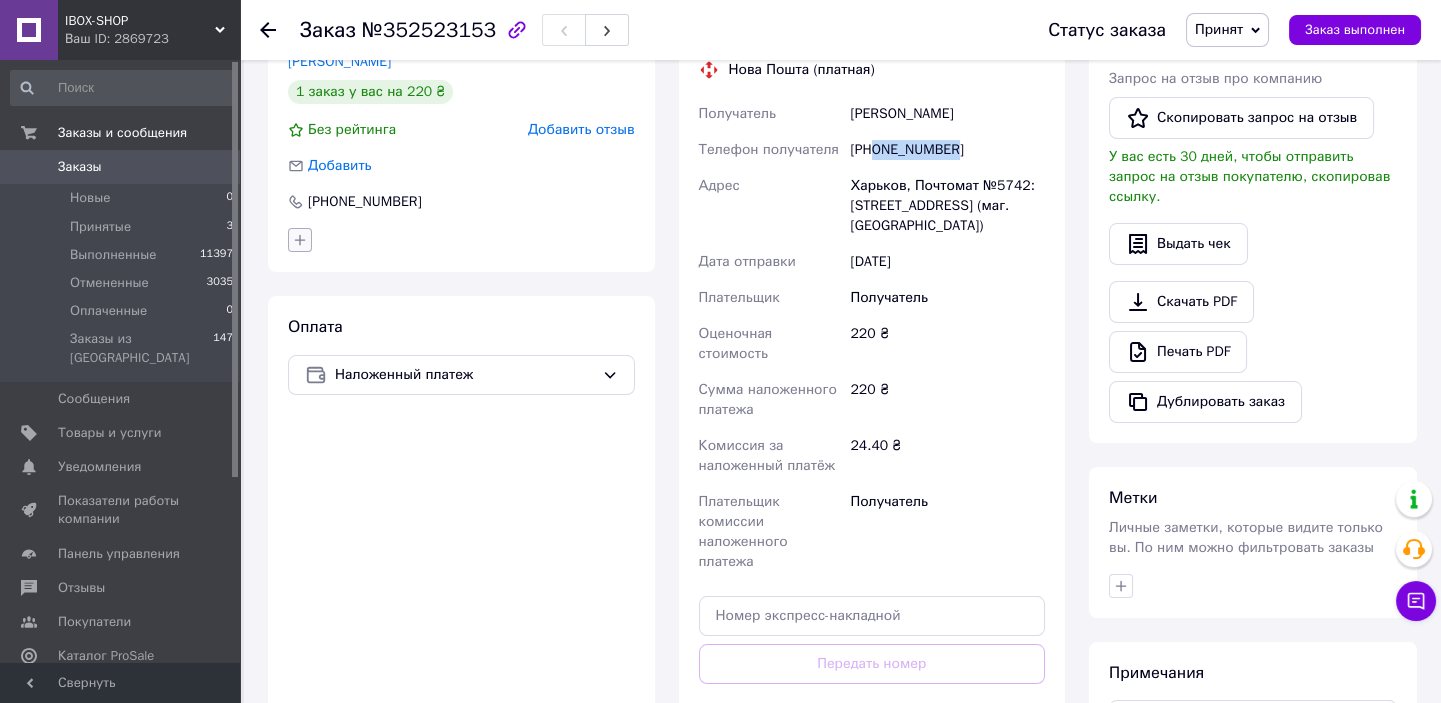 click 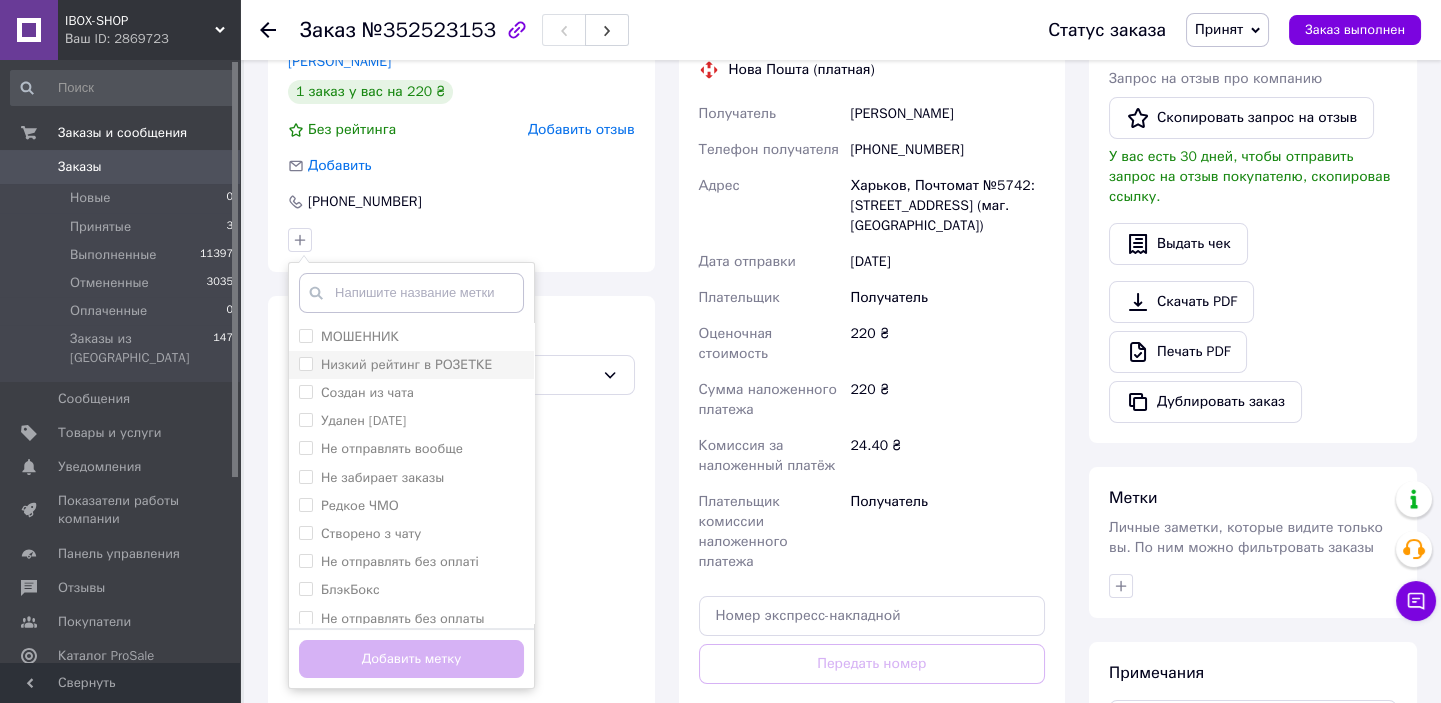 click on "Низкий рейтинг в РОЗЕТКЕ" at bounding box center (406, 364) 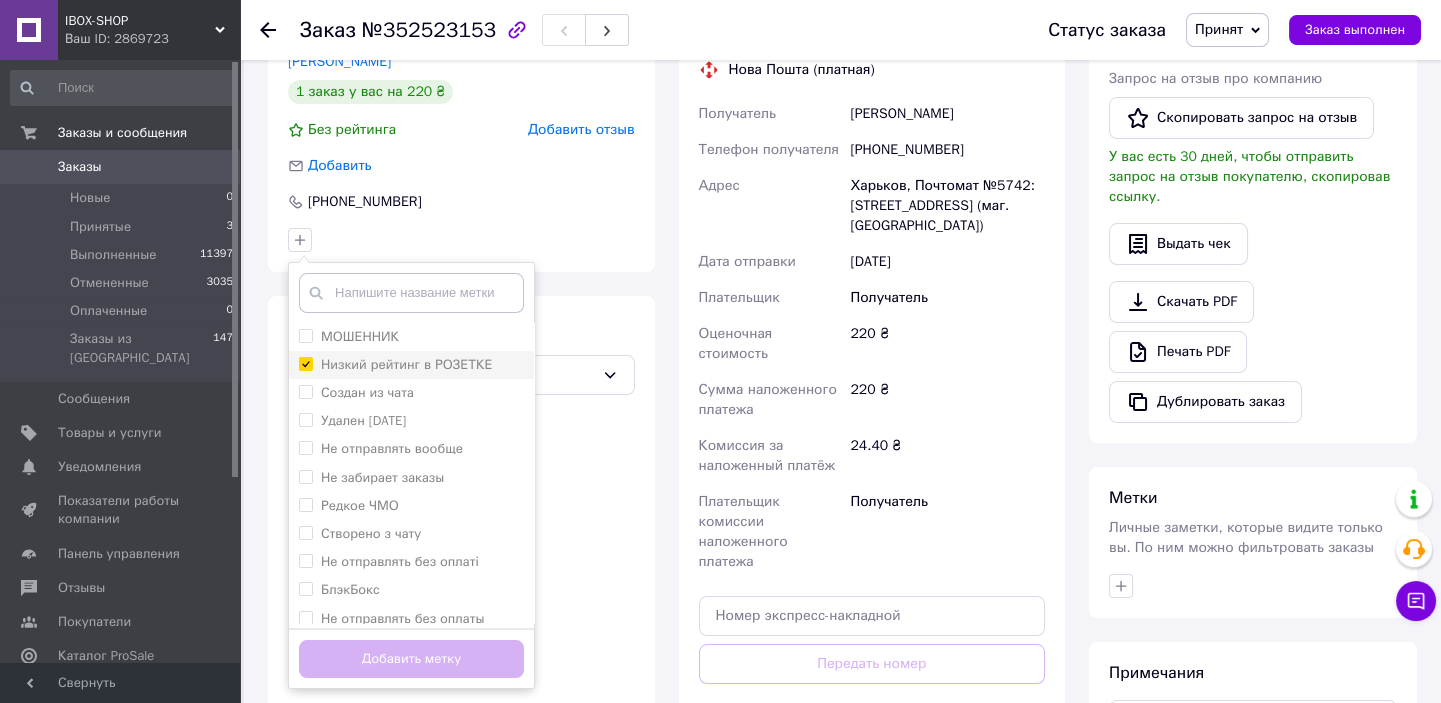checkbox on "true" 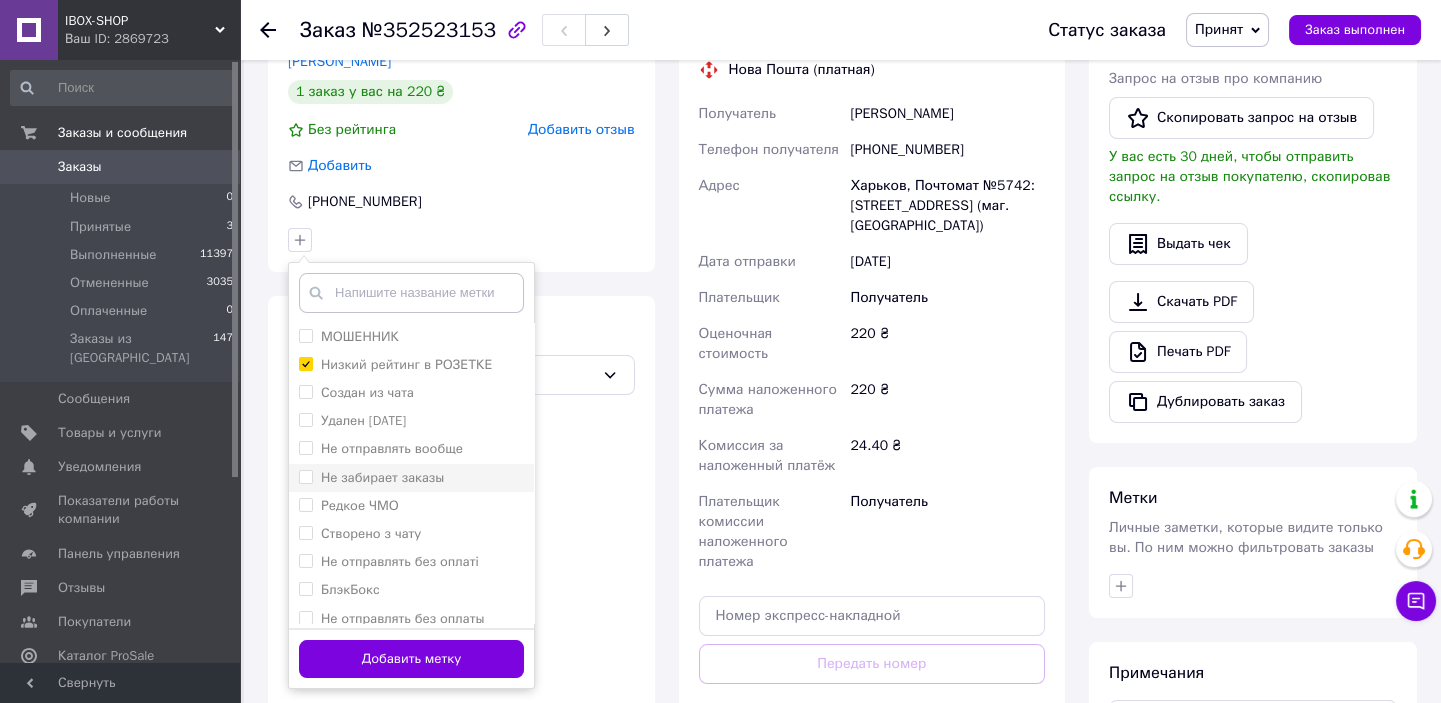 scroll, scrollTop: 66, scrollLeft: 0, axis: vertical 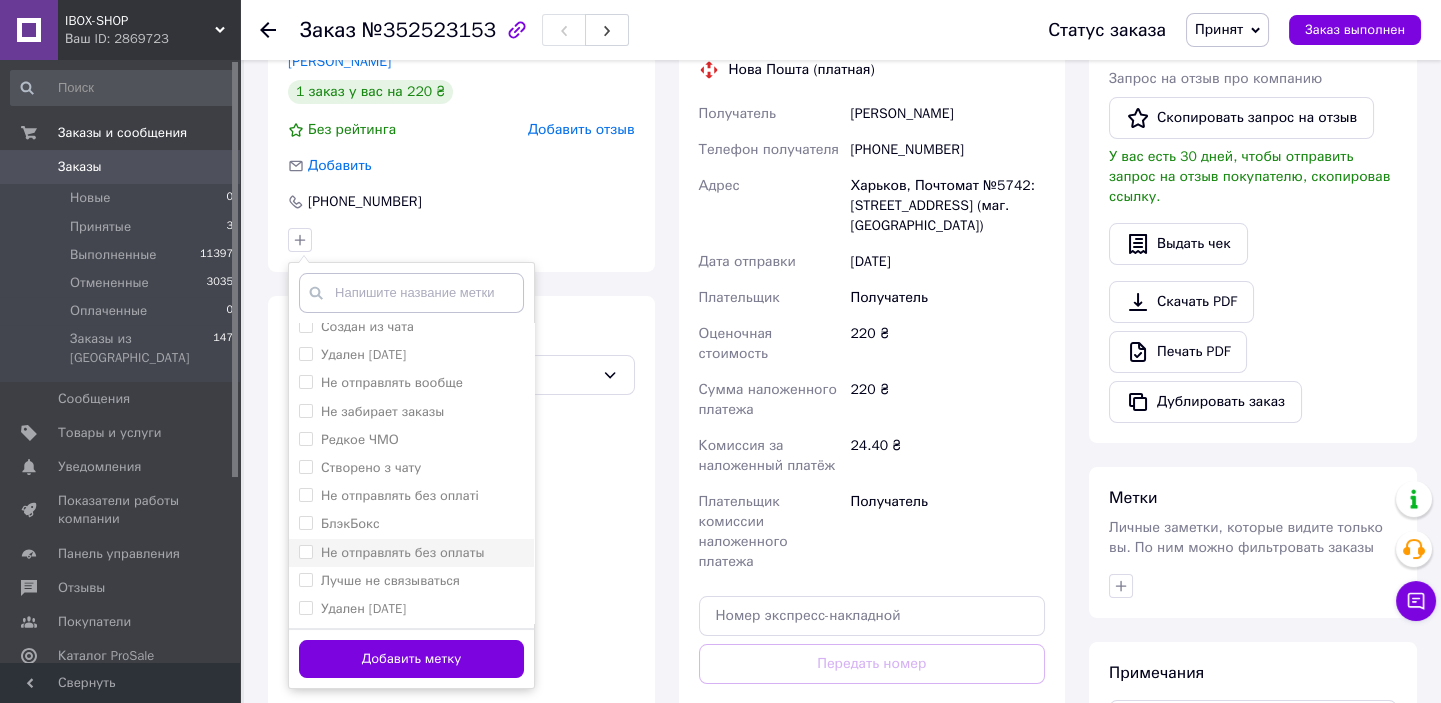 click on "Не отправлять без оплаты" at bounding box center [402, 552] 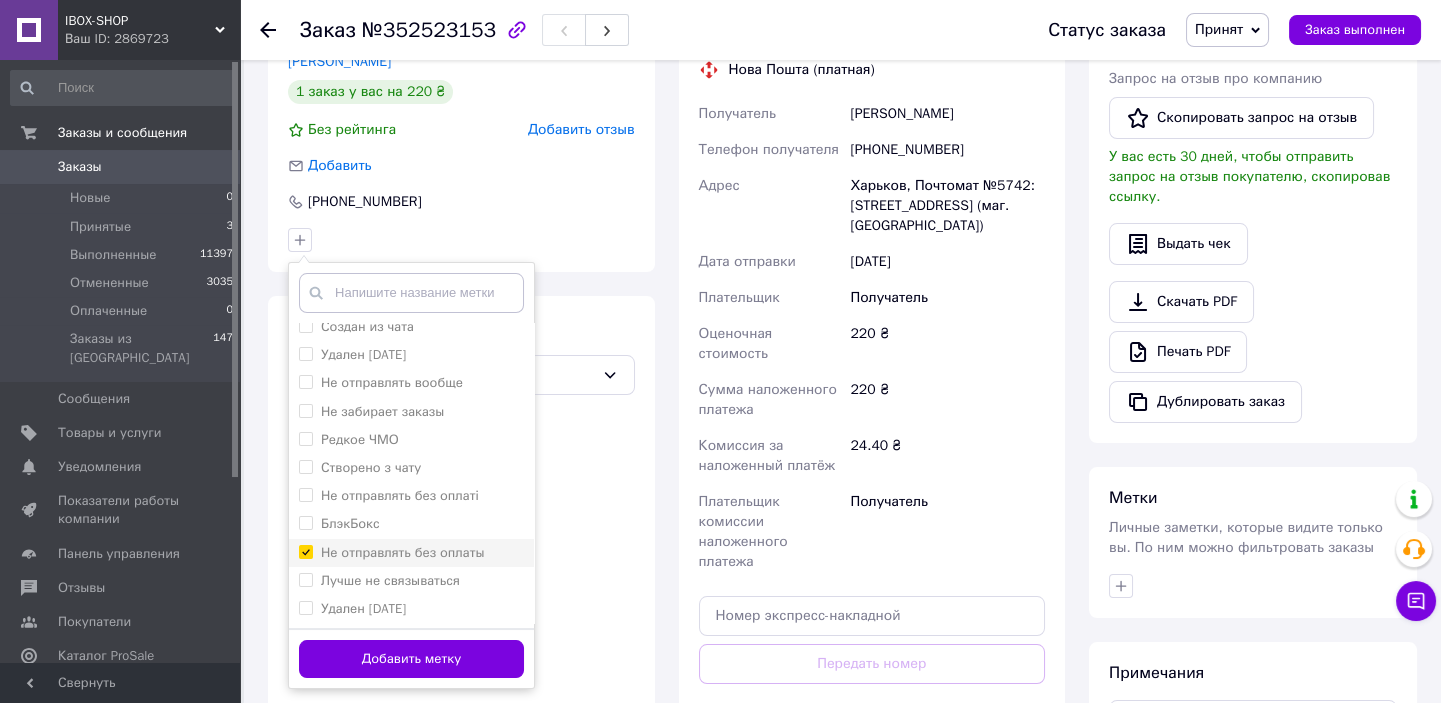 checkbox on "true" 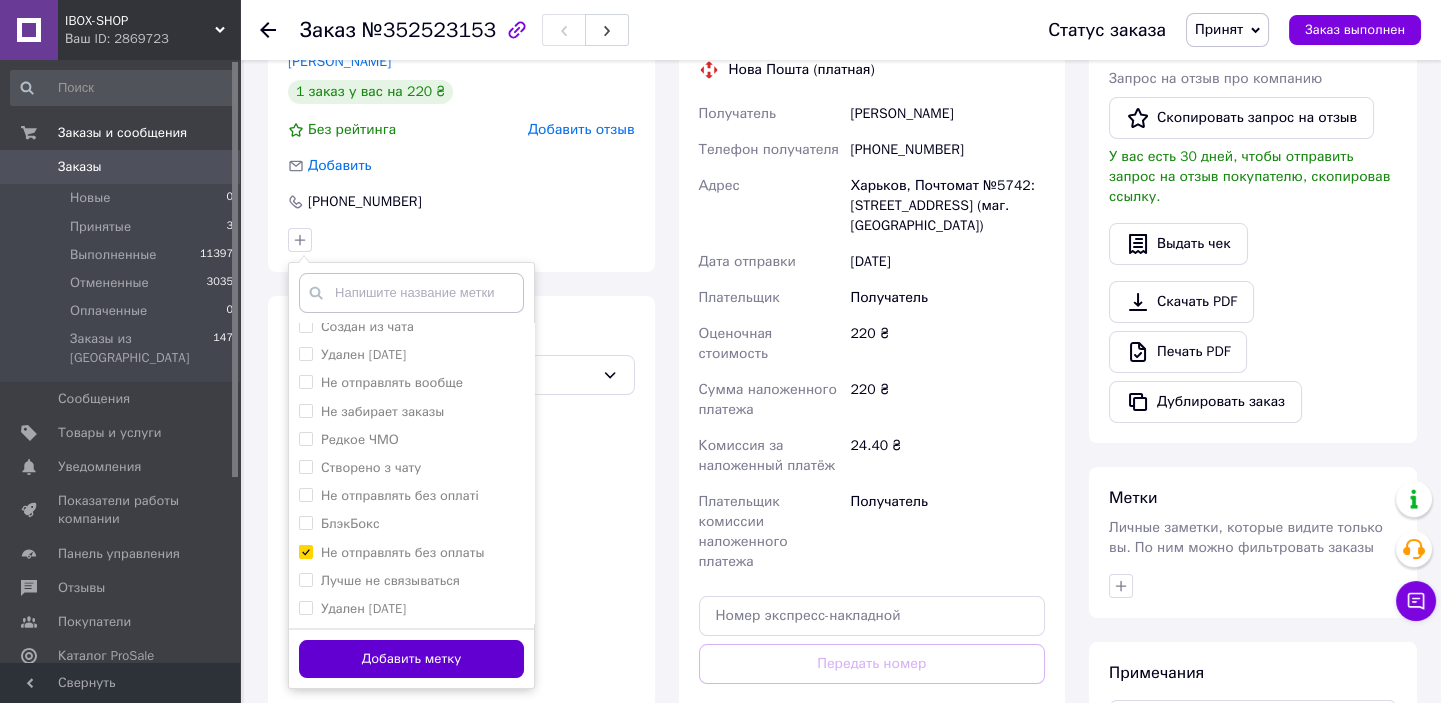 click on "Добавить метку" at bounding box center (411, 659) 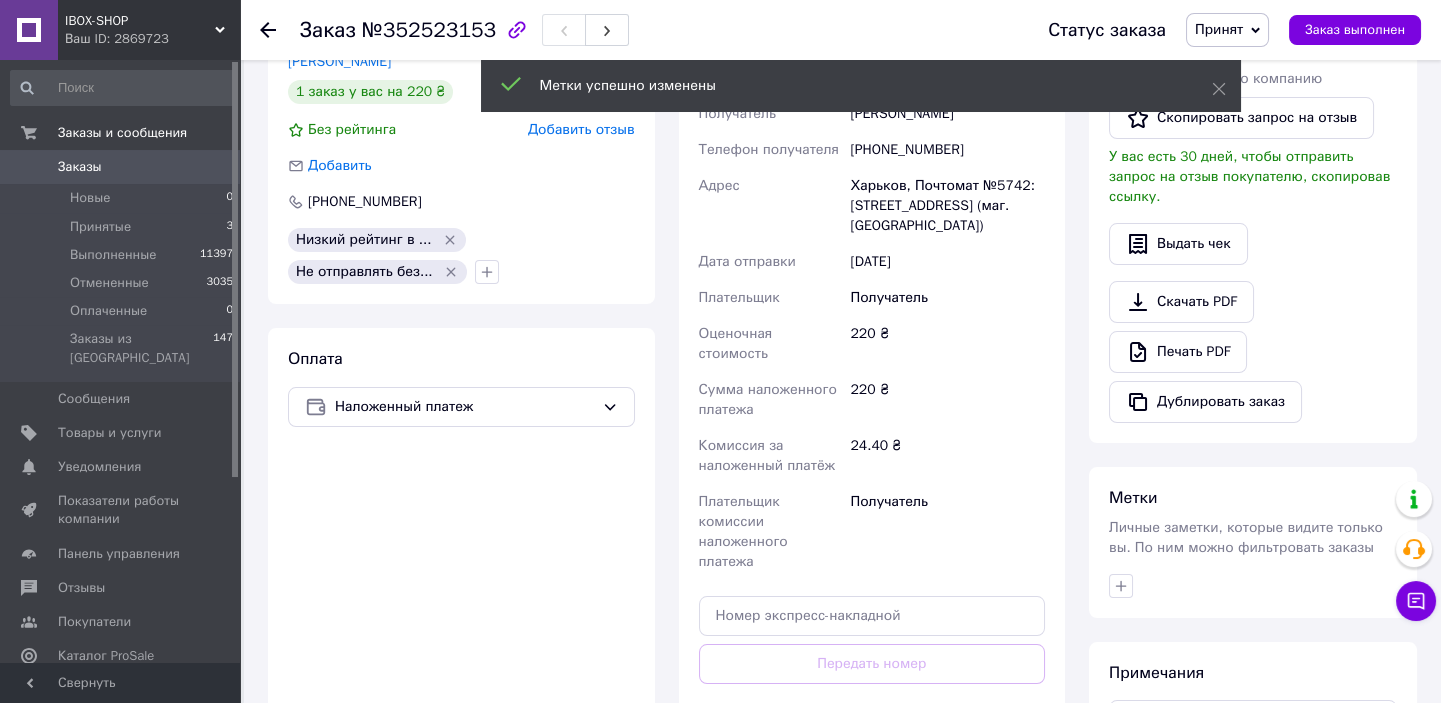 scroll, scrollTop: 181, scrollLeft: 0, axis: vertical 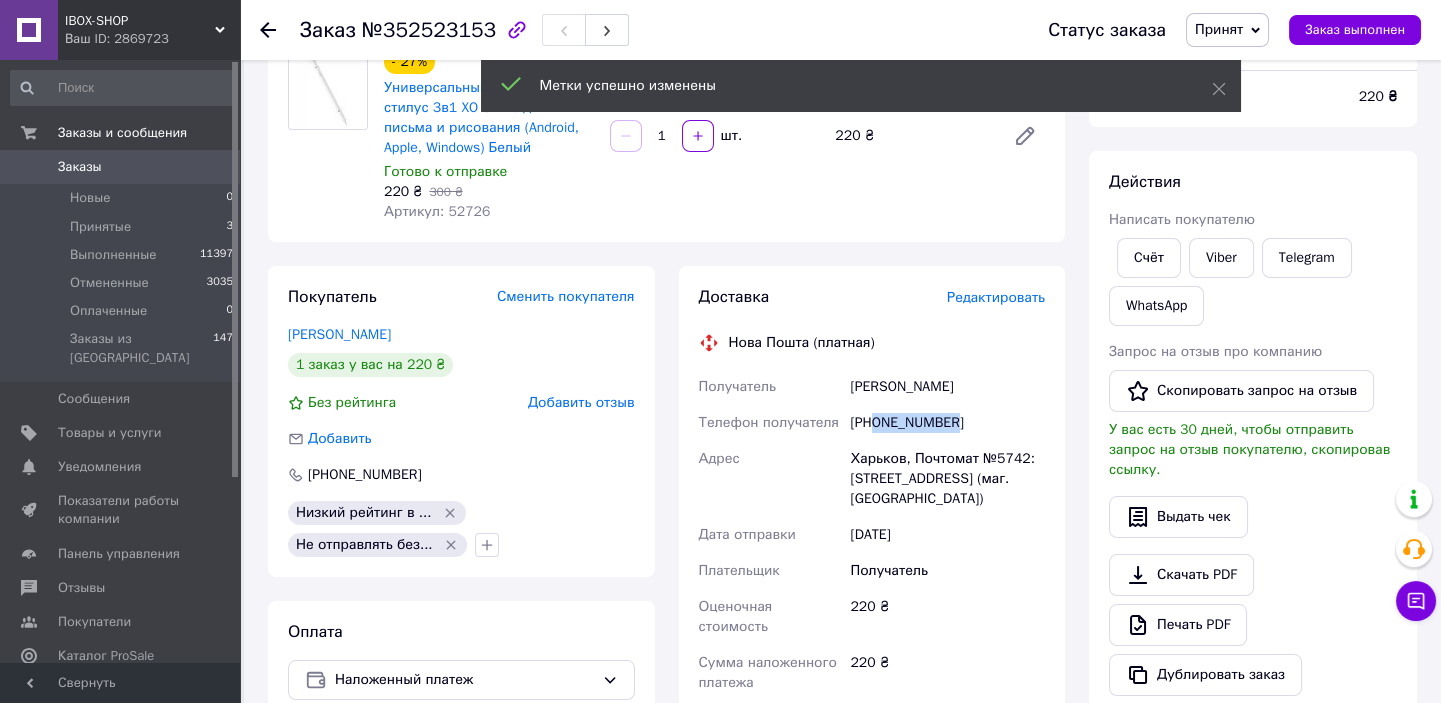 drag, startPoint x: 913, startPoint y: 421, endPoint x: 983, endPoint y: 420, distance: 70.00714 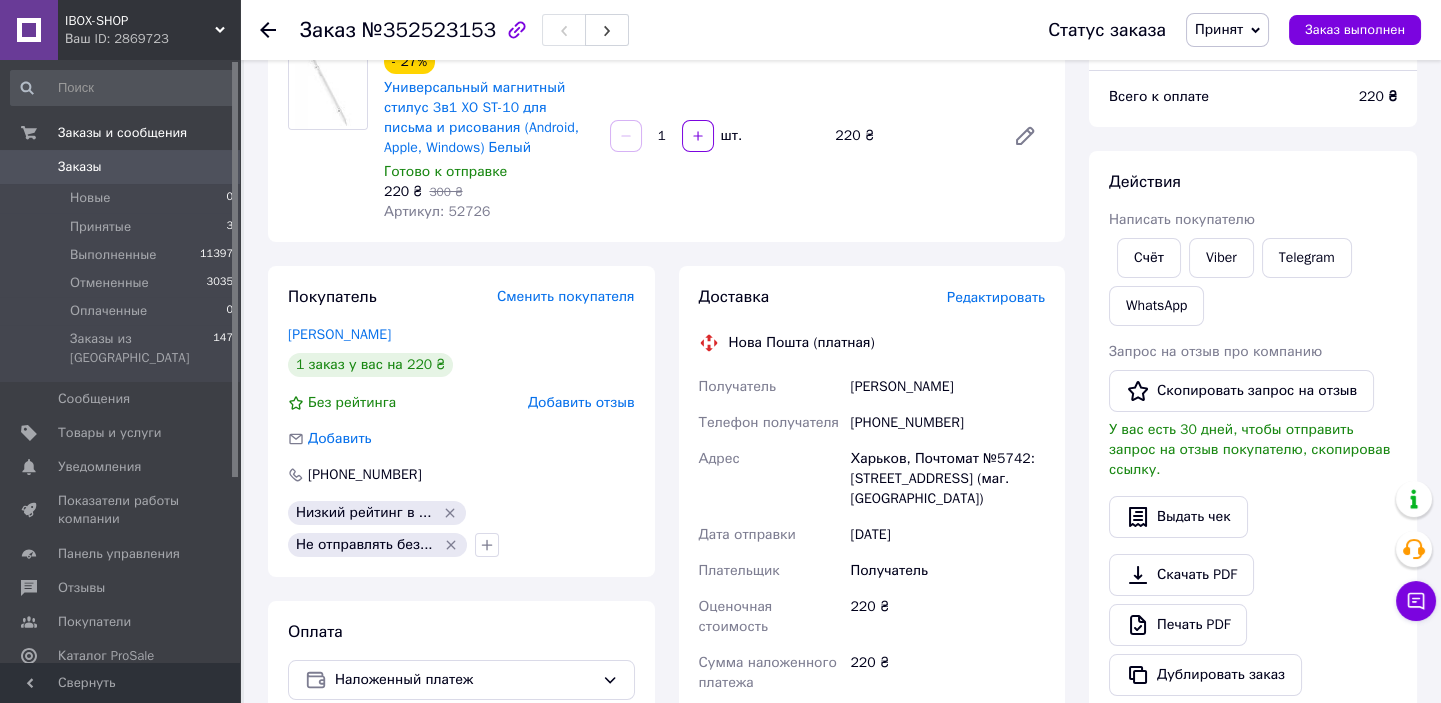 click on "Доставка Редактировать Нова Пошта (платная) Получатель [PERSON_NAME] Телефон получателя [PHONE_NUMBER] Адрес [STREET_ADDRESS]: [STREET_ADDRESS] (маг. АТБ) Дата отправки [DATE] Плательщик Получатель Оценочная стоимость 220 ₴ Сумма наложенного платежа 220 ₴ Комиссия за наложенный платёж 24.40 ₴ Плательщик комиссии наложенного платежа Получатель Передать номер или Сгенерировать ЭН Плательщик Получатель Отправитель Фамилия получателя [PERSON_NAME] Имя получателя [PERSON_NAME] Отчество получателя Телефон получателя [PHONE_NUMBER] Тип доставки В отделении Курьером Город" at bounding box center [872, 666] 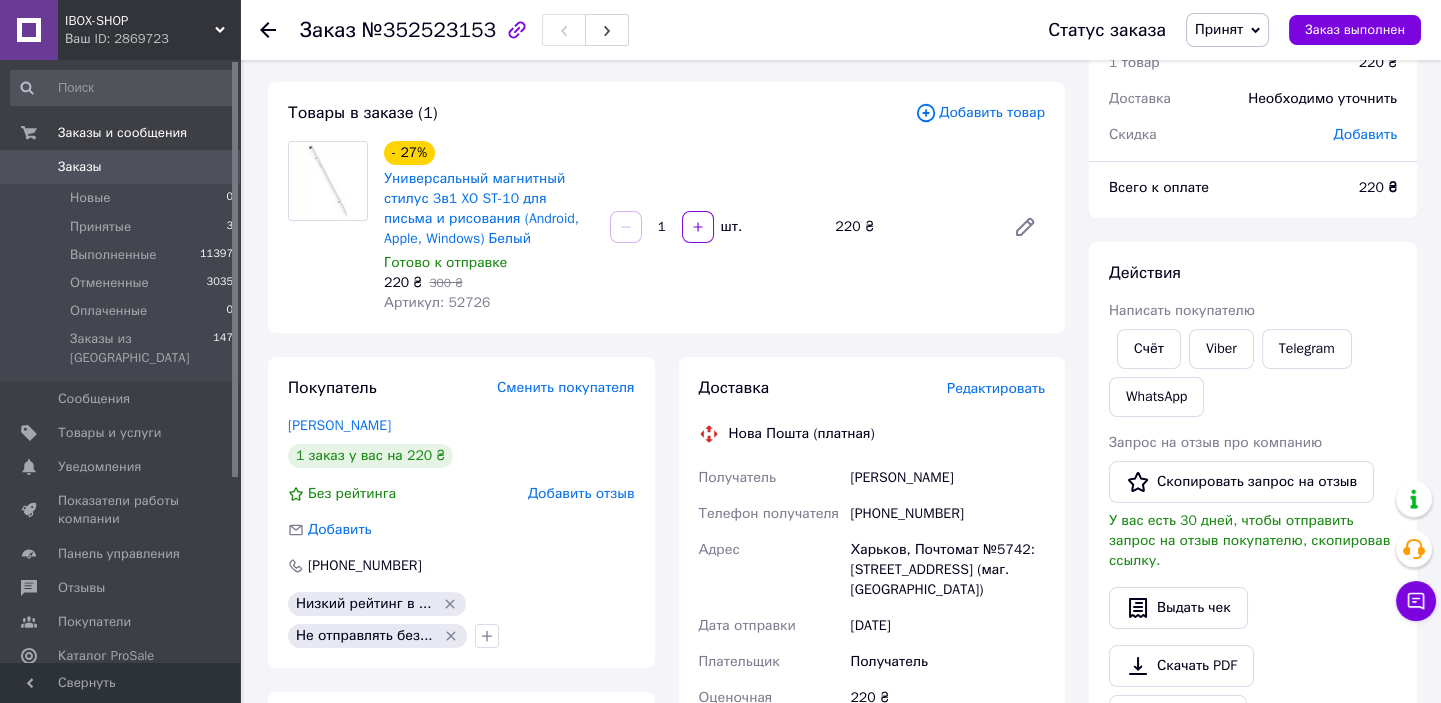 scroll, scrollTop: 0, scrollLeft: 0, axis: both 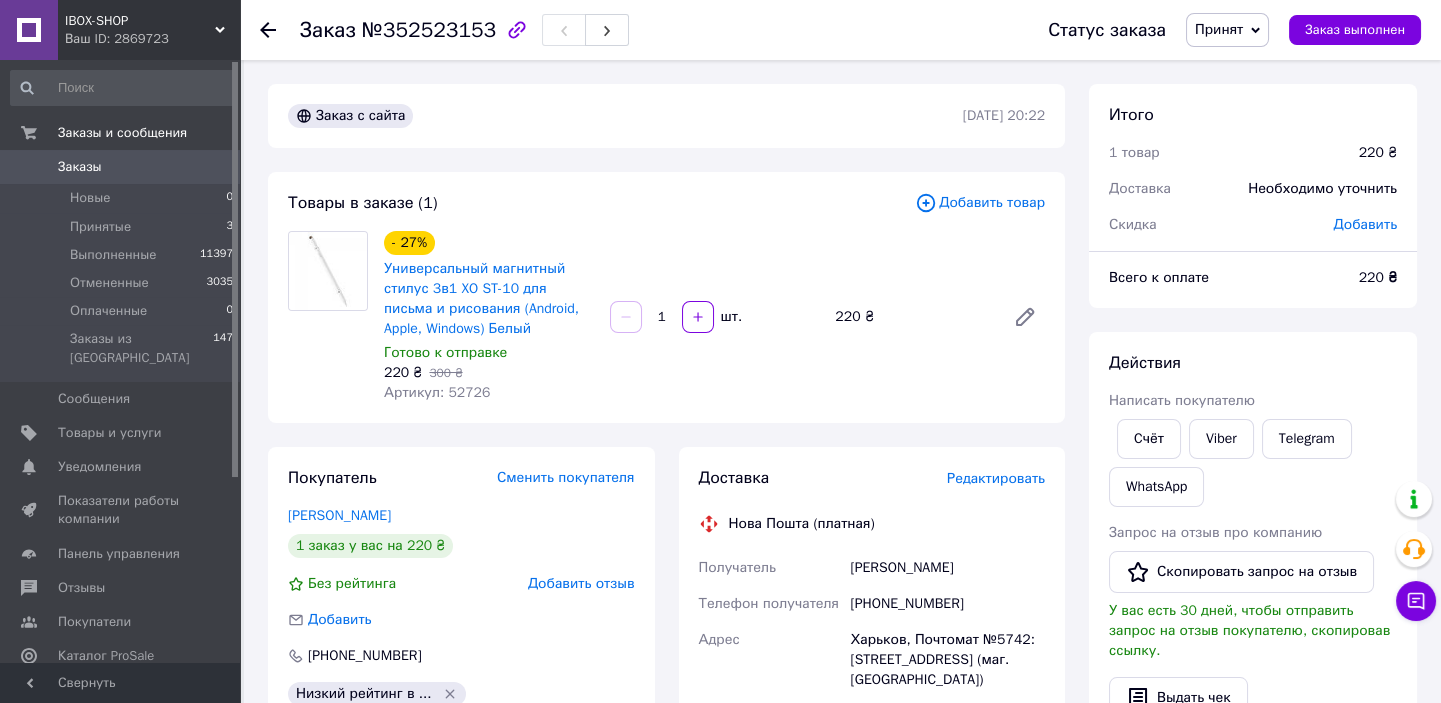 click on "Заказ №352523153" at bounding box center (654, 30) 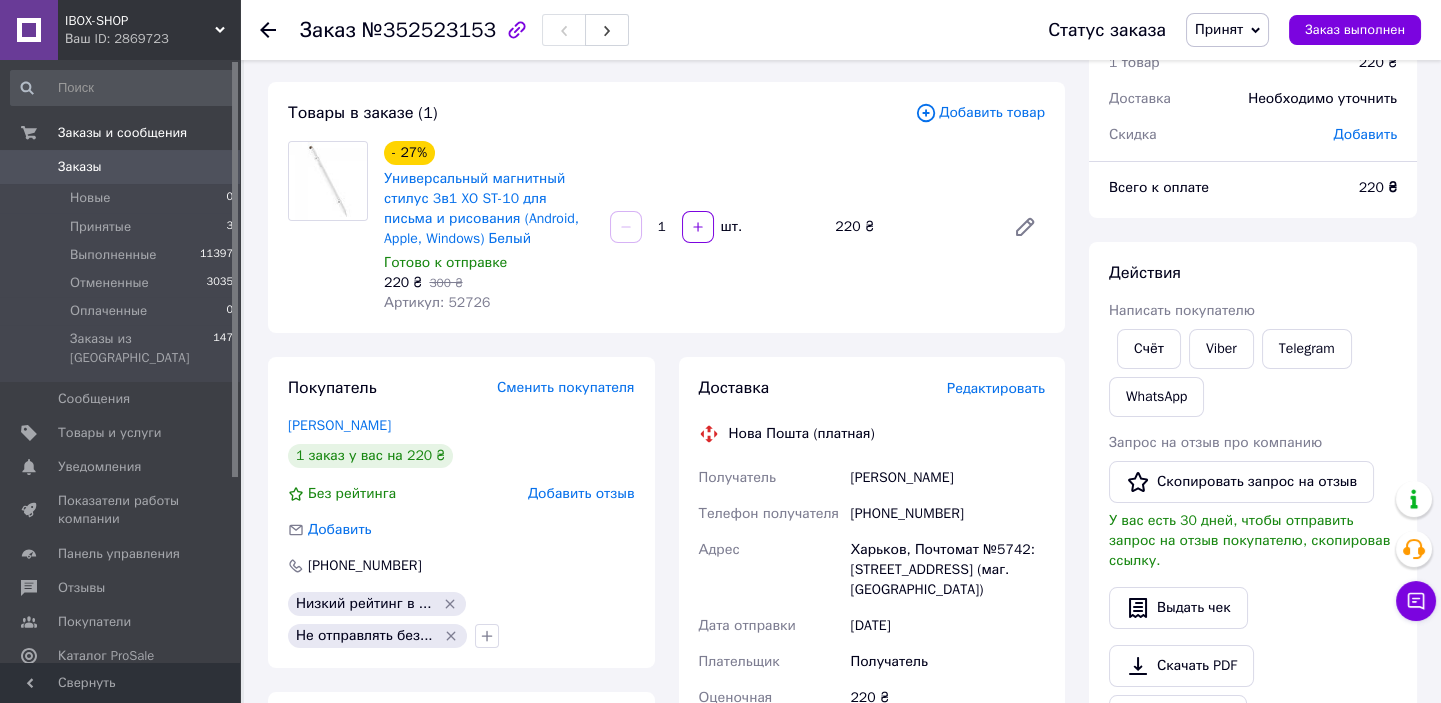 scroll, scrollTop: 272, scrollLeft: 0, axis: vertical 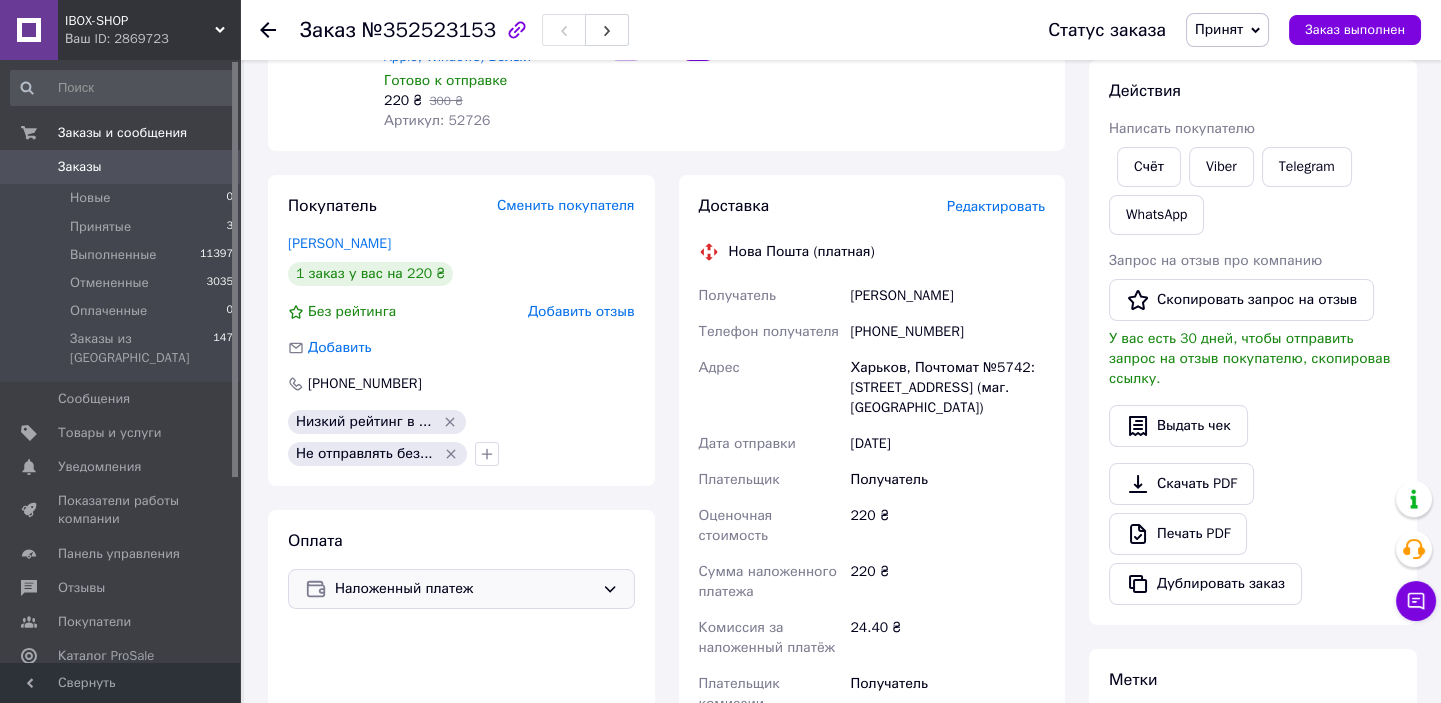 click on "Наложенный платеж" at bounding box center [464, 589] 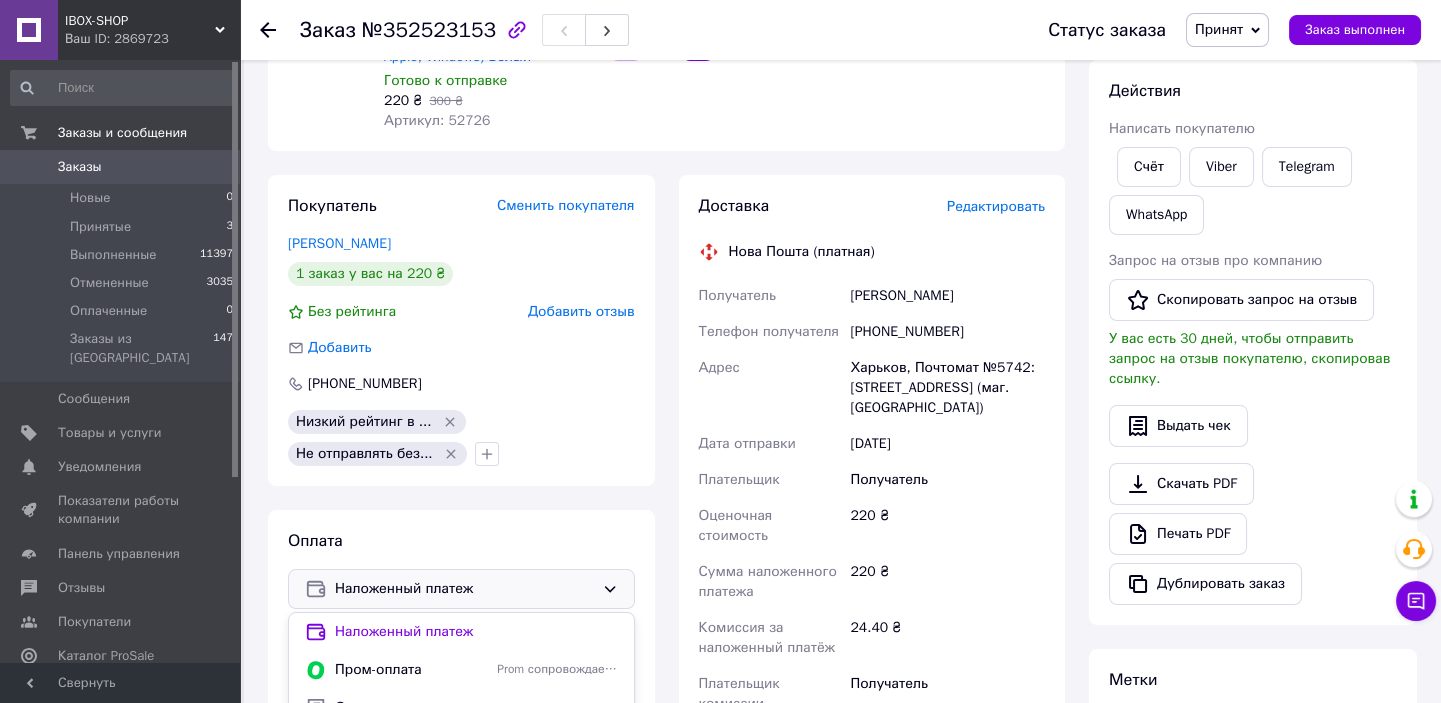 scroll, scrollTop: 454, scrollLeft: 0, axis: vertical 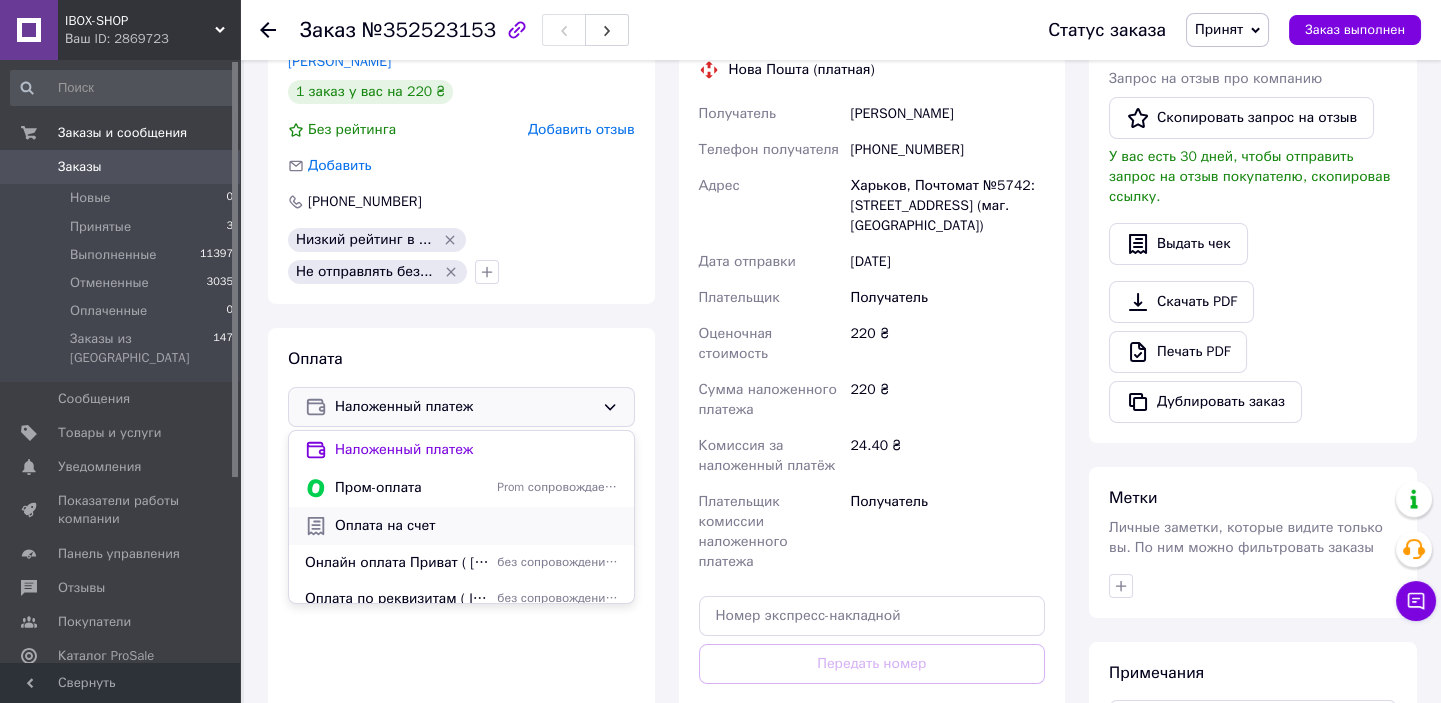click on "Оплата на счет" at bounding box center (476, 526) 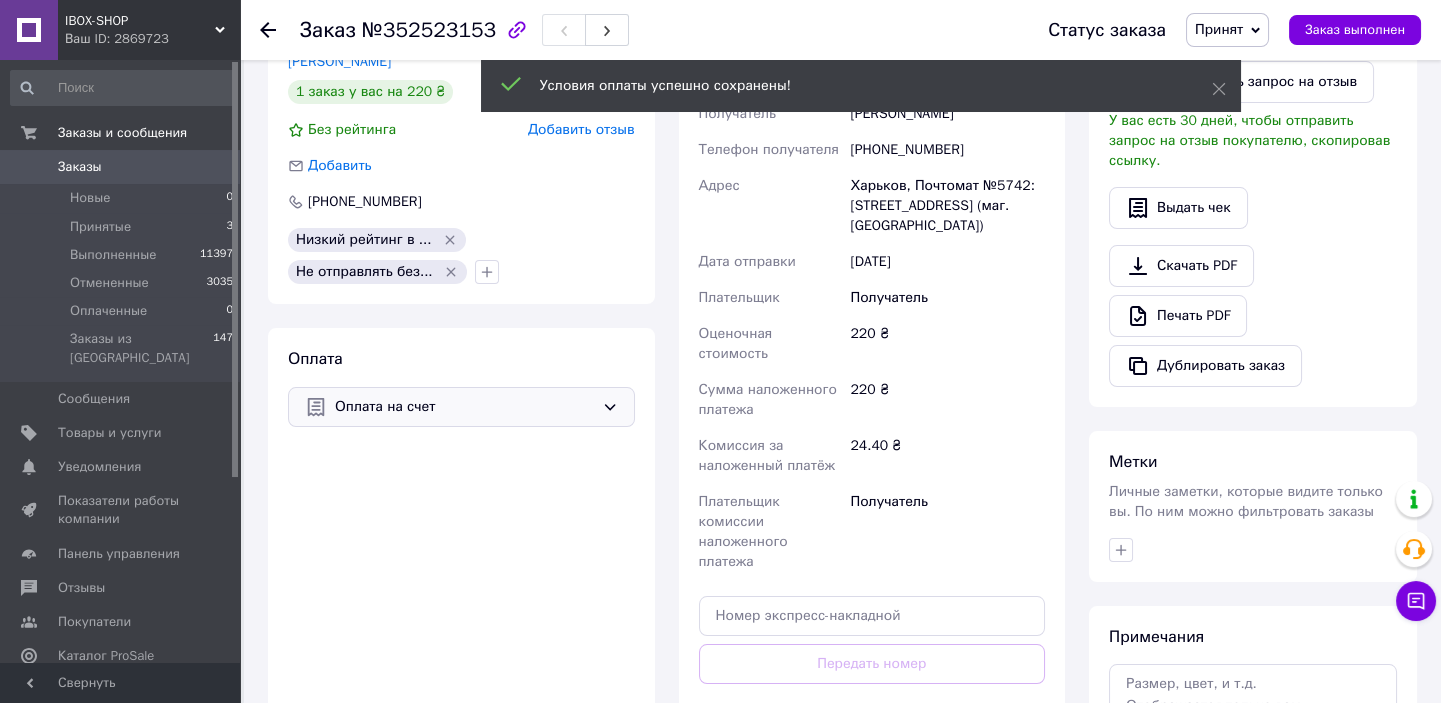 scroll, scrollTop: 0, scrollLeft: 0, axis: both 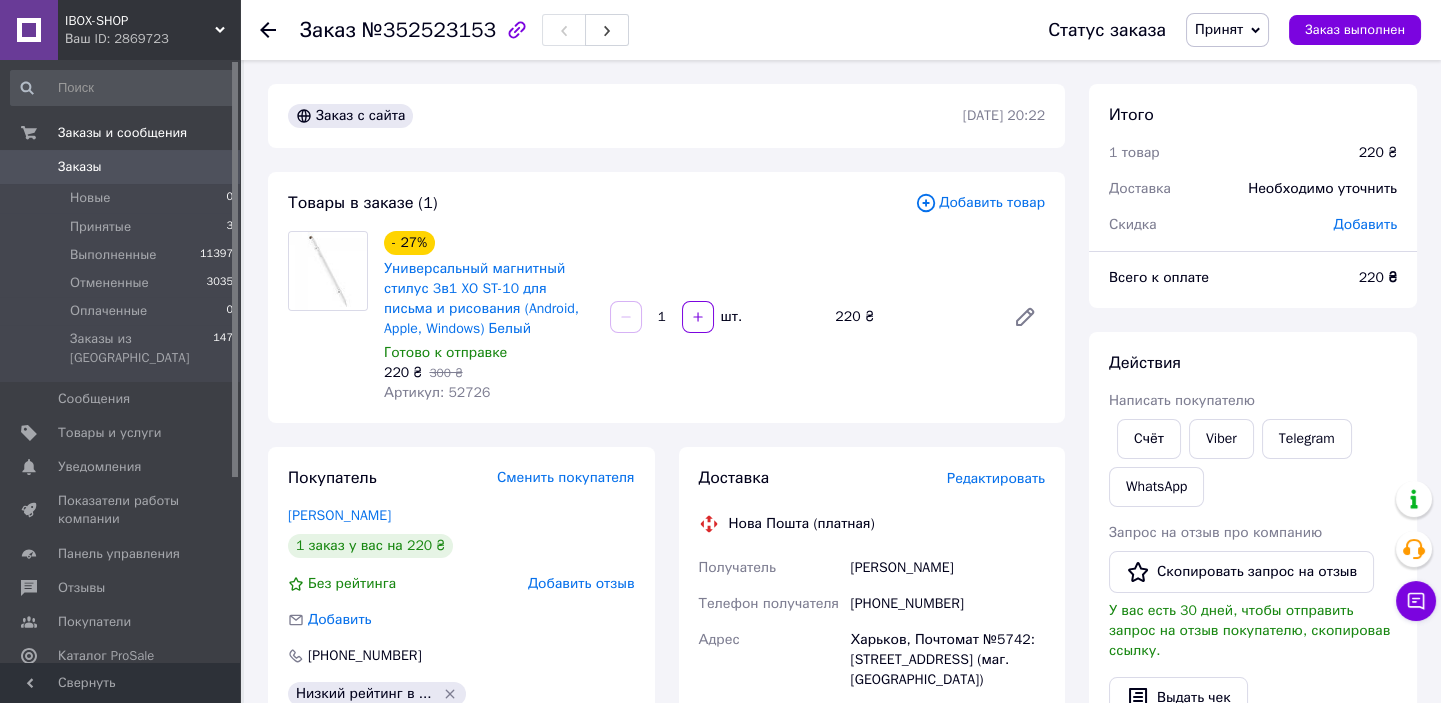 click 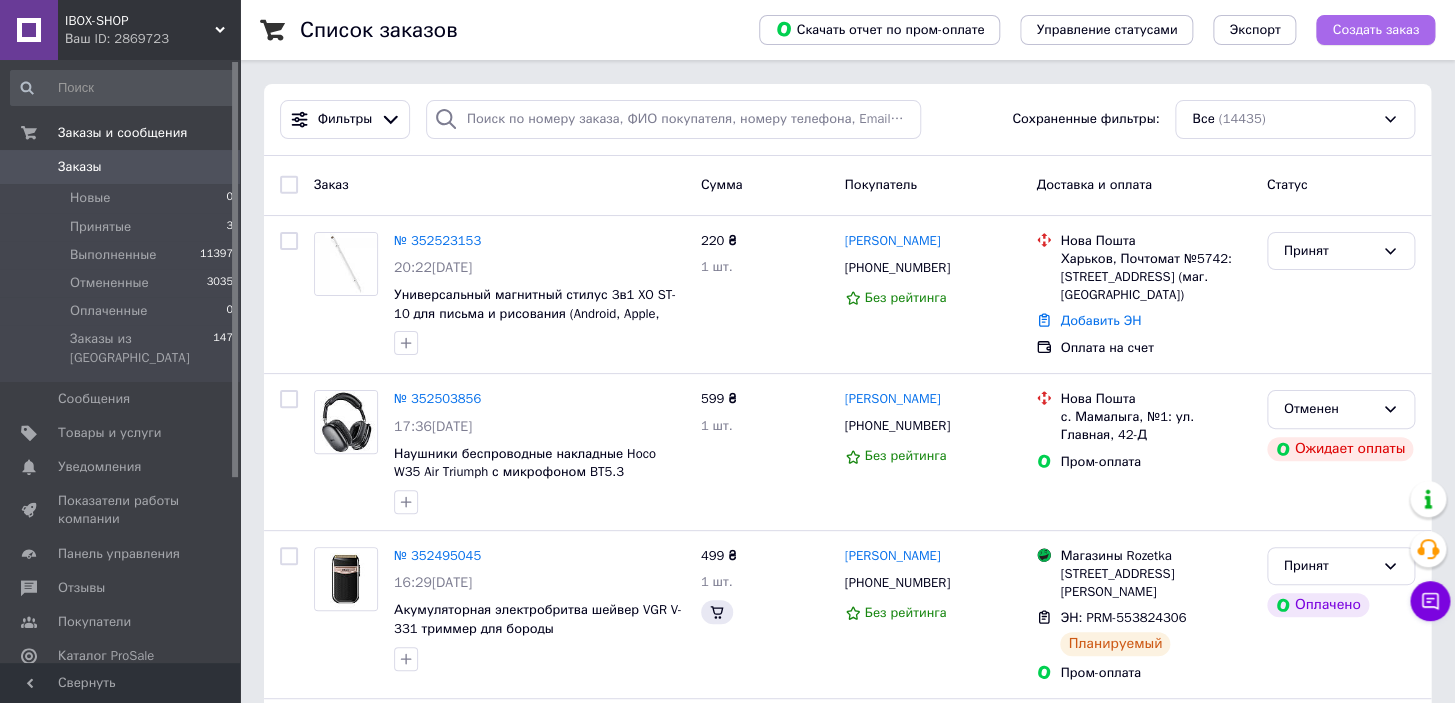 click on "Создать заказ" at bounding box center [1375, 30] 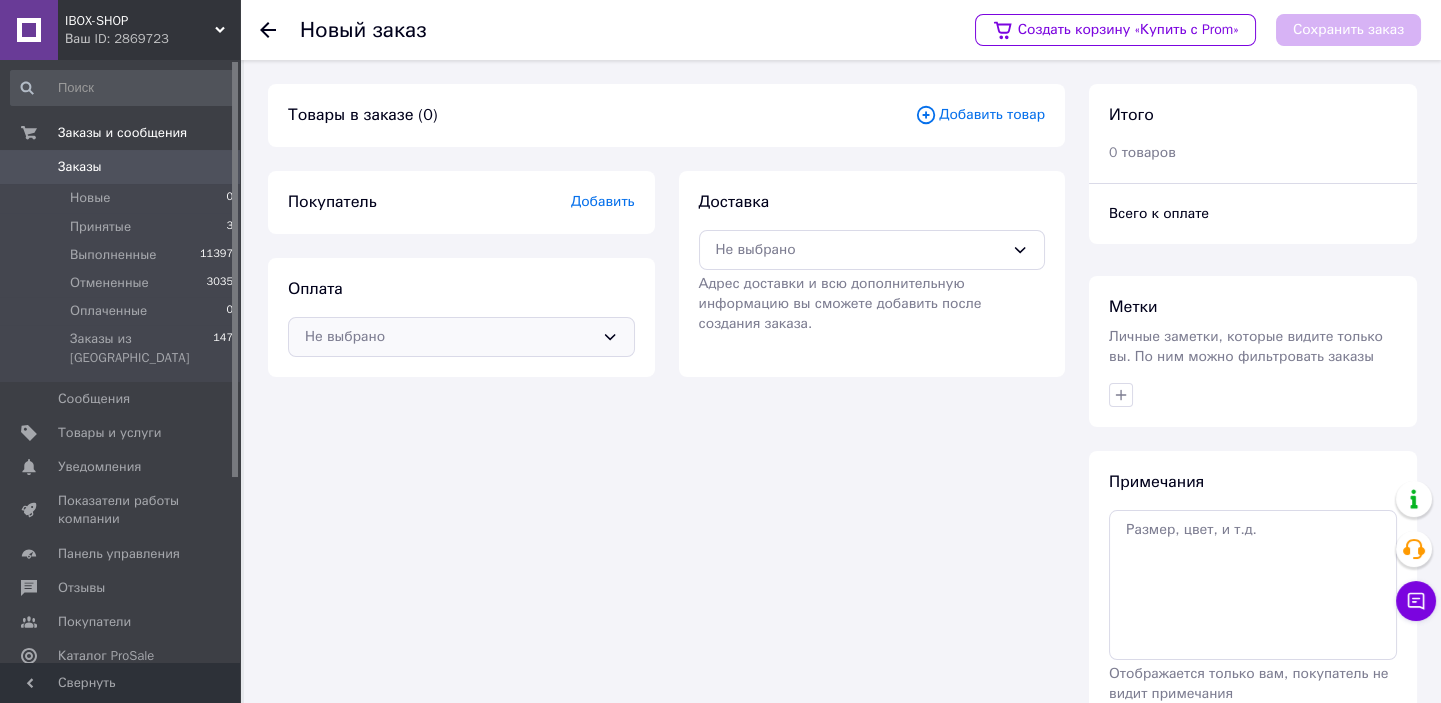 click 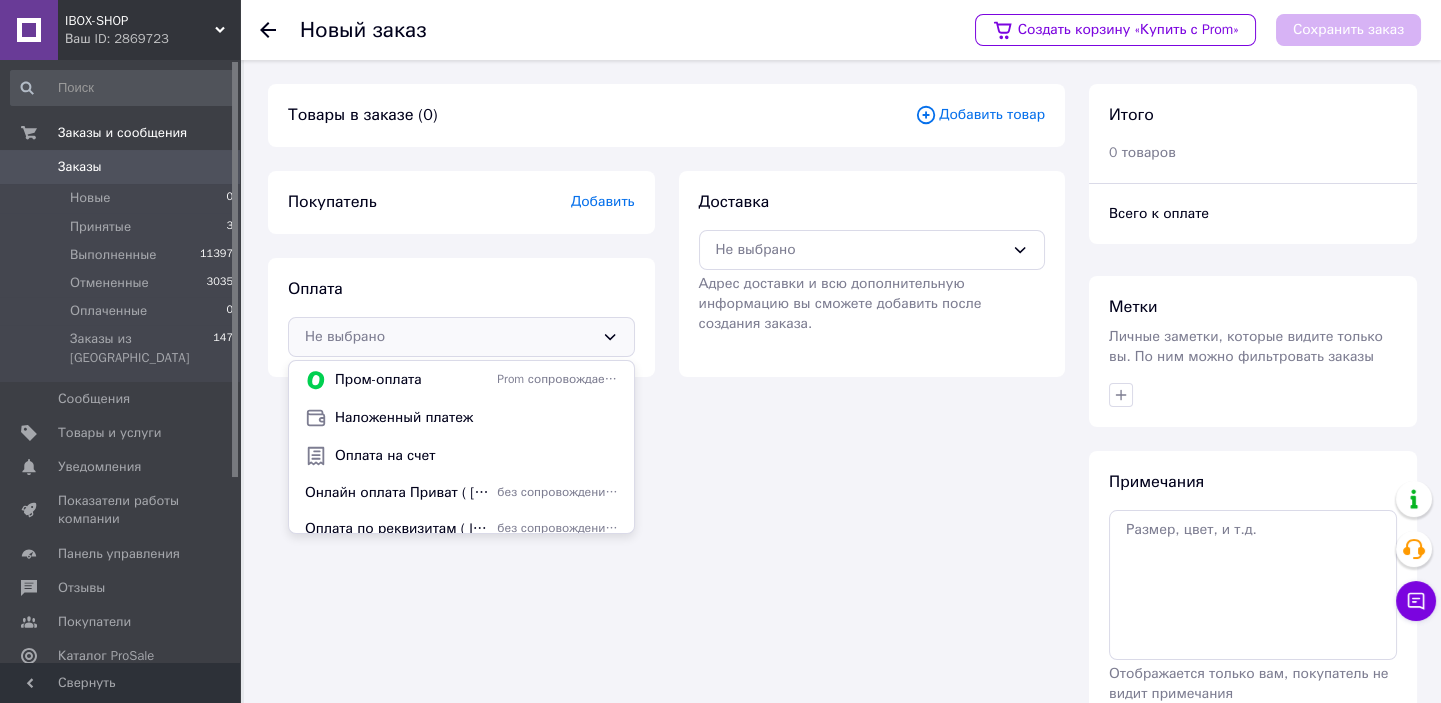 click 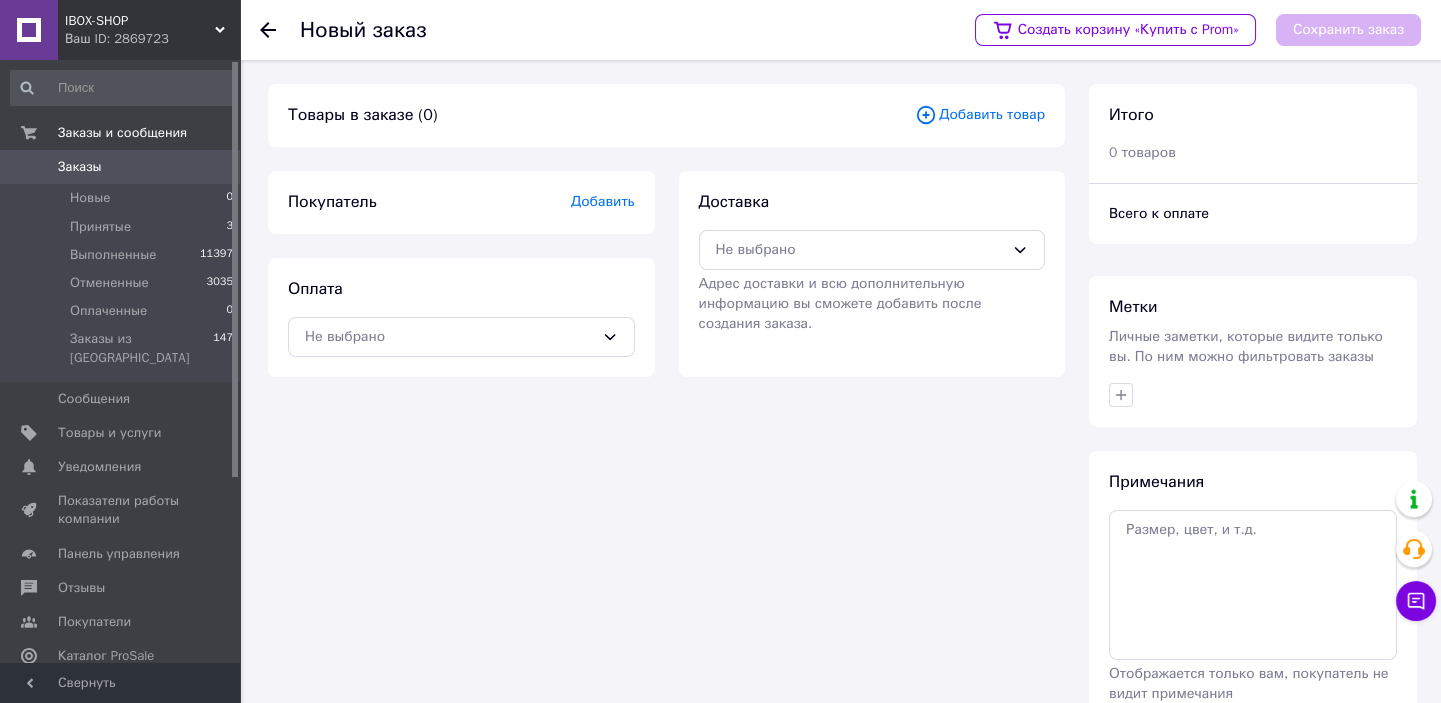 click on "Добавить" at bounding box center (603, 201) 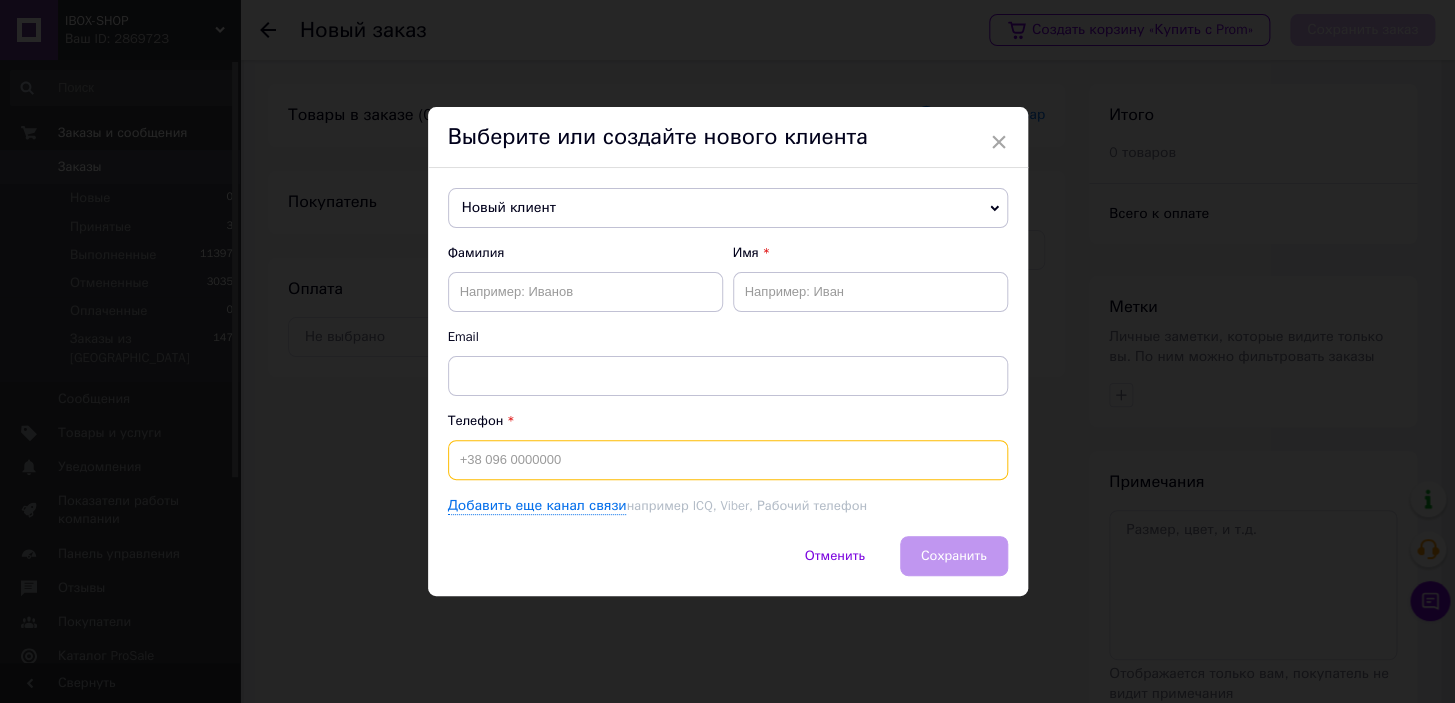 click at bounding box center (728, 460) 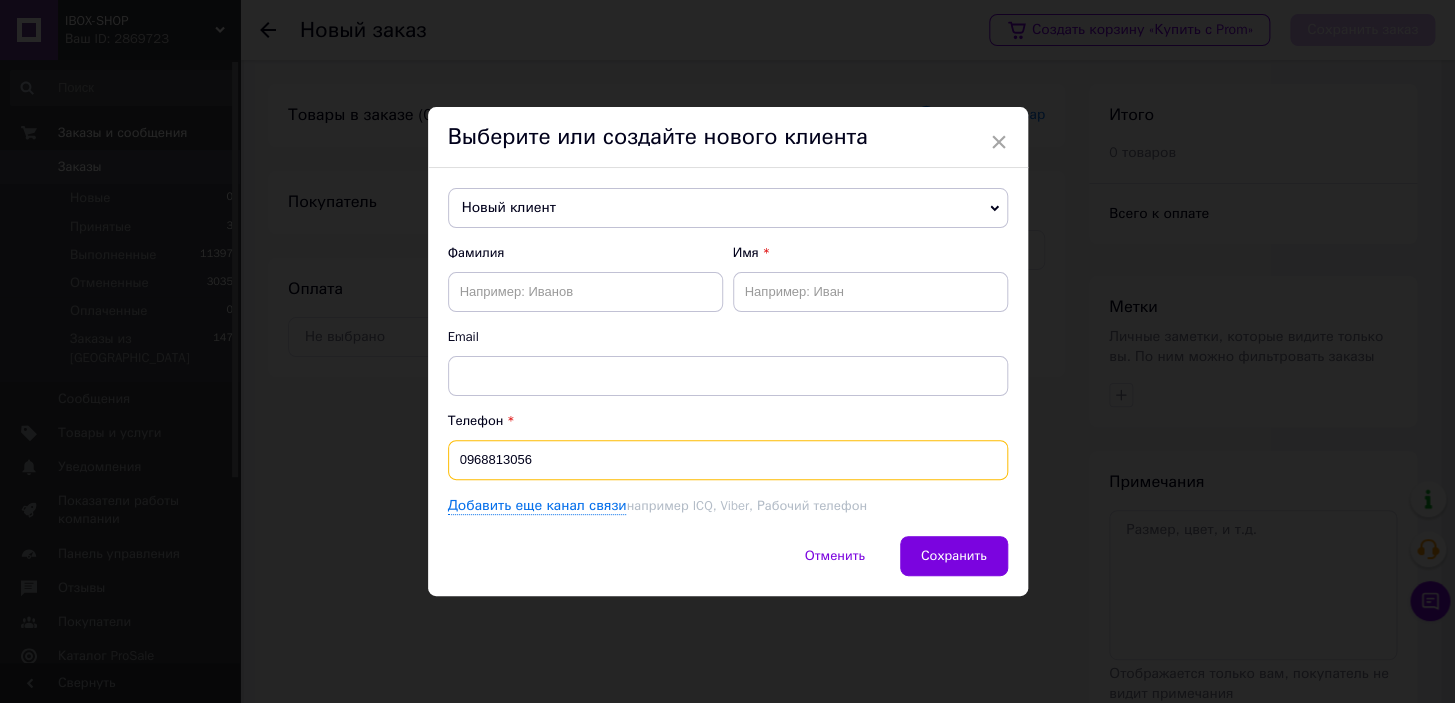 click on "0968813056" at bounding box center (728, 460) 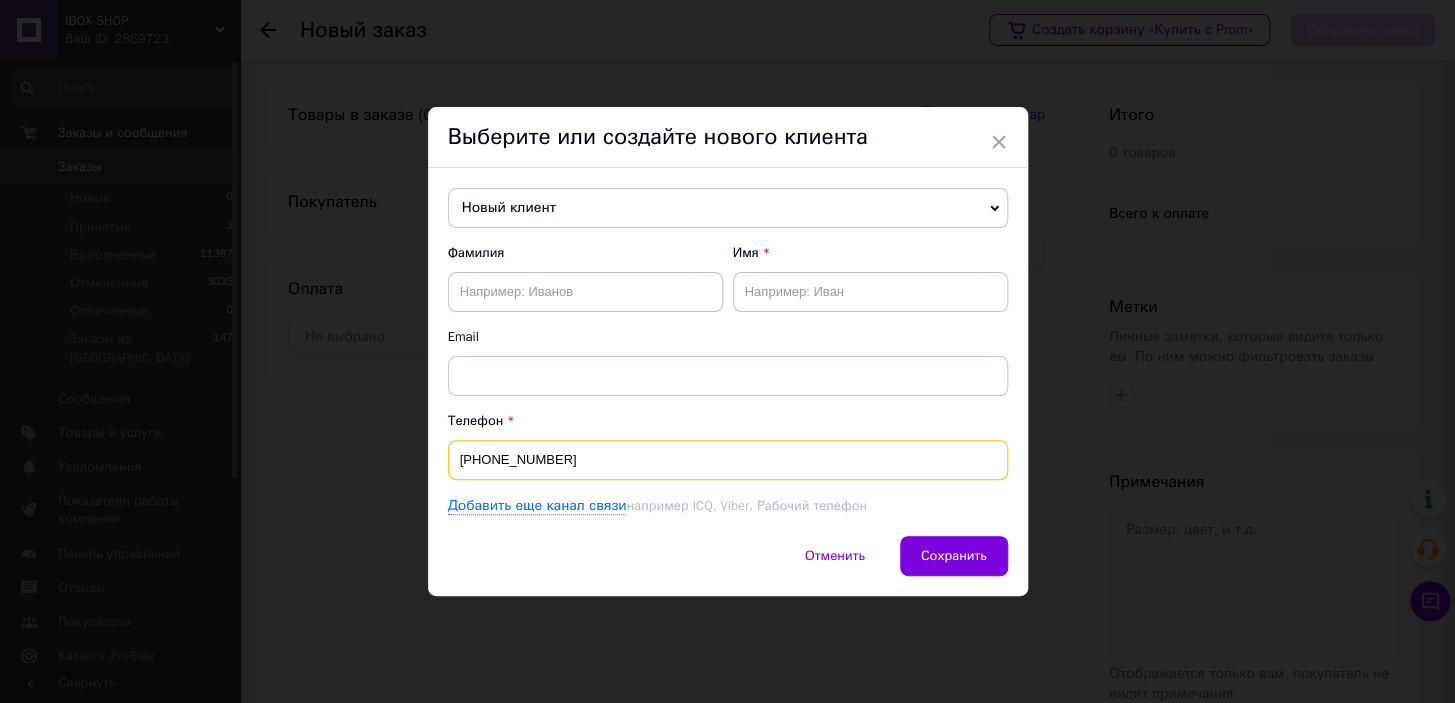 type on "[PHONE_NUMBER]" 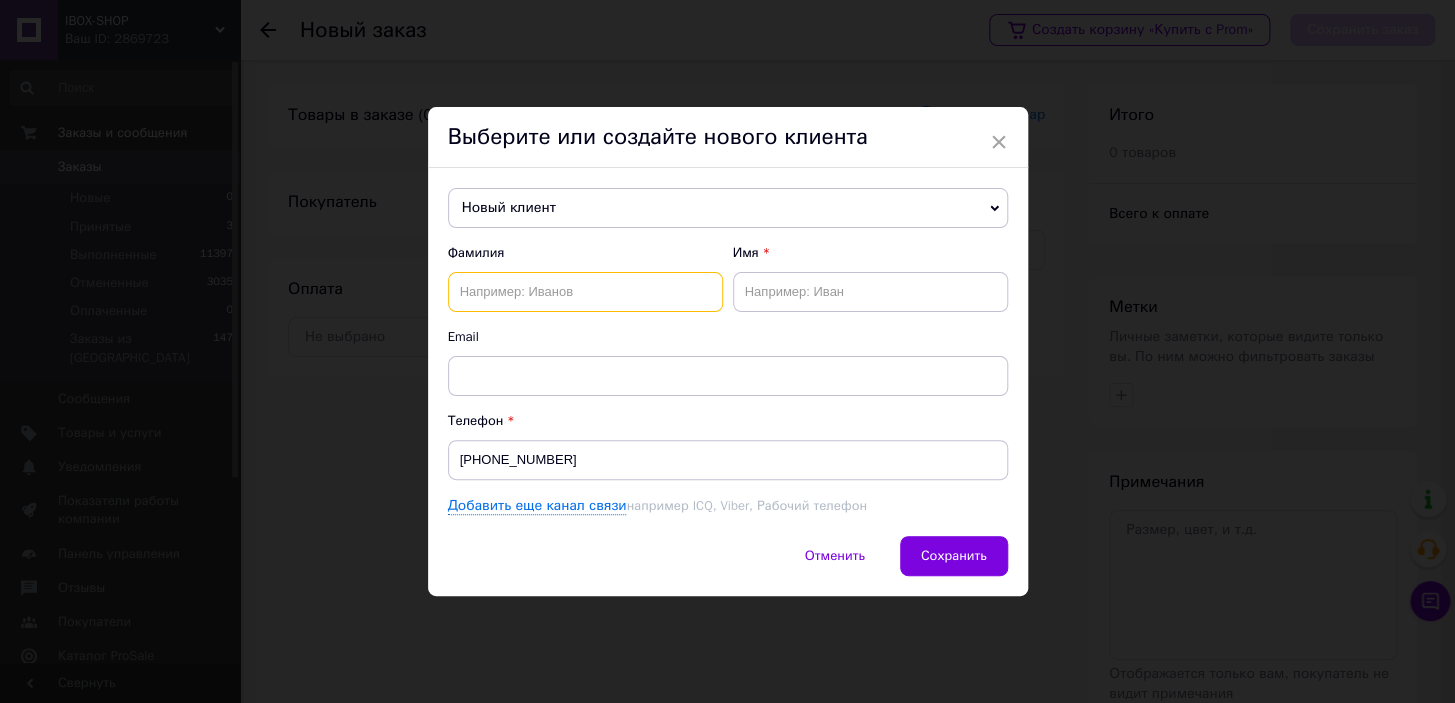 click at bounding box center (585, 292) 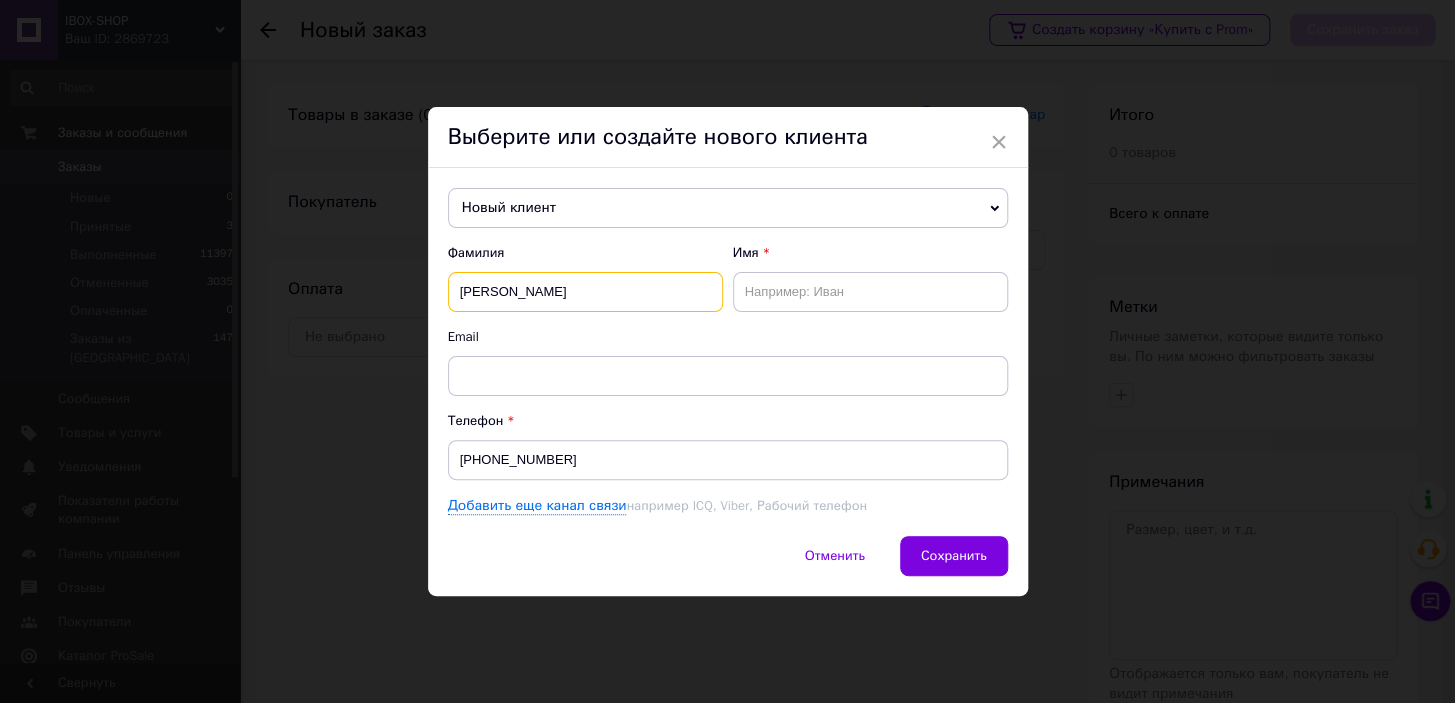 drag, startPoint x: 498, startPoint y: 291, endPoint x: 455, endPoint y: 291, distance: 43 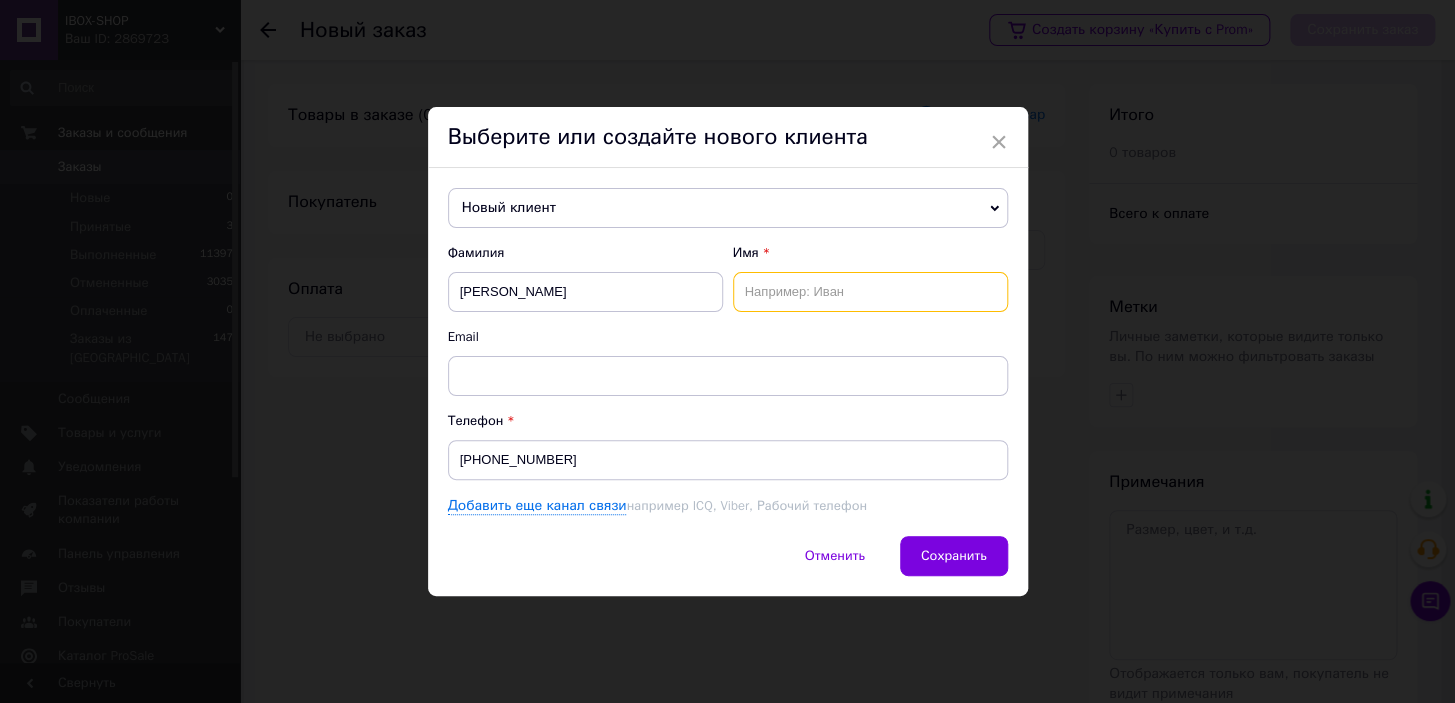 click at bounding box center [870, 292] 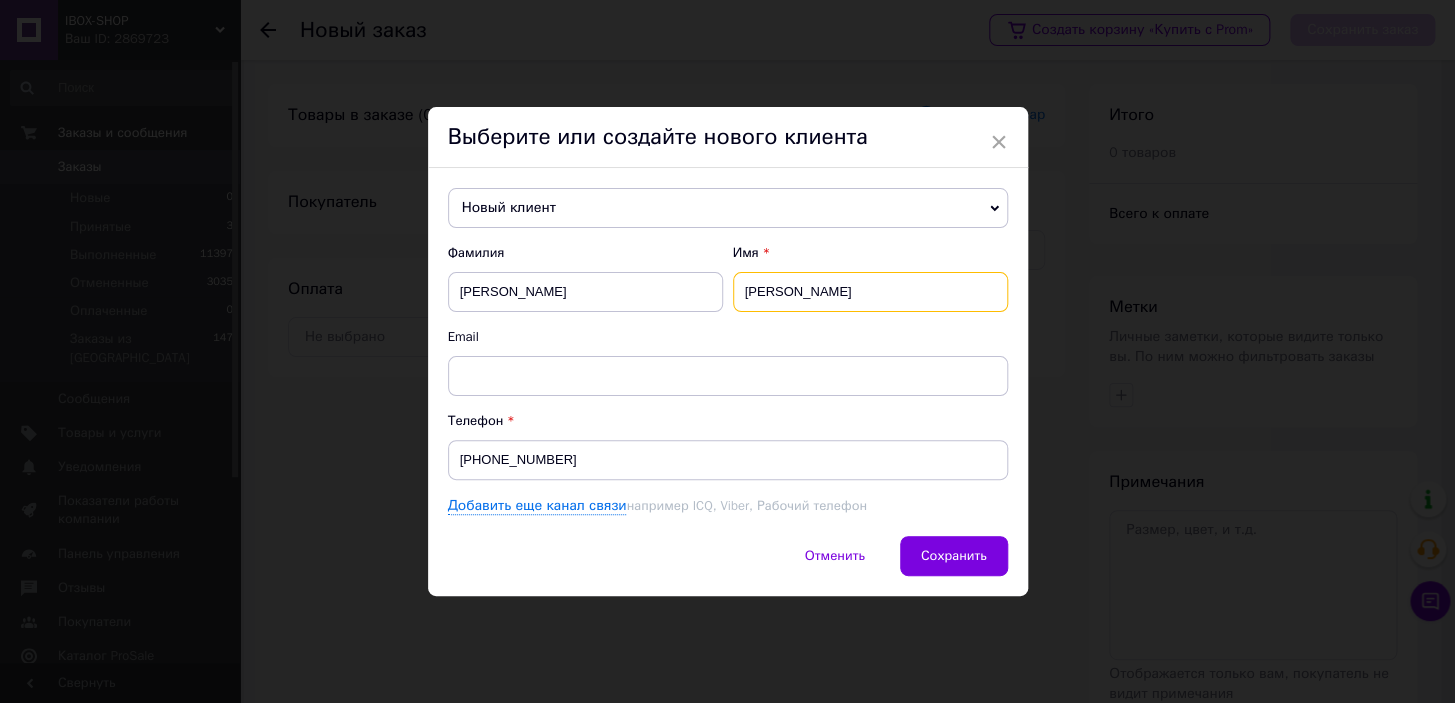 click on "[PERSON_NAME]" at bounding box center [870, 292] 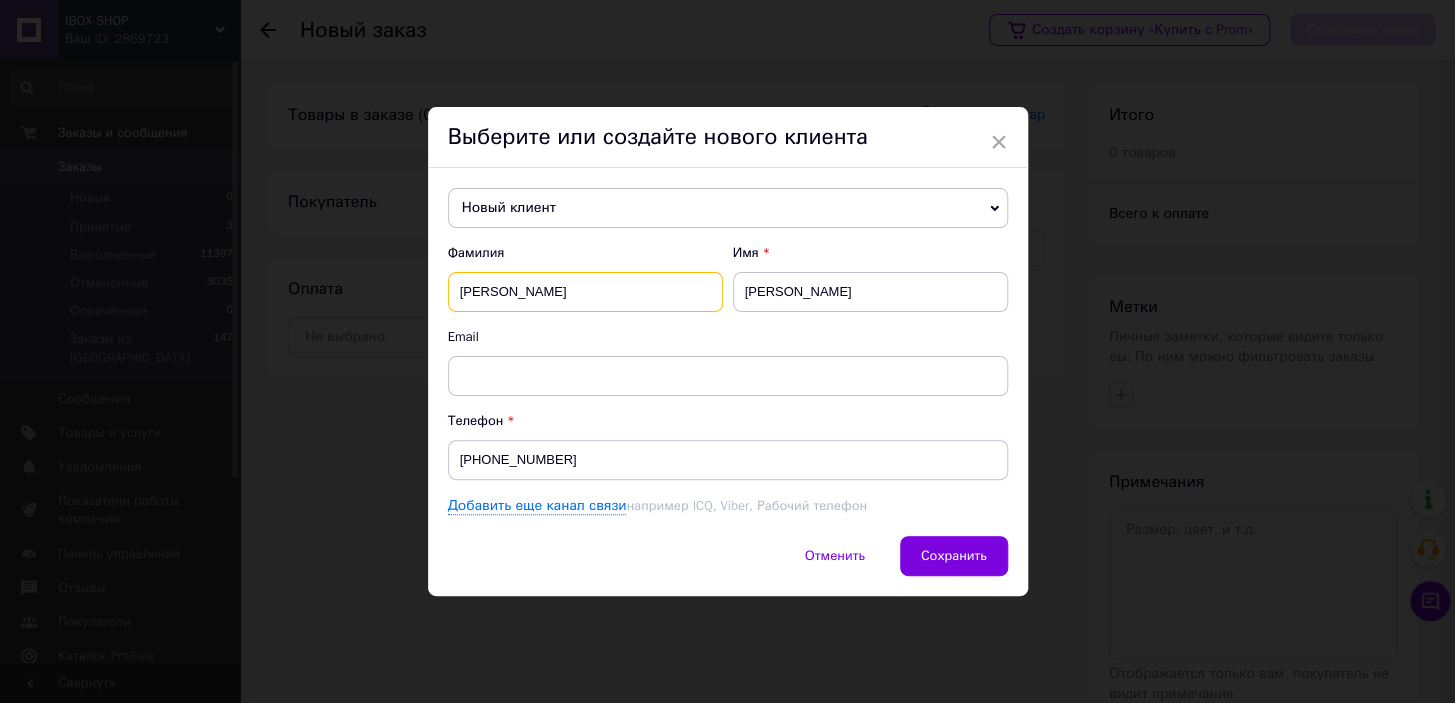 click on "[PERSON_NAME]" at bounding box center (585, 292) 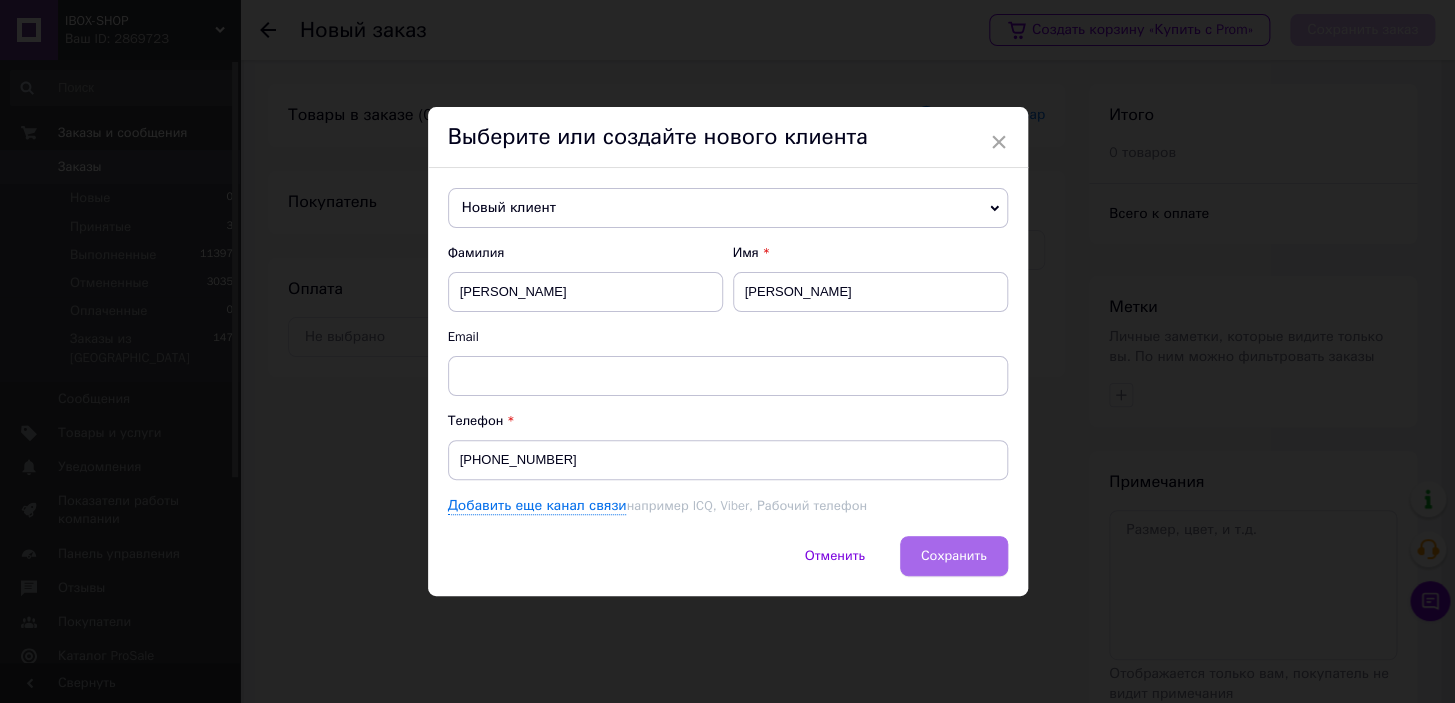 click on "Сохранить" at bounding box center (954, 555) 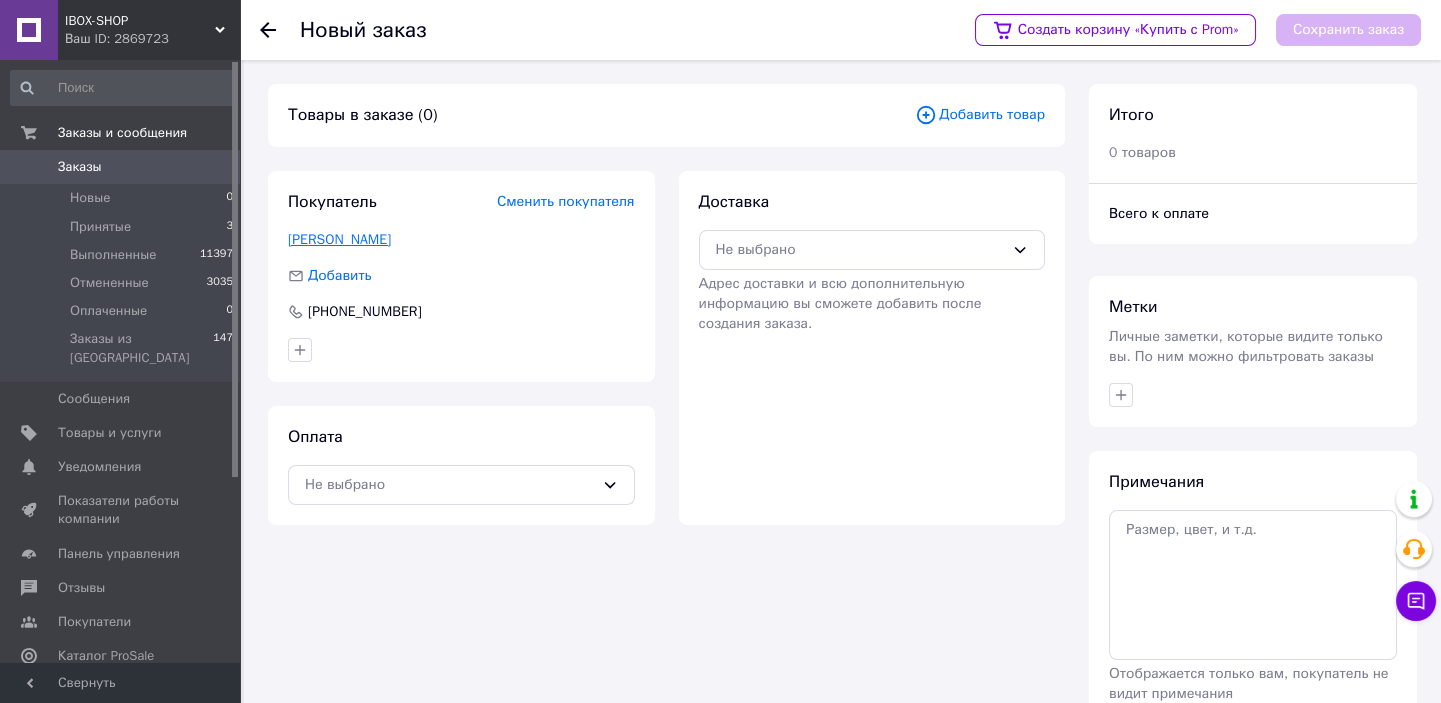 click on "[PERSON_NAME]" at bounding box center [339, 239] 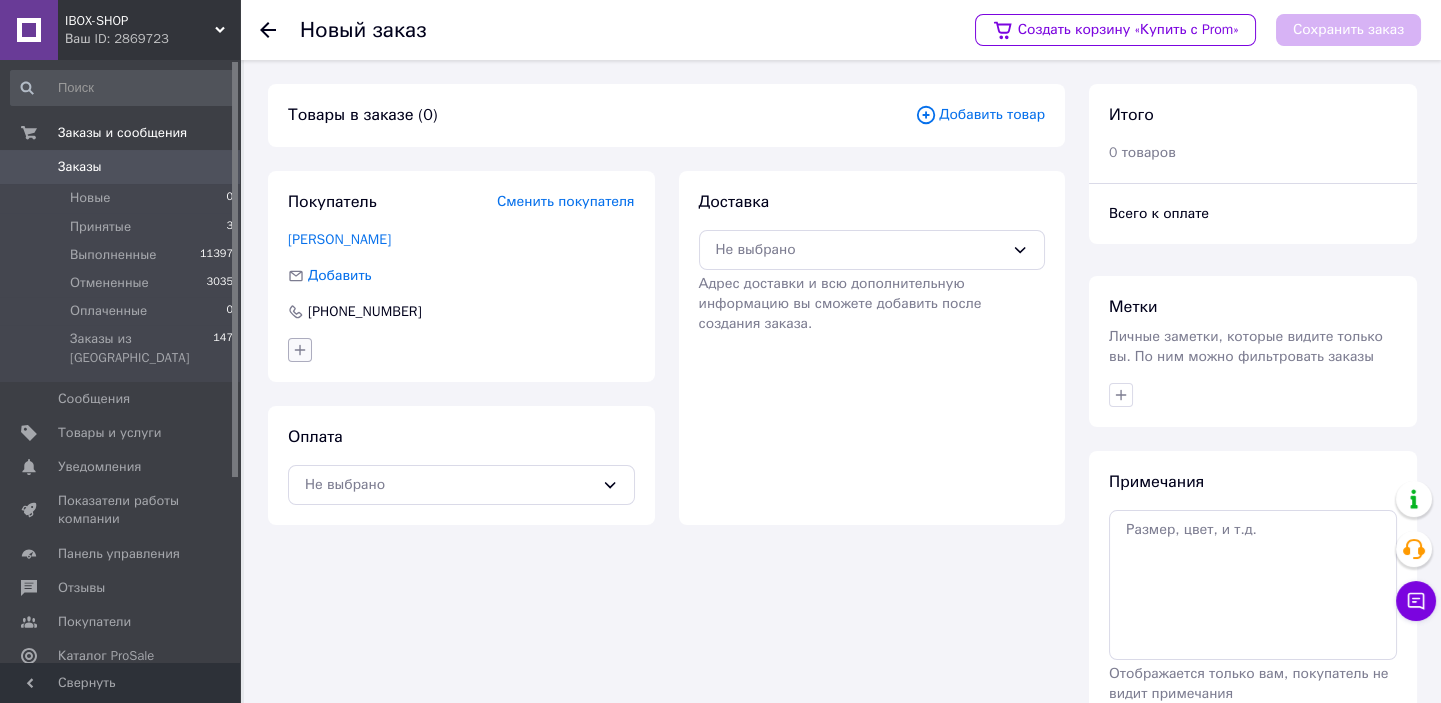 click 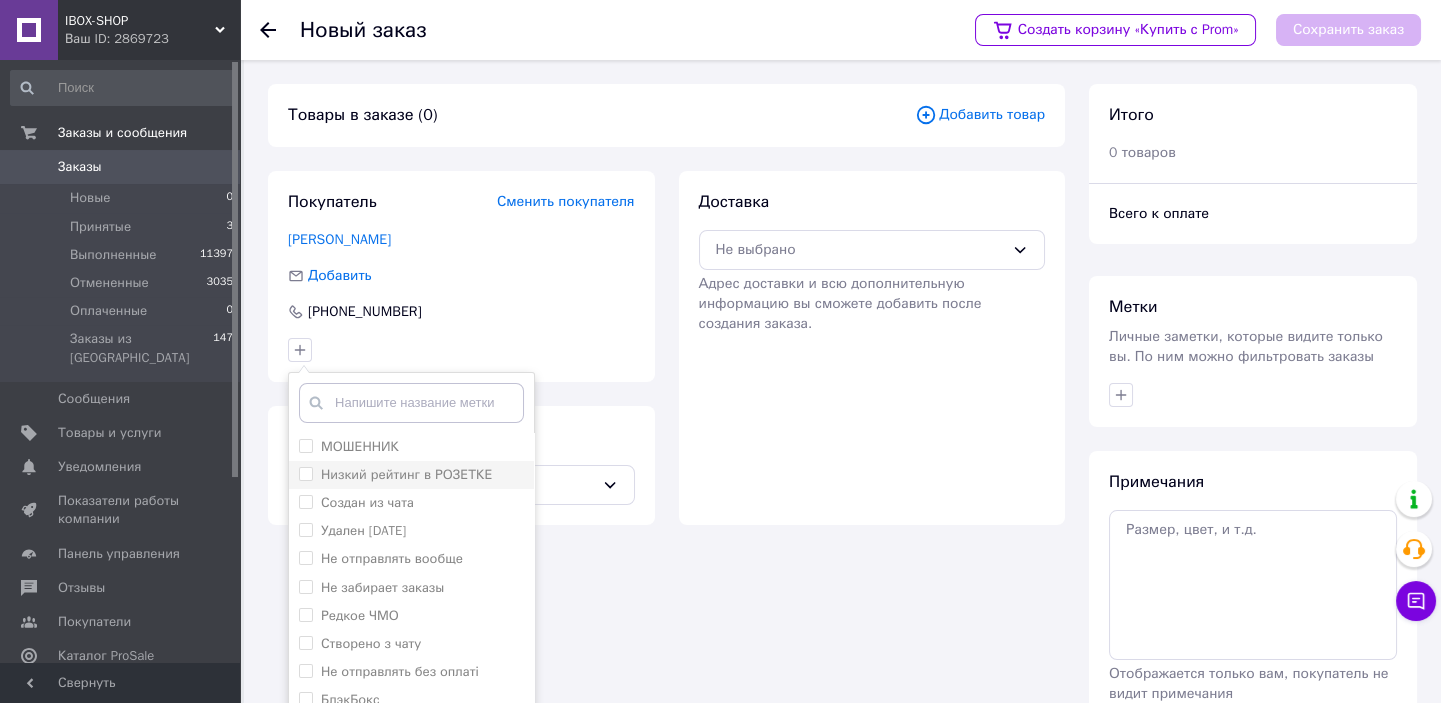 click on "Низкий рейтинг в РОЗЕТКЕ" at bounding box center [406, 474] 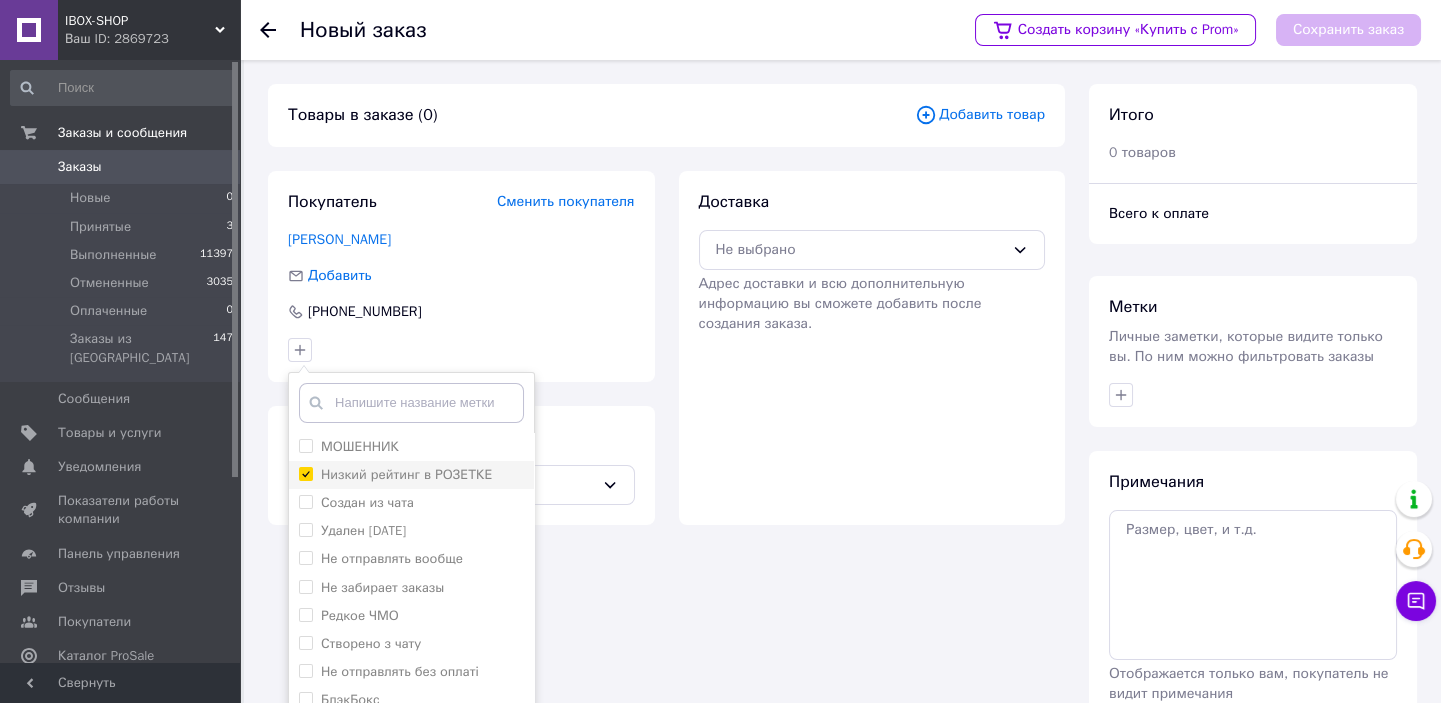 checkbox on "true" 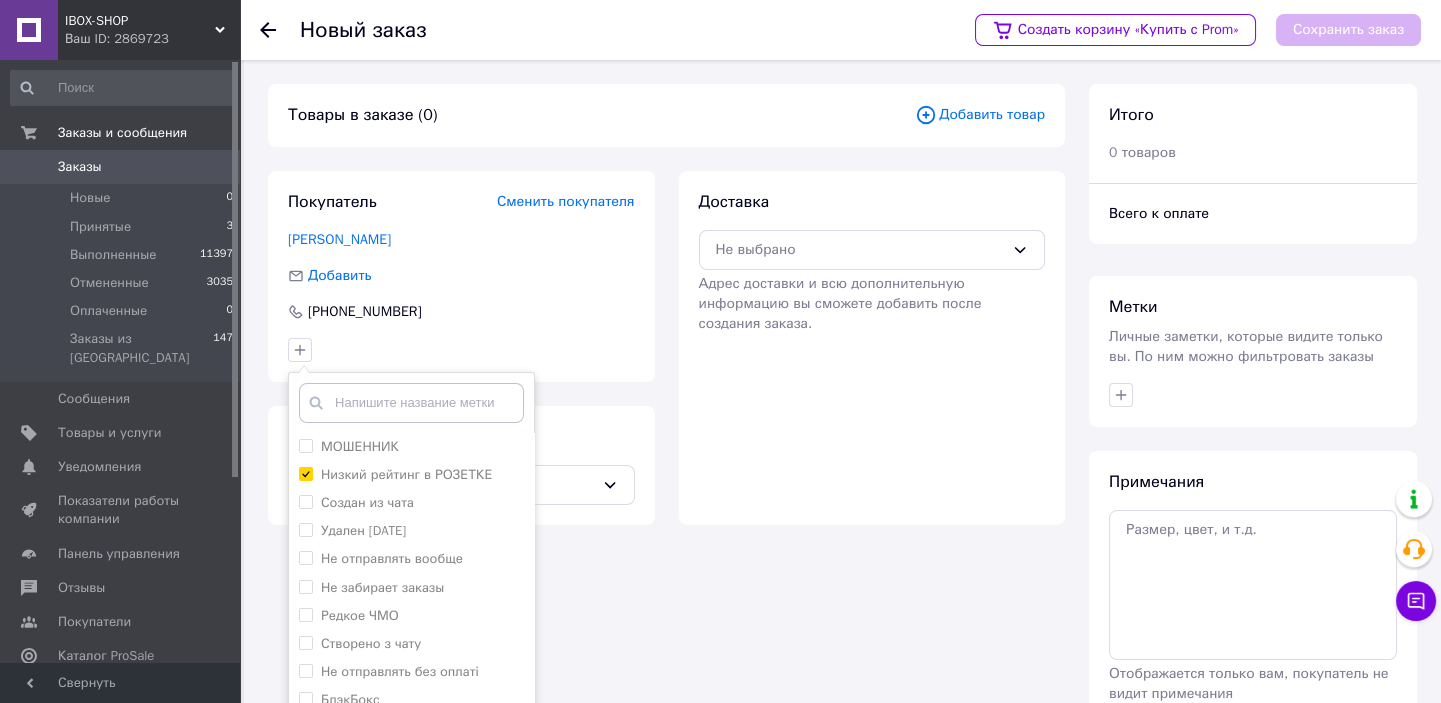 scroll, scrollTop: 120, scrollLeft: 0, axis: vertical 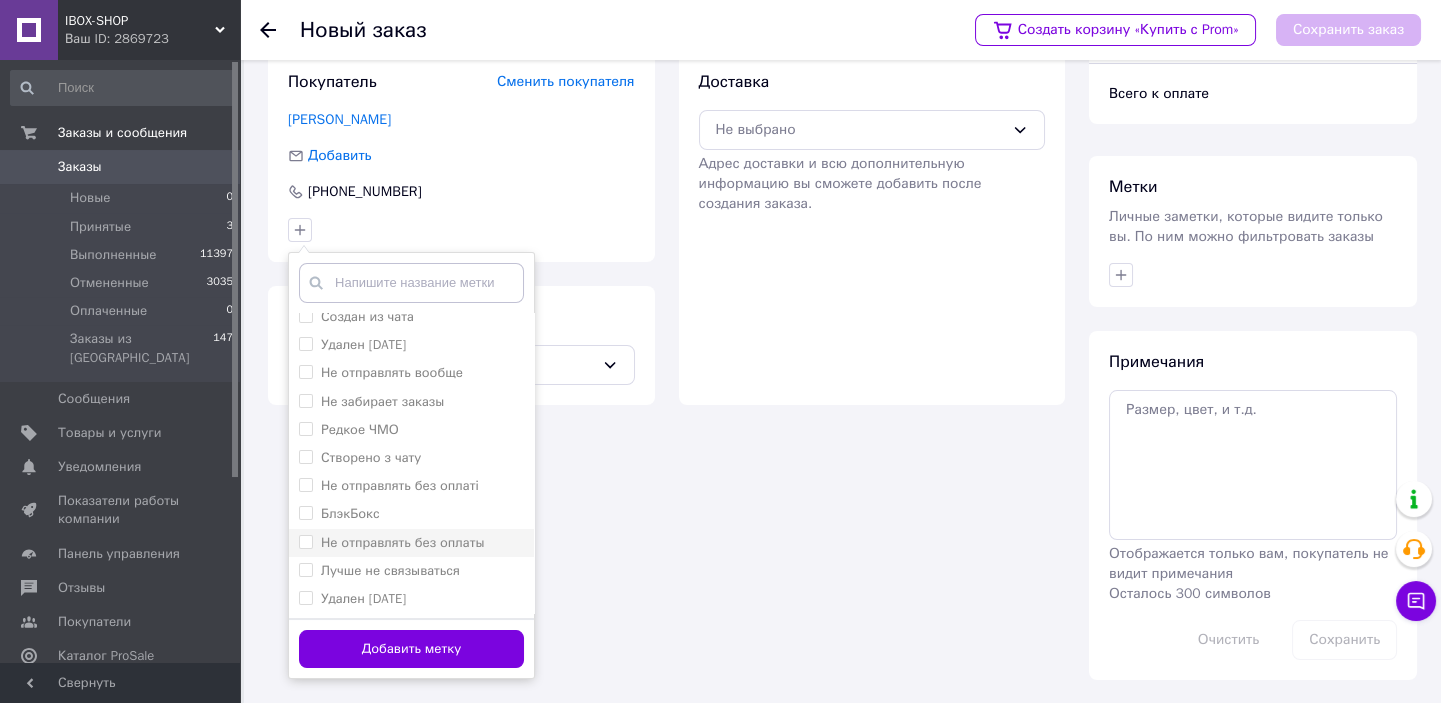 click on "Не отправлять без оплаты" at bounding box center [402, 542] 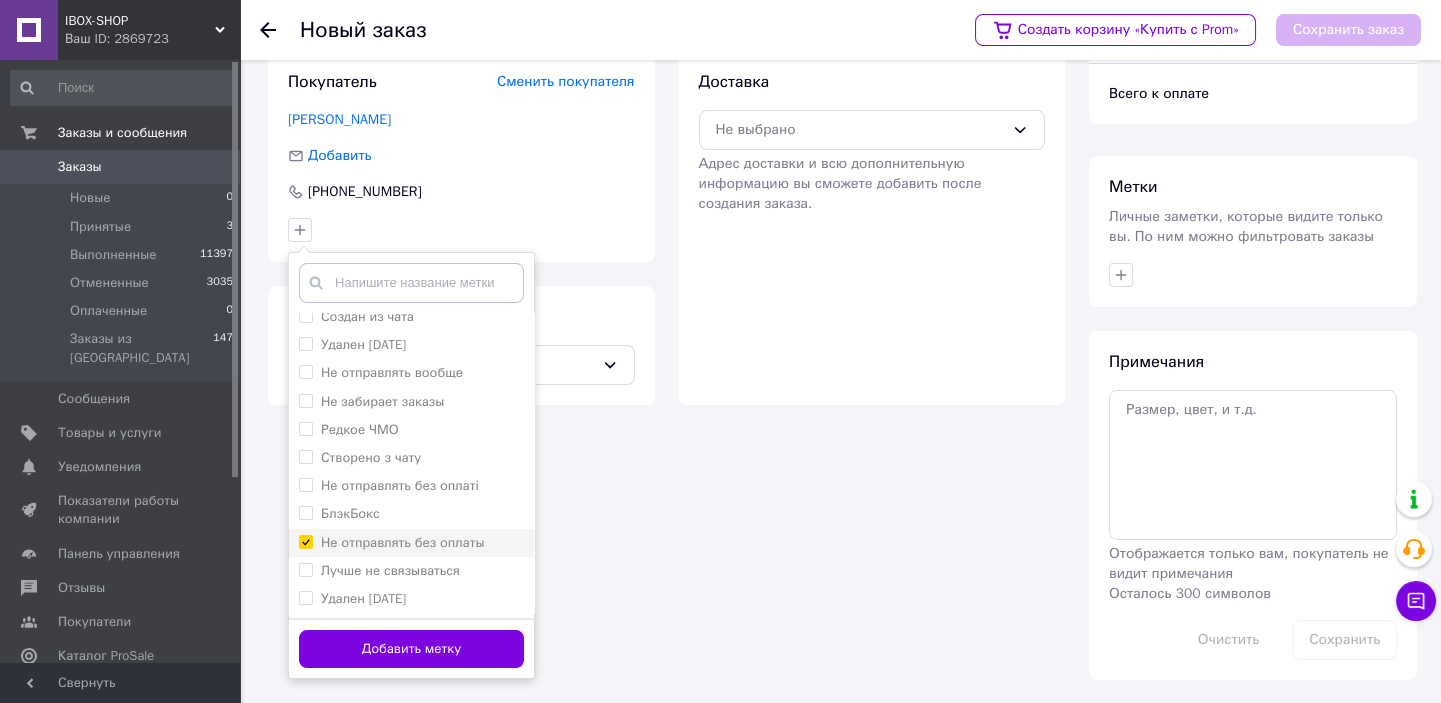 checkbox on "true" 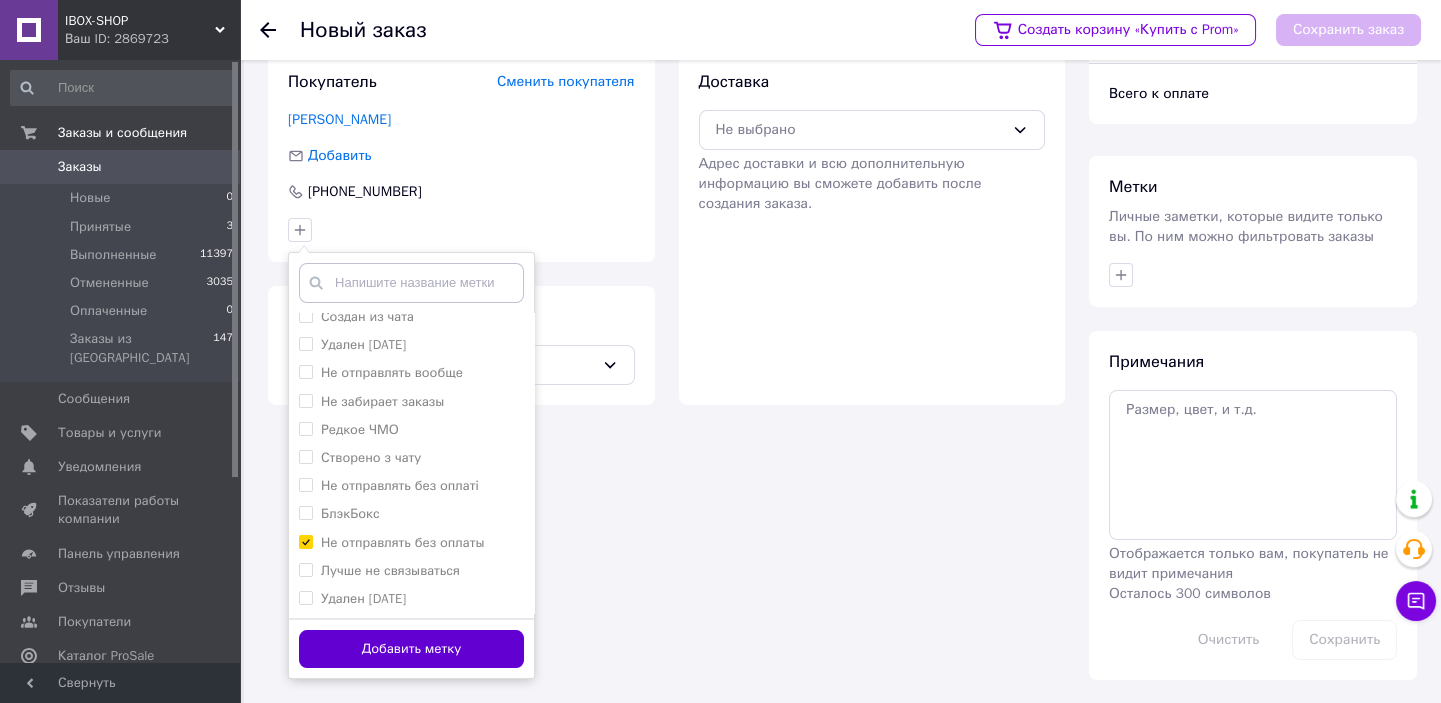 click on "Добавить метку" at bounding box center [411, 649] 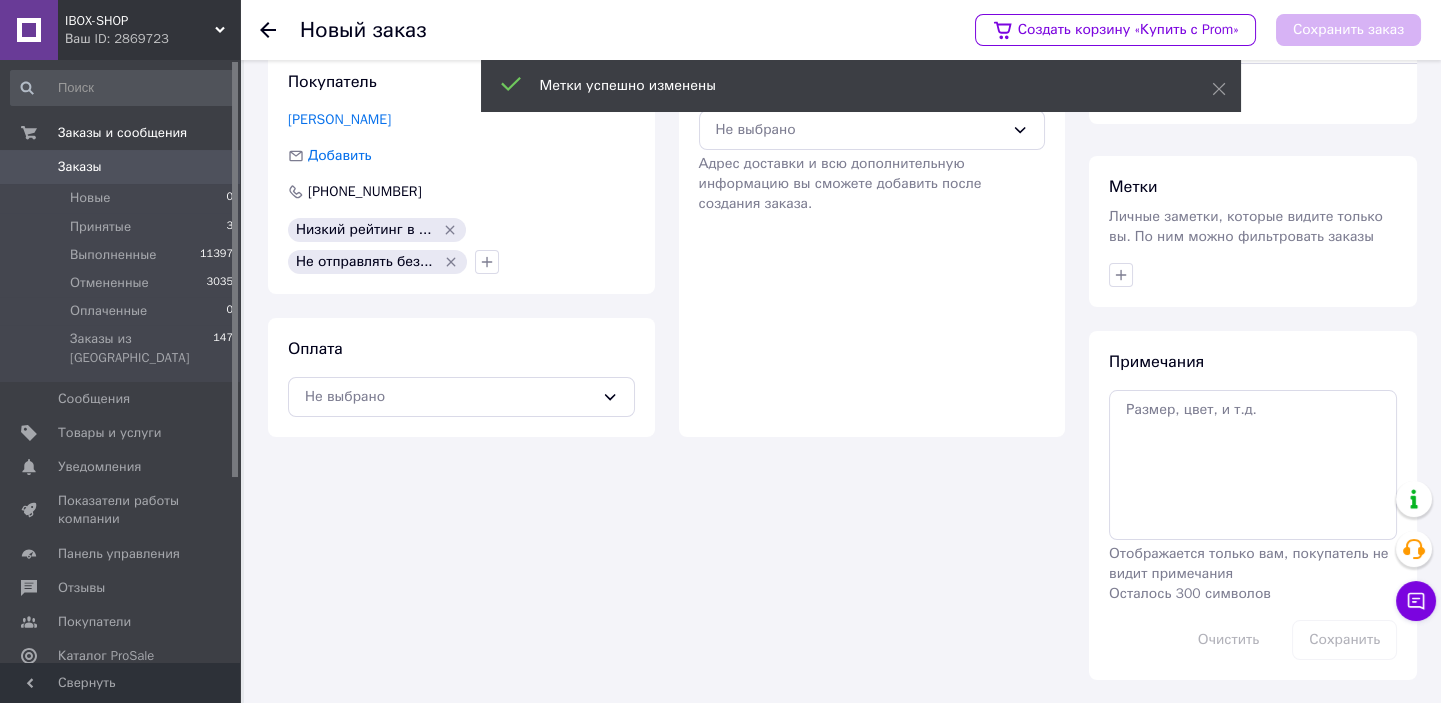 scroll, scrollTop: 0, scrollLeft: 0, axis: both 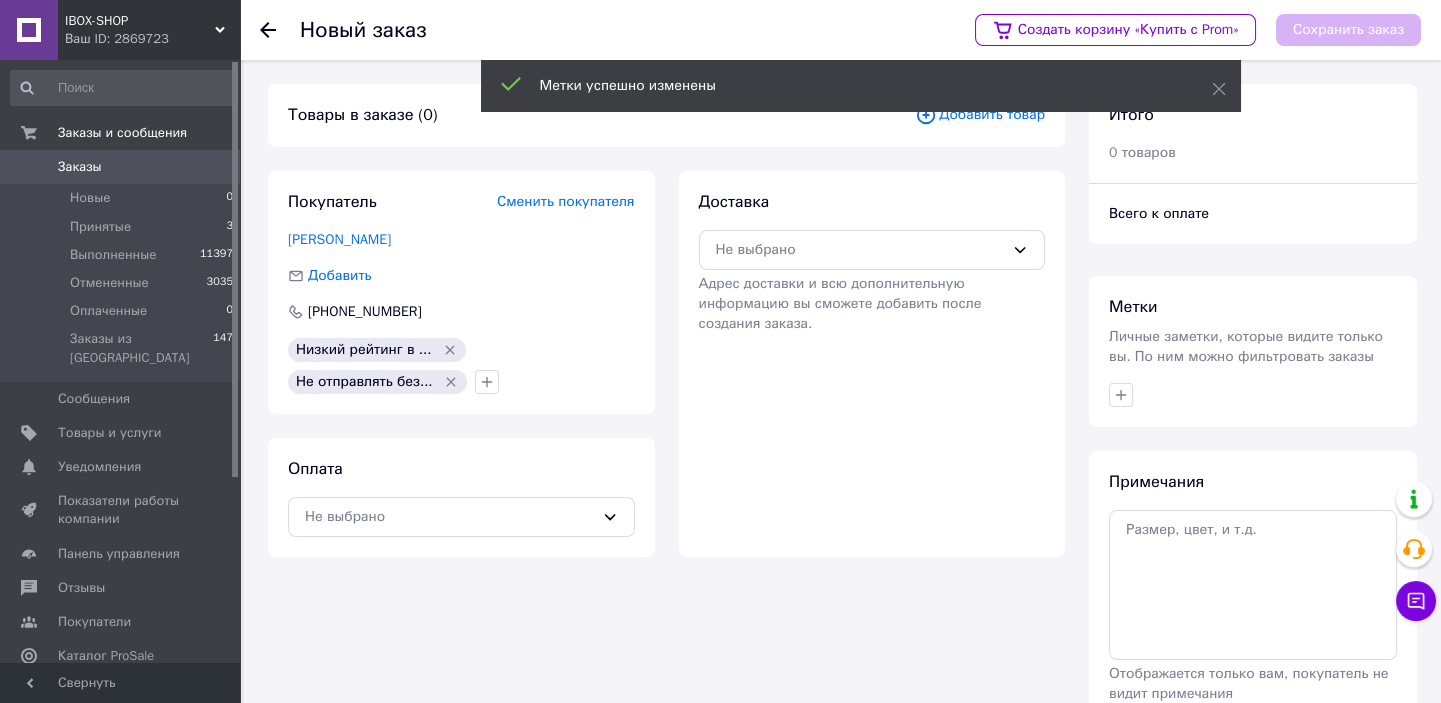 click 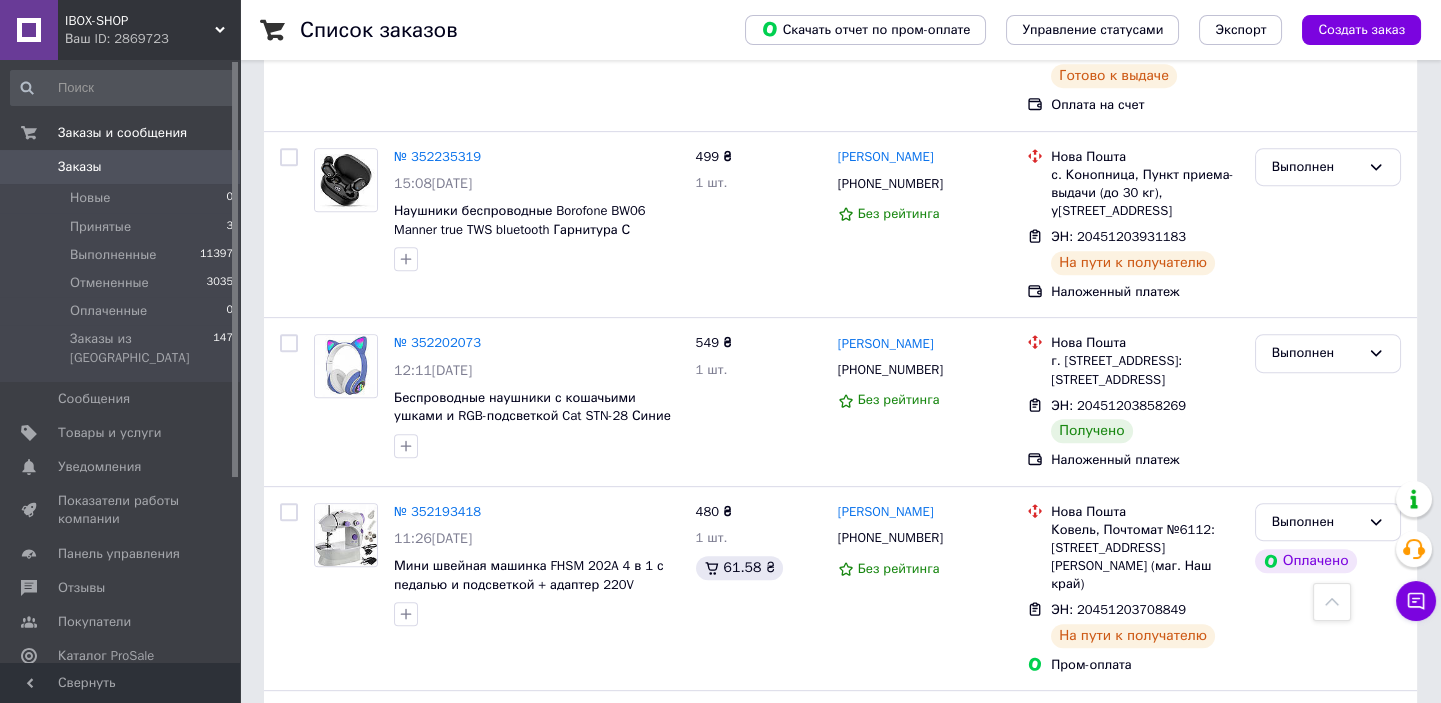 scroll, scrollTop: 2090, scrollLeft: 0, axis: vertical 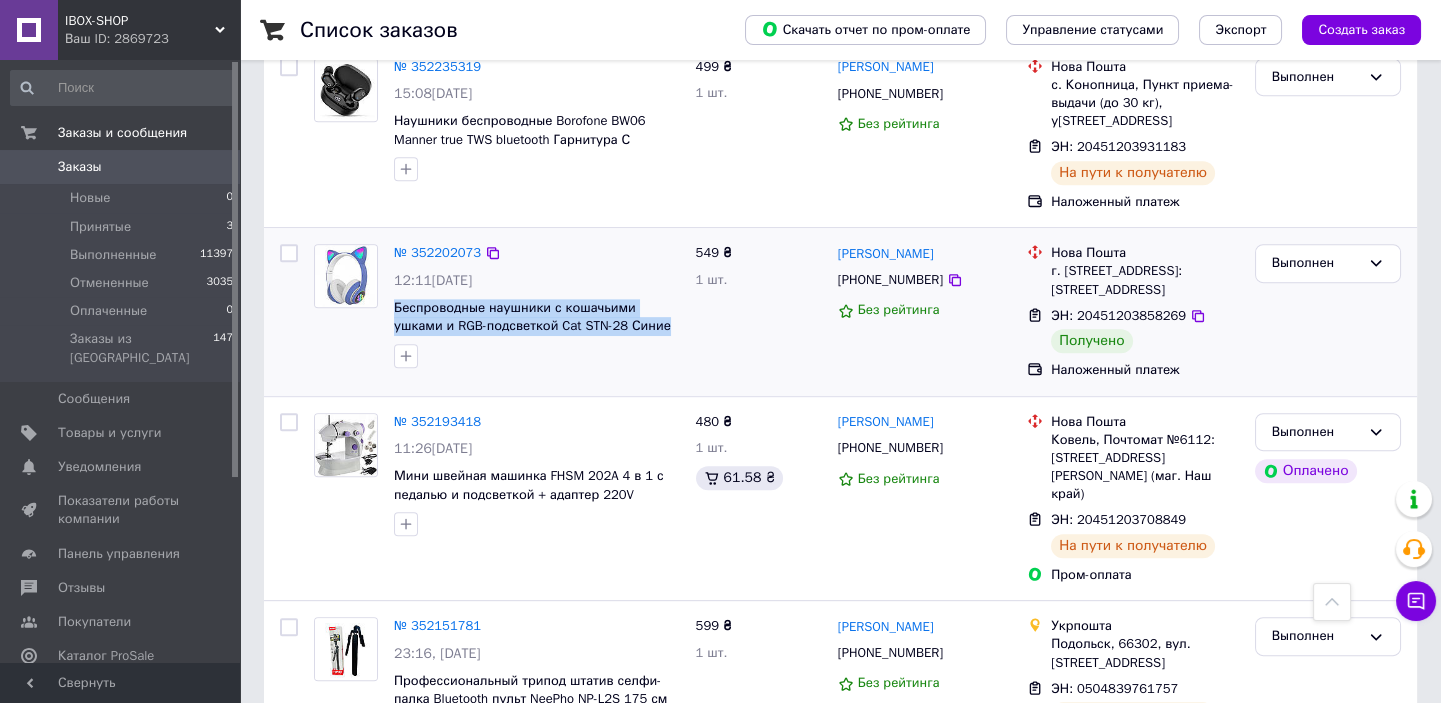drag, startPoint x: 391, startPoint y: 237, endPoint x: 630, endPoint y: 256, distance: 239.75404 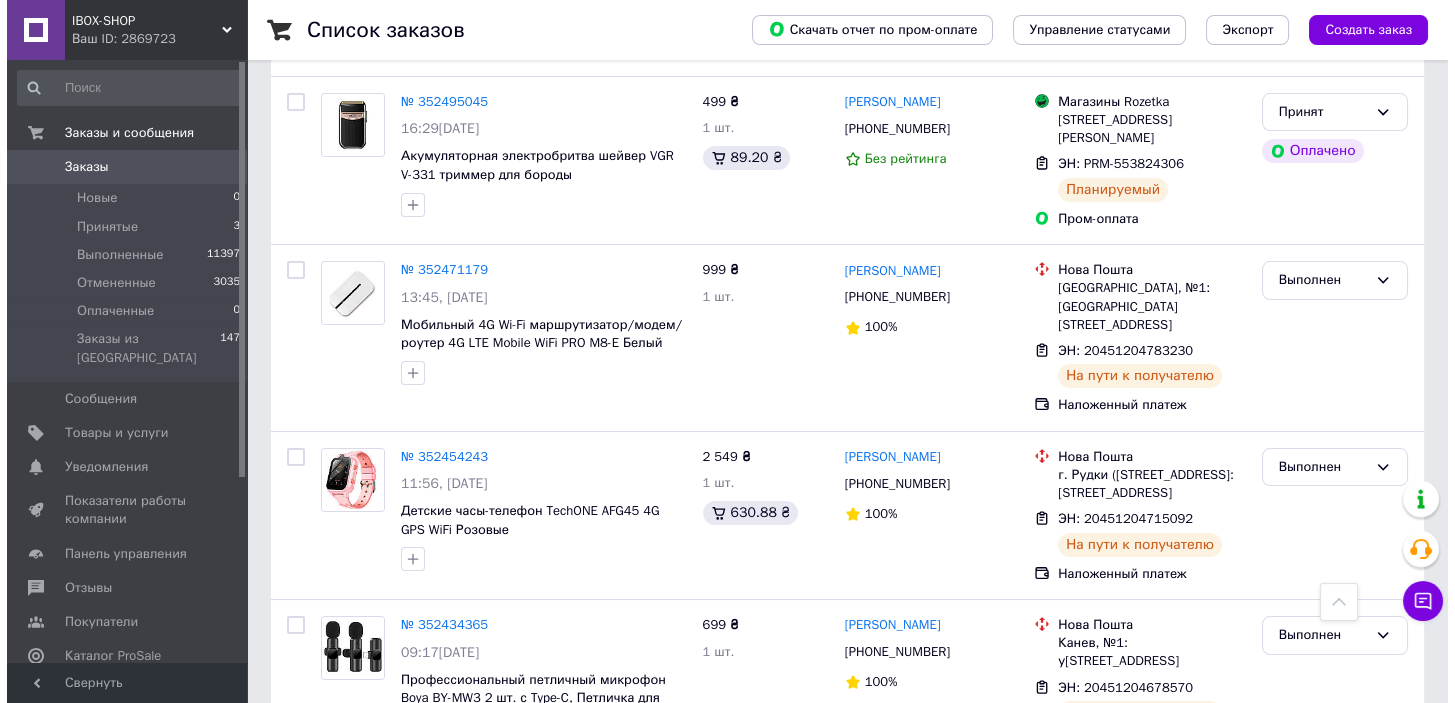 scroll, scrollTop: 0, scrollLeft: 0, axis: both 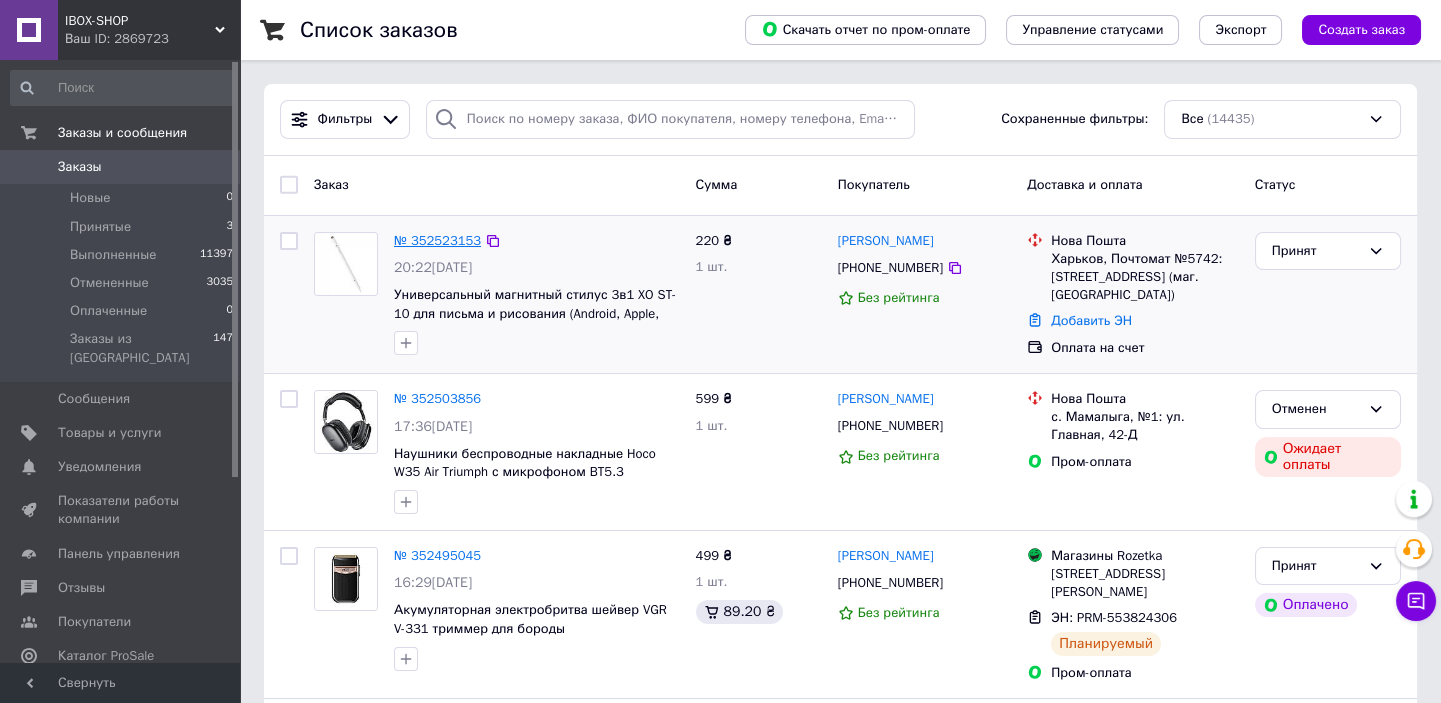 click on "№ 352523153" at bounding box center (437, 240) 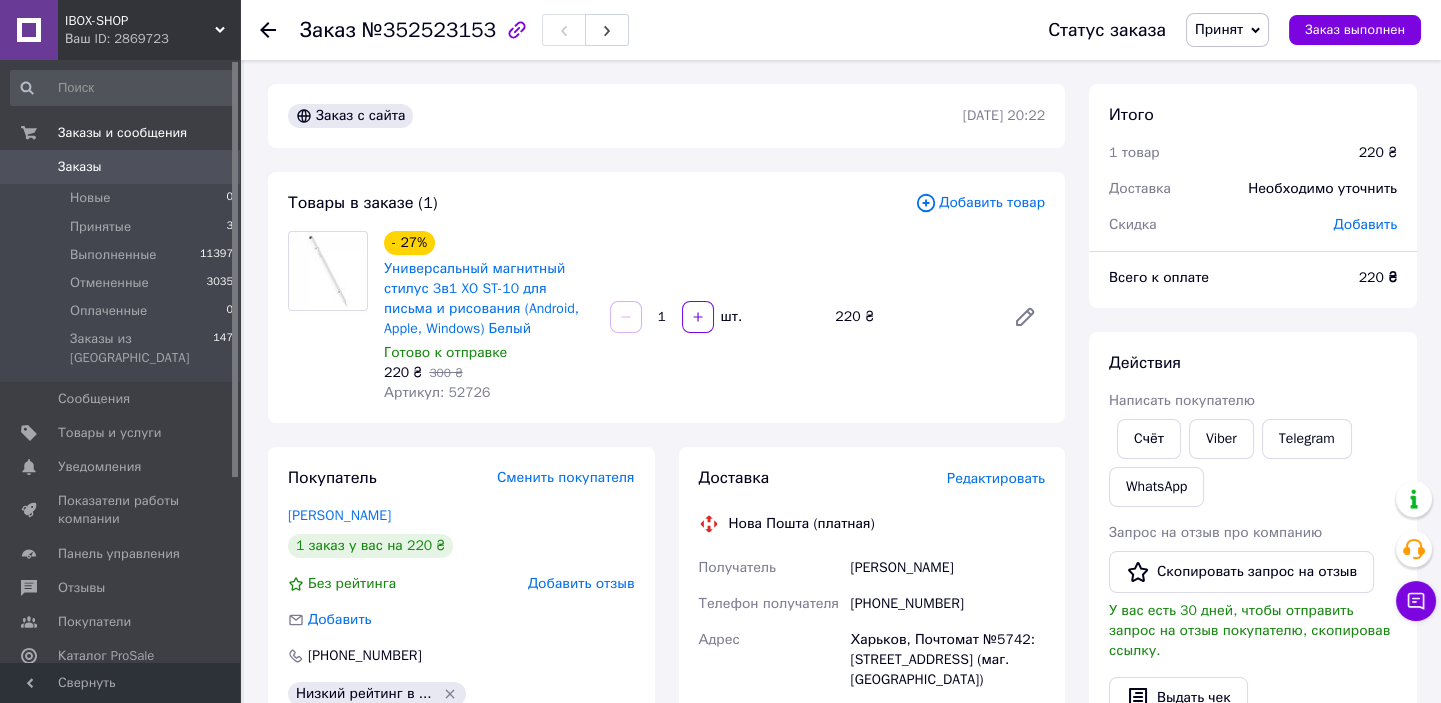 click on "Редактировать" at bounding box center (996, 478) 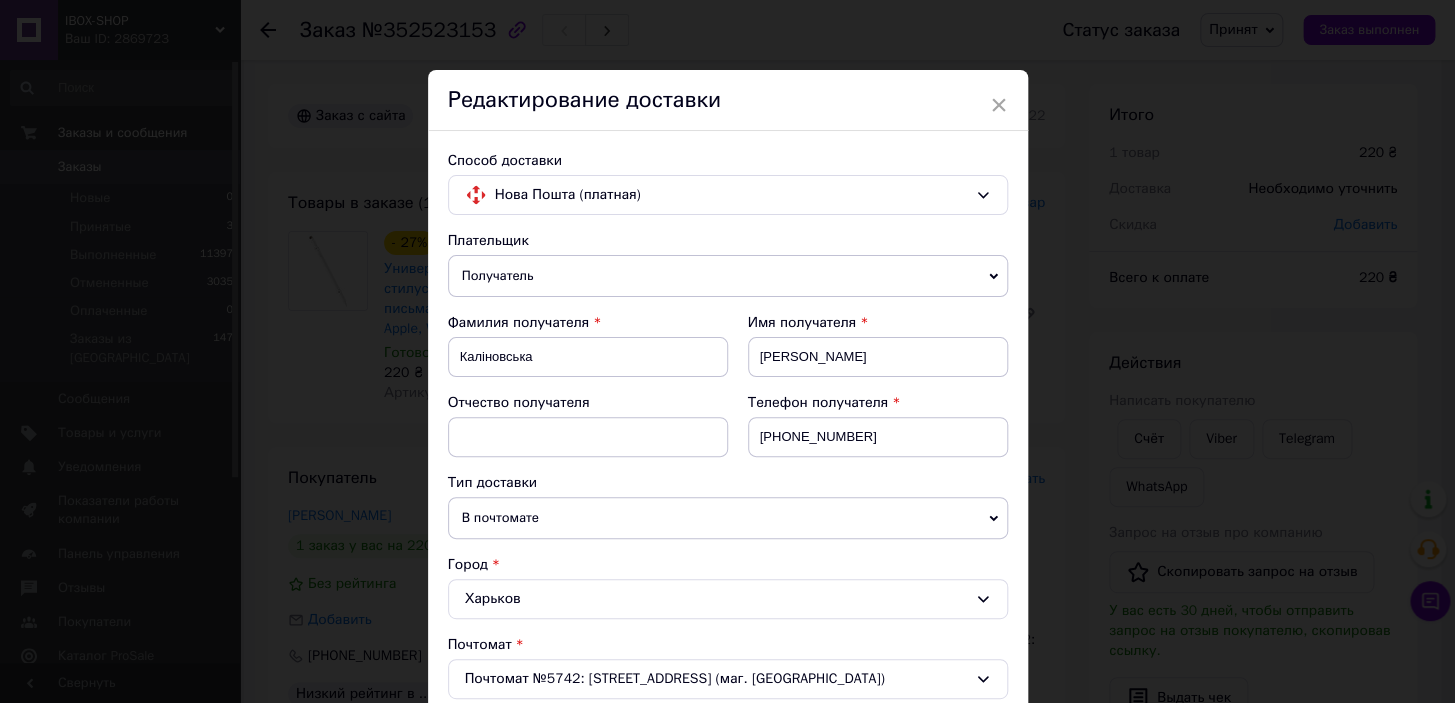 scroll, scrollTop: 636, scrollLeft: 0, axis: vertical 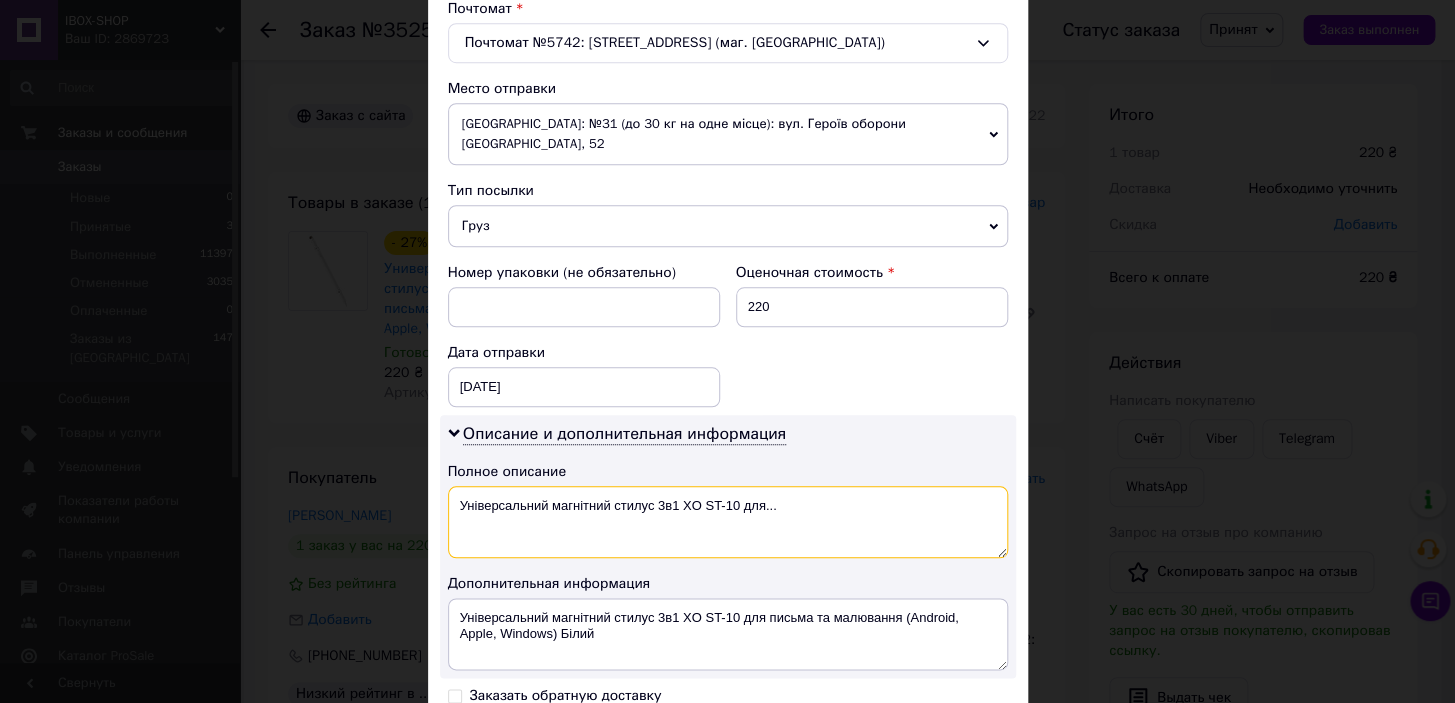 click on "Універсальний магнітний стилус 3в1 XO ST-10 для..." at bounding box center [728, 522] 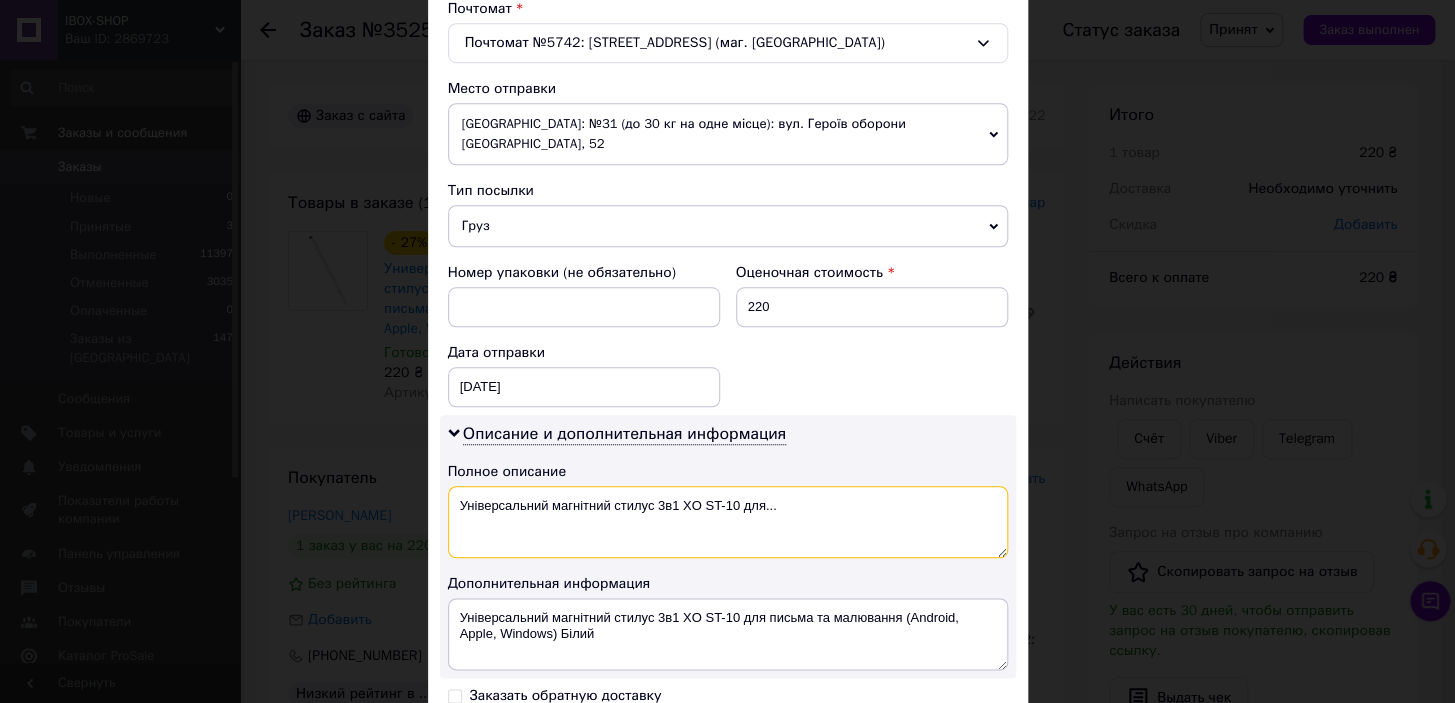 drag, startPoint x: 452, startPoint y: 482, endPoint x: 840, endPoint y: 485, distance: 388.0116 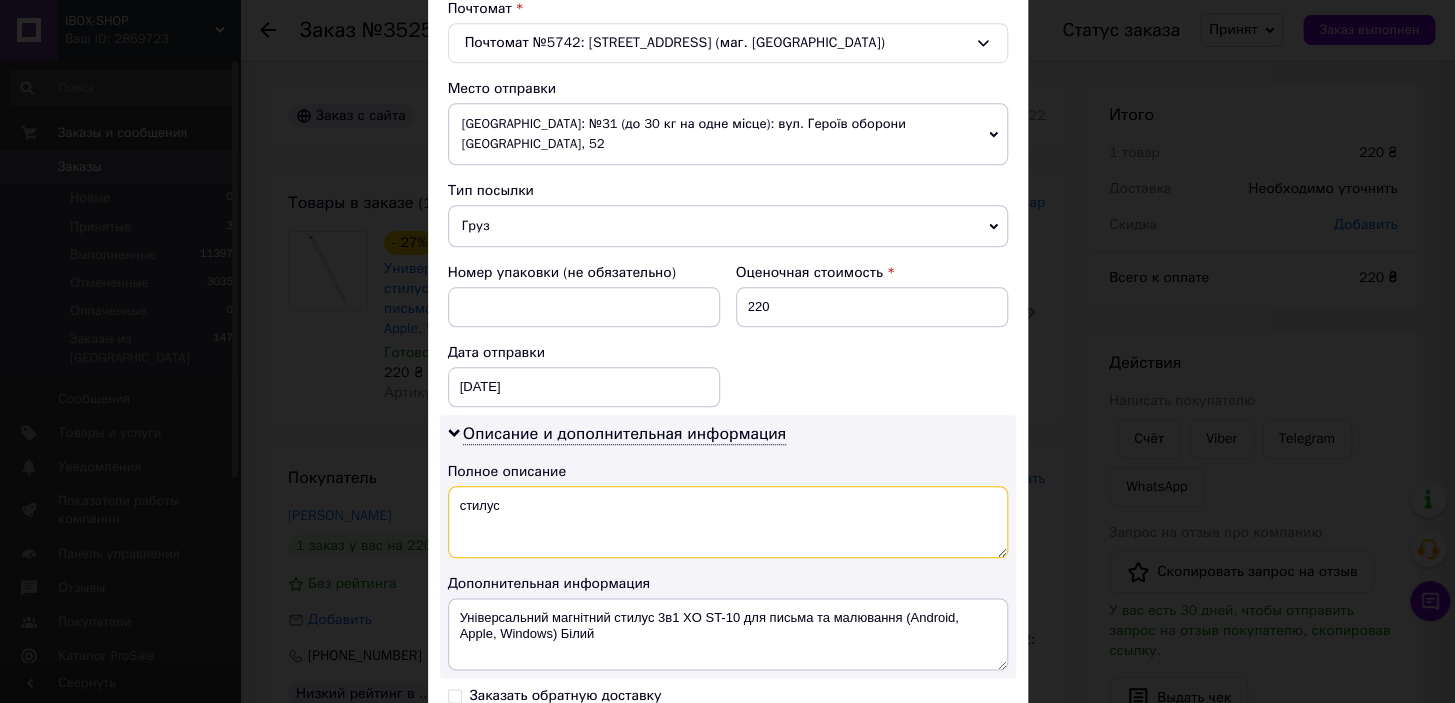 click on "стилус" at bounding box center (728, 522) 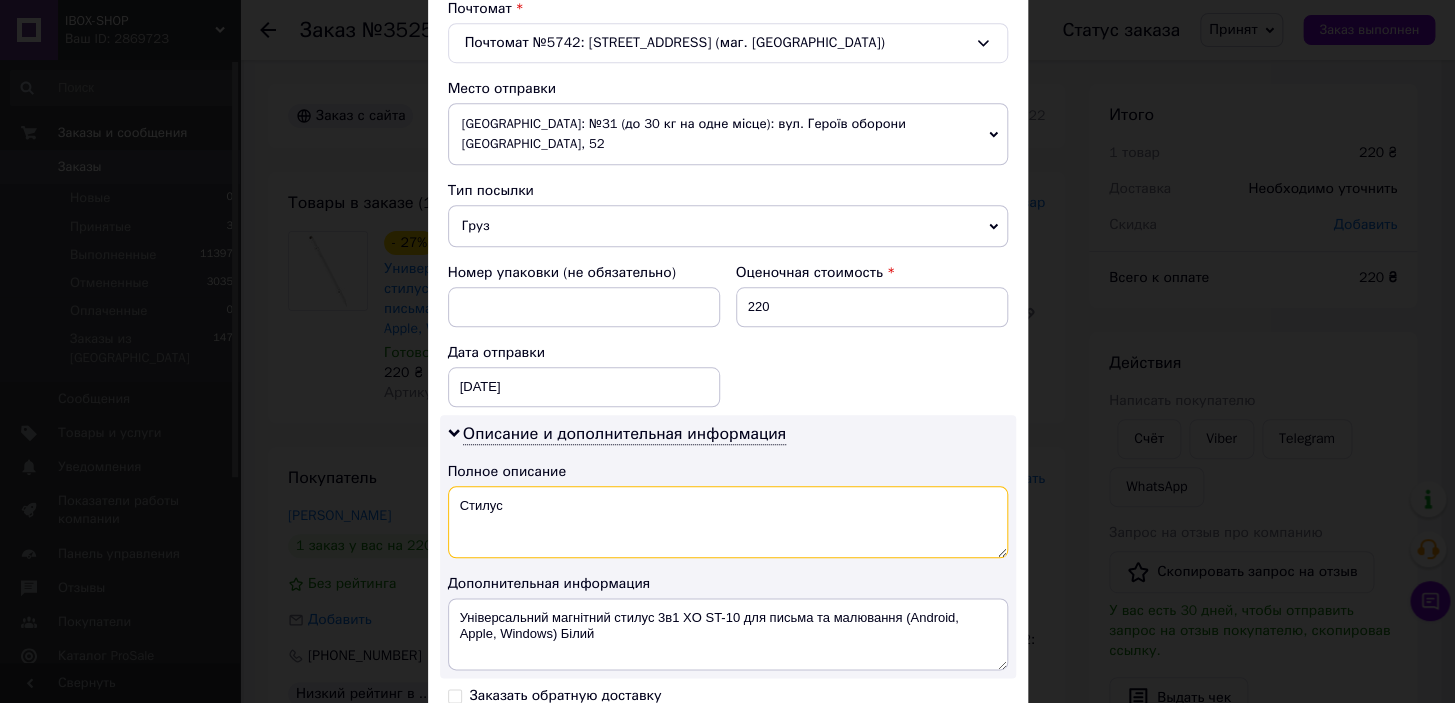 drag, startPoint x: 485, startPoint y: 481, endPoint x: 600, endPoint y: 485, distance: 115.06954 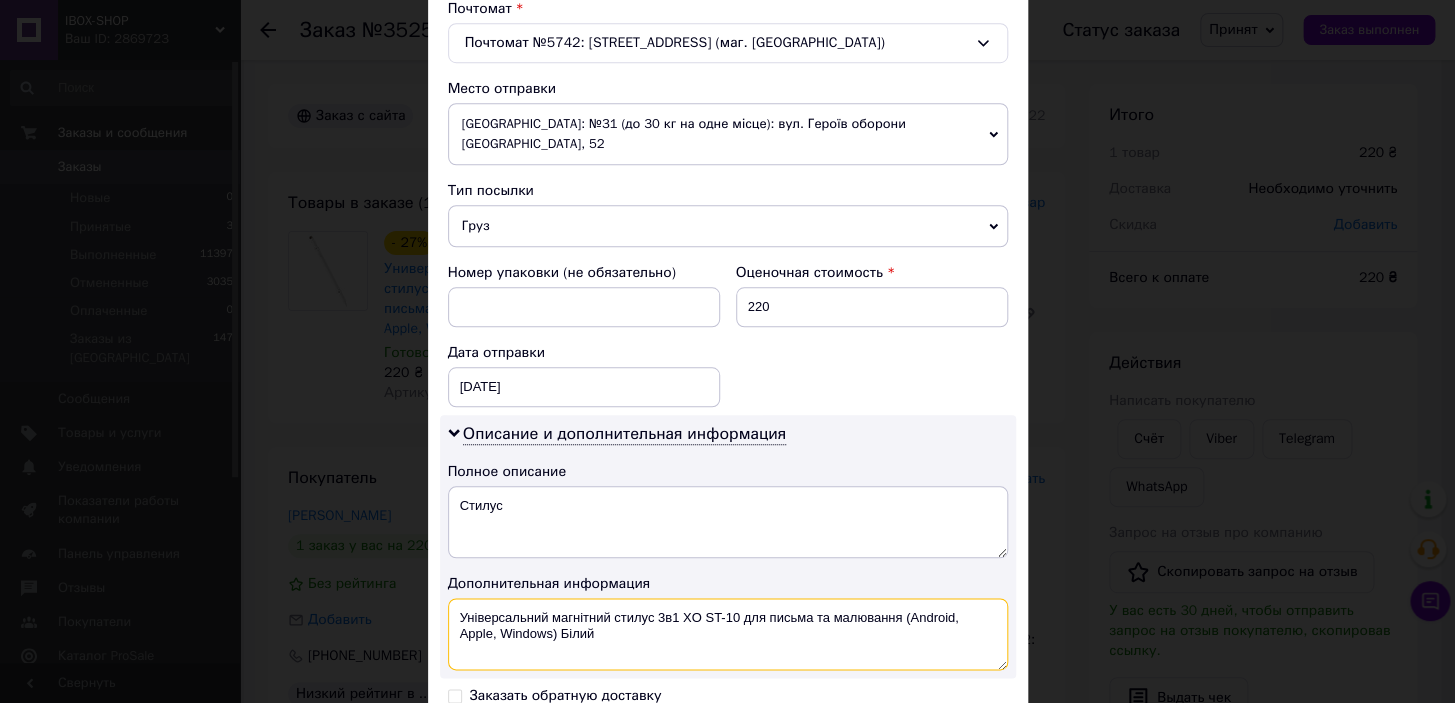 drag, startPoint x: 449, startPoint y: 591, endPoint x: 656, endPoint y: 620, distance: 209.02153 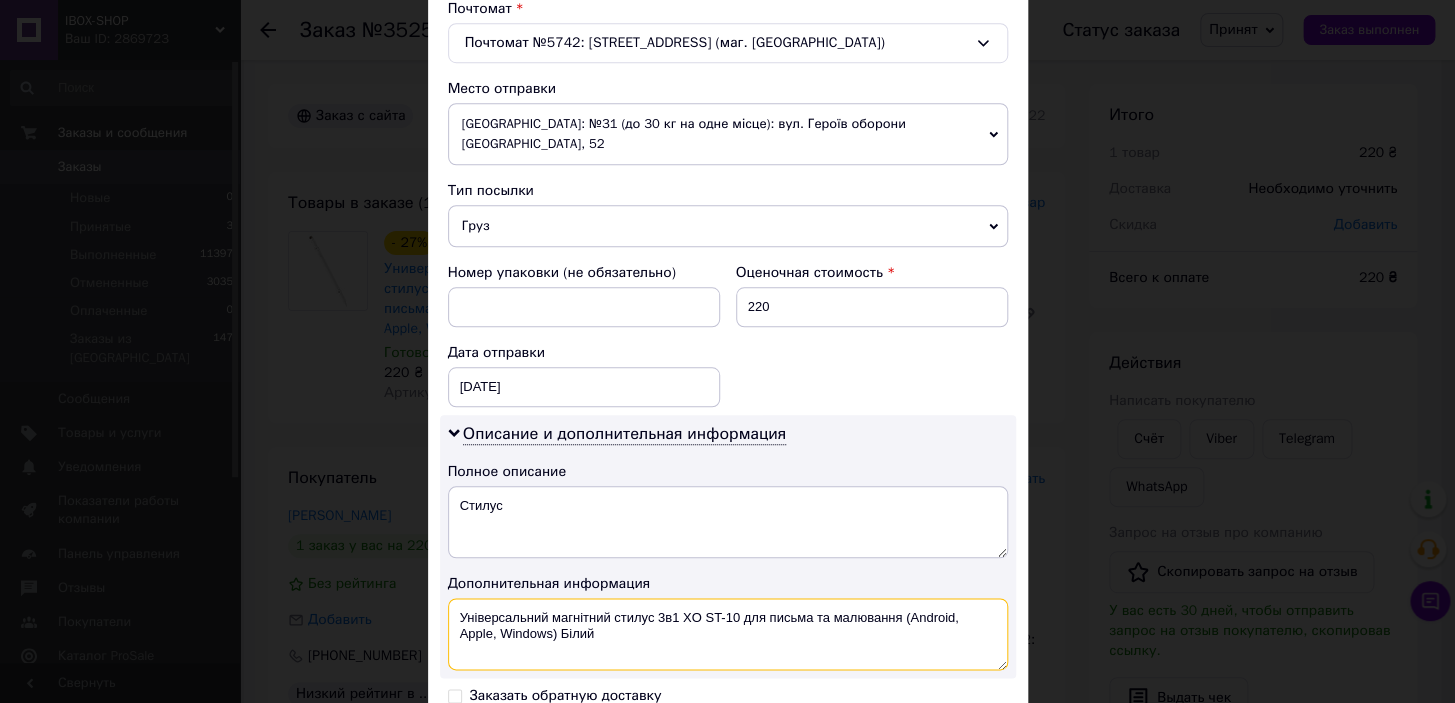 click on "Універсальний магнітний стилус 3в1 XO ST-10 для письма та малювання (Android, Apple, Windows) Білий" at bounding box center [728, 634] 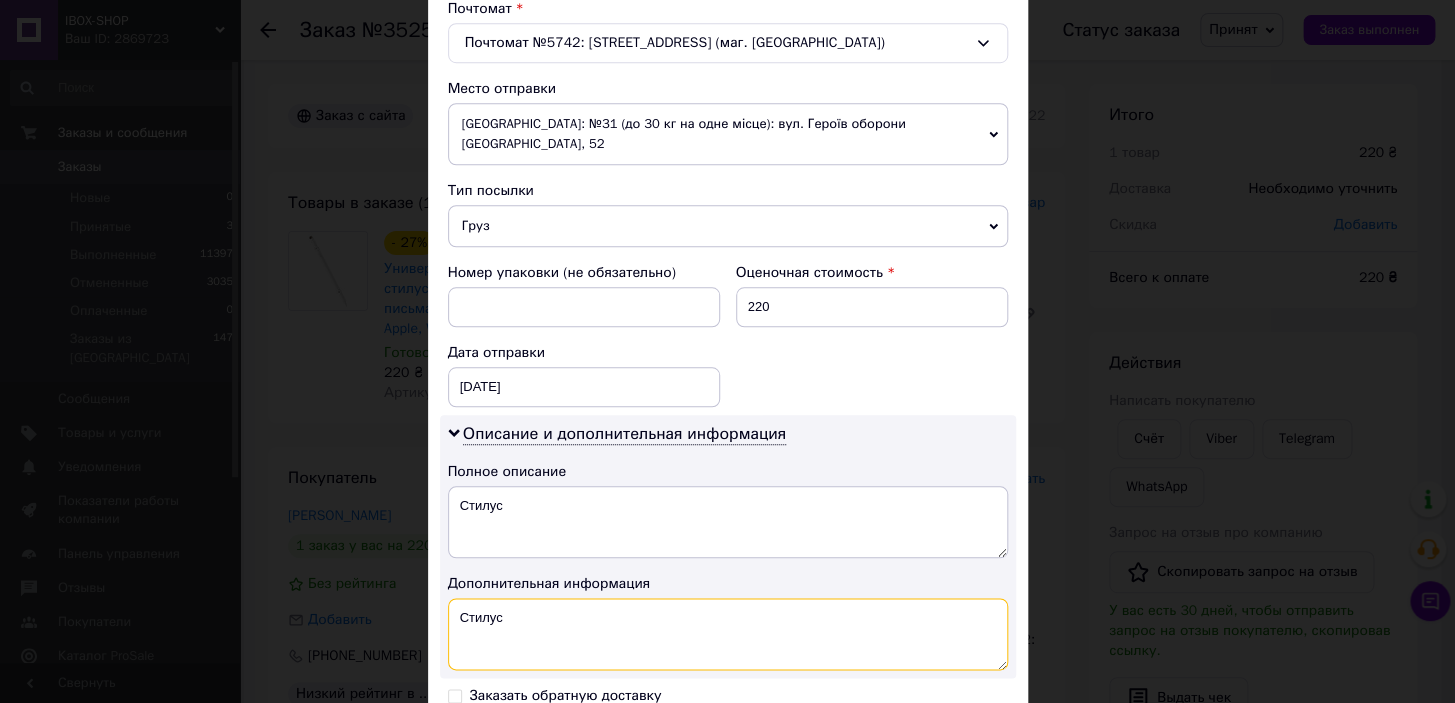 scroll, scrollTop: 881, scrollLeft: 0, axis: vertical 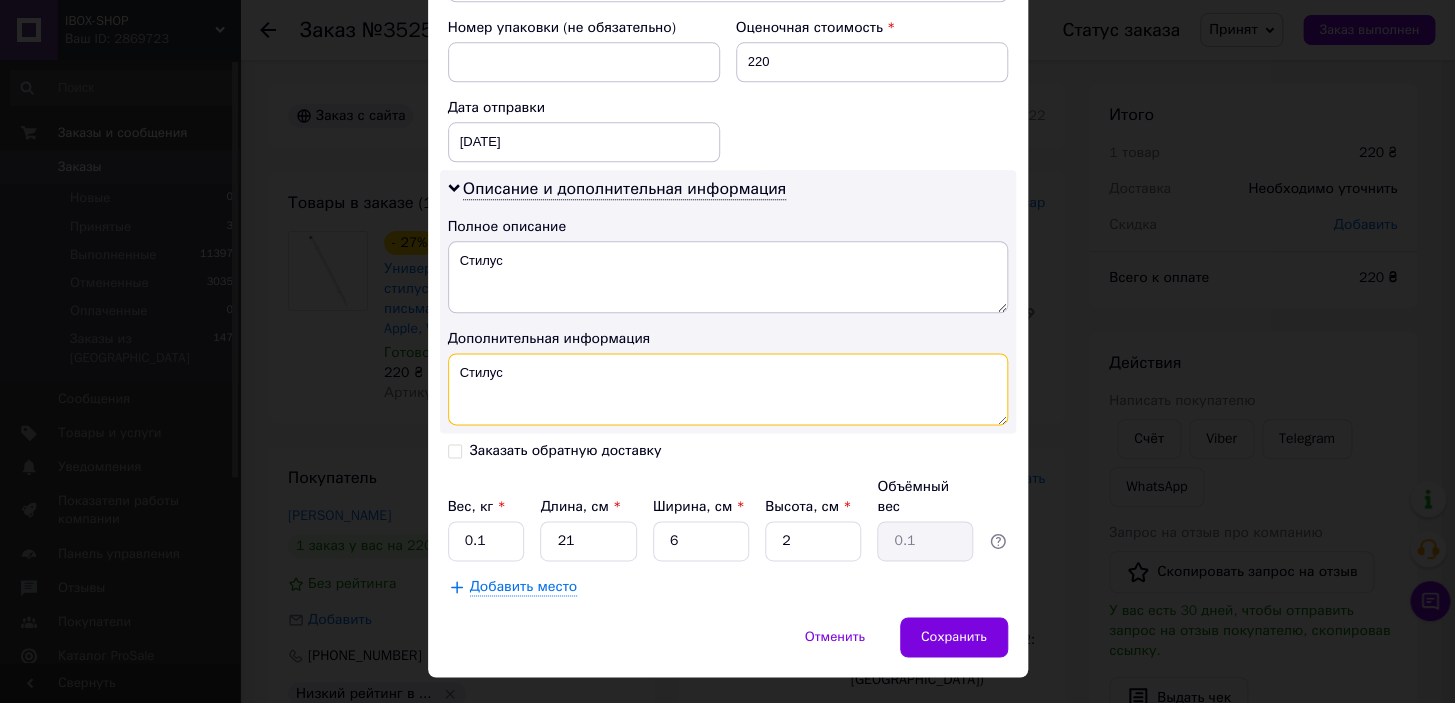 type on "Стилус" 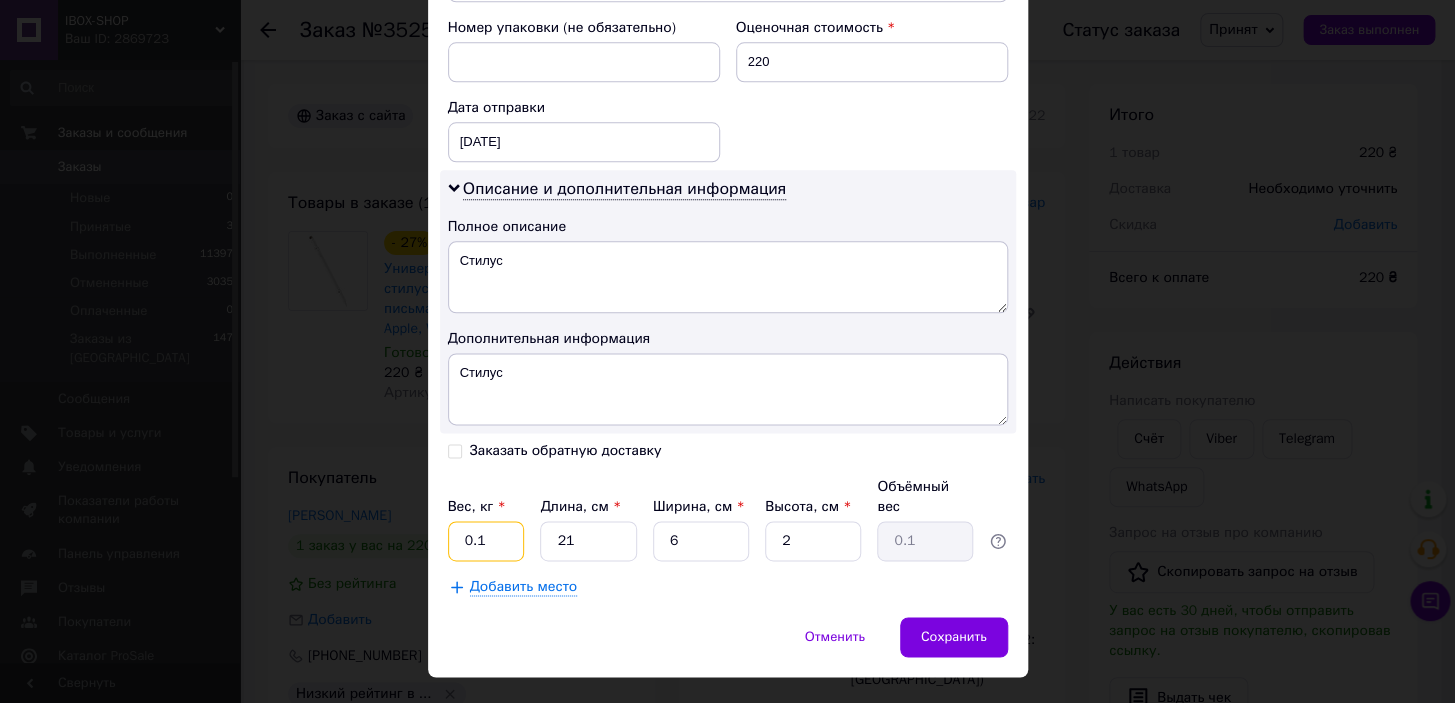 click on "0.1" at bounding box center [486, 541] 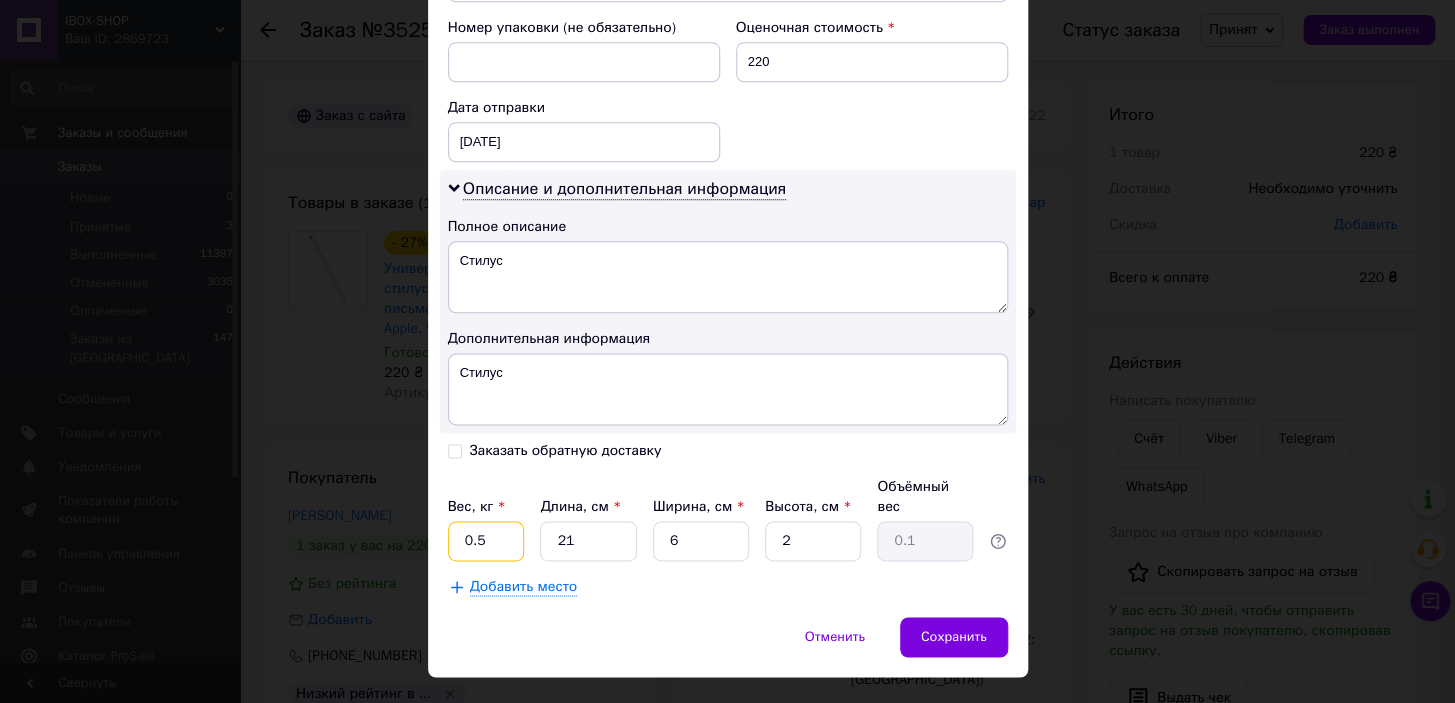 type on "0.5" 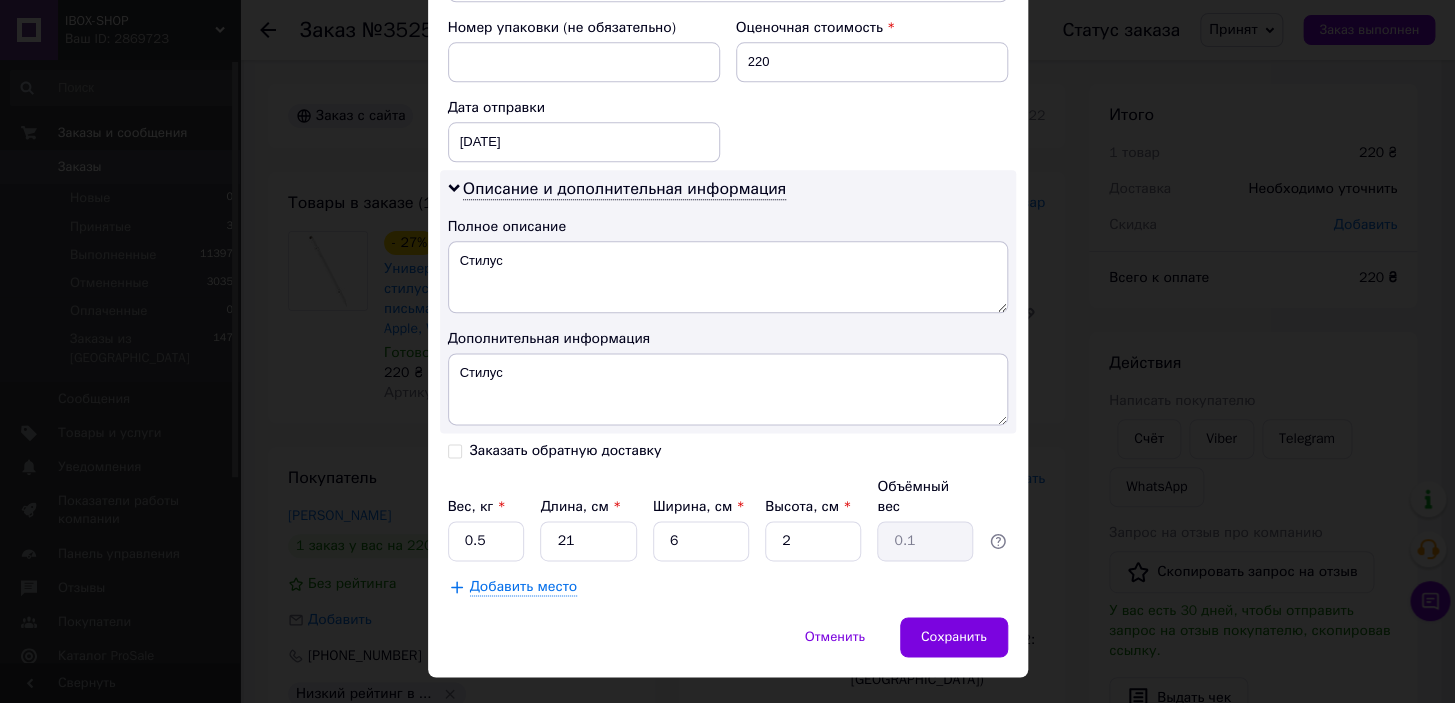 click on "Отменить   Сохранить" at bounding box center [728, 647] 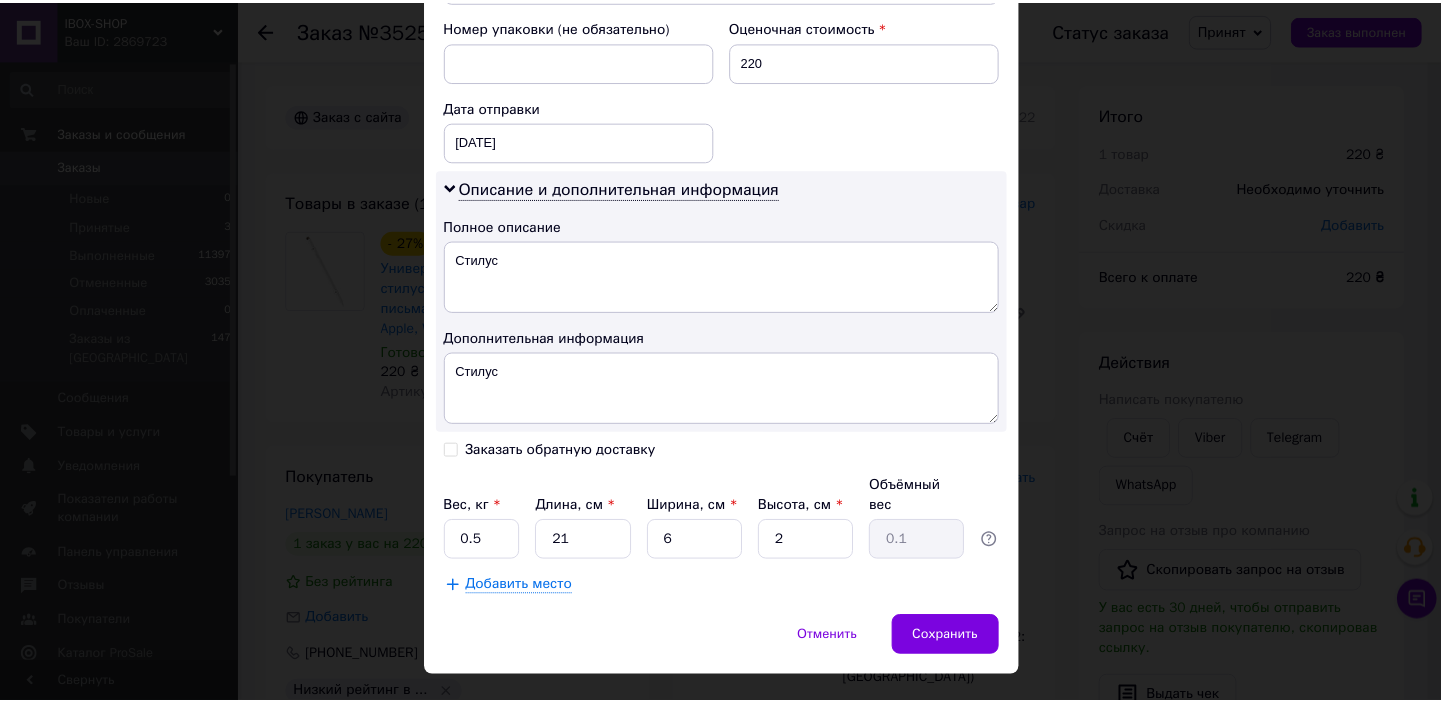 scroll, scrollTop: 790, scrollLeft: 0, axis: vertical 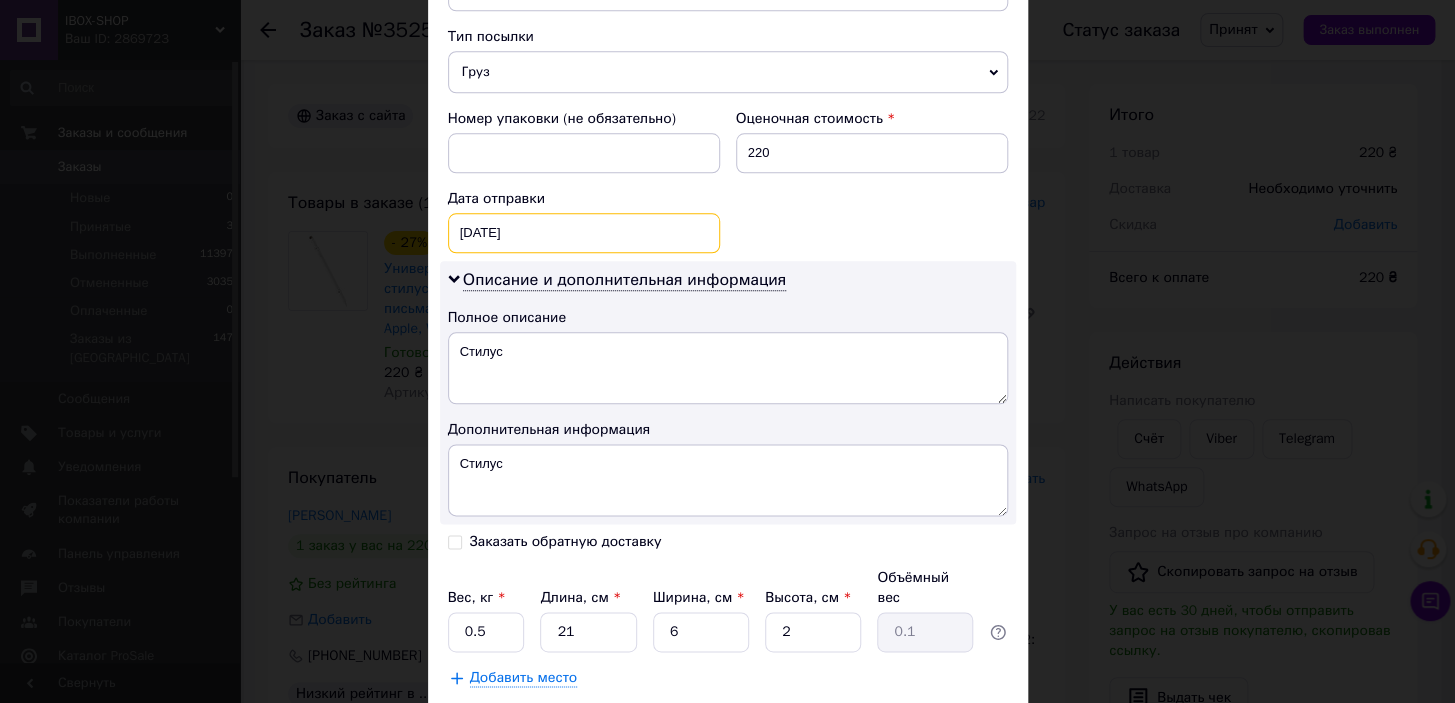 click on "[DATE] < 2025 > < Июль > Пн Вт Ср Чт Пт Сб Вс 30 1 2 3 4 5 6 7 8 9 10 11 12 13 14 15 16 17 18 19 20 21 22 23 24 25 26 27 28 29 30 31 1 2 3 4 5 6 7 8 9 10" at bounding box center [584, 233] 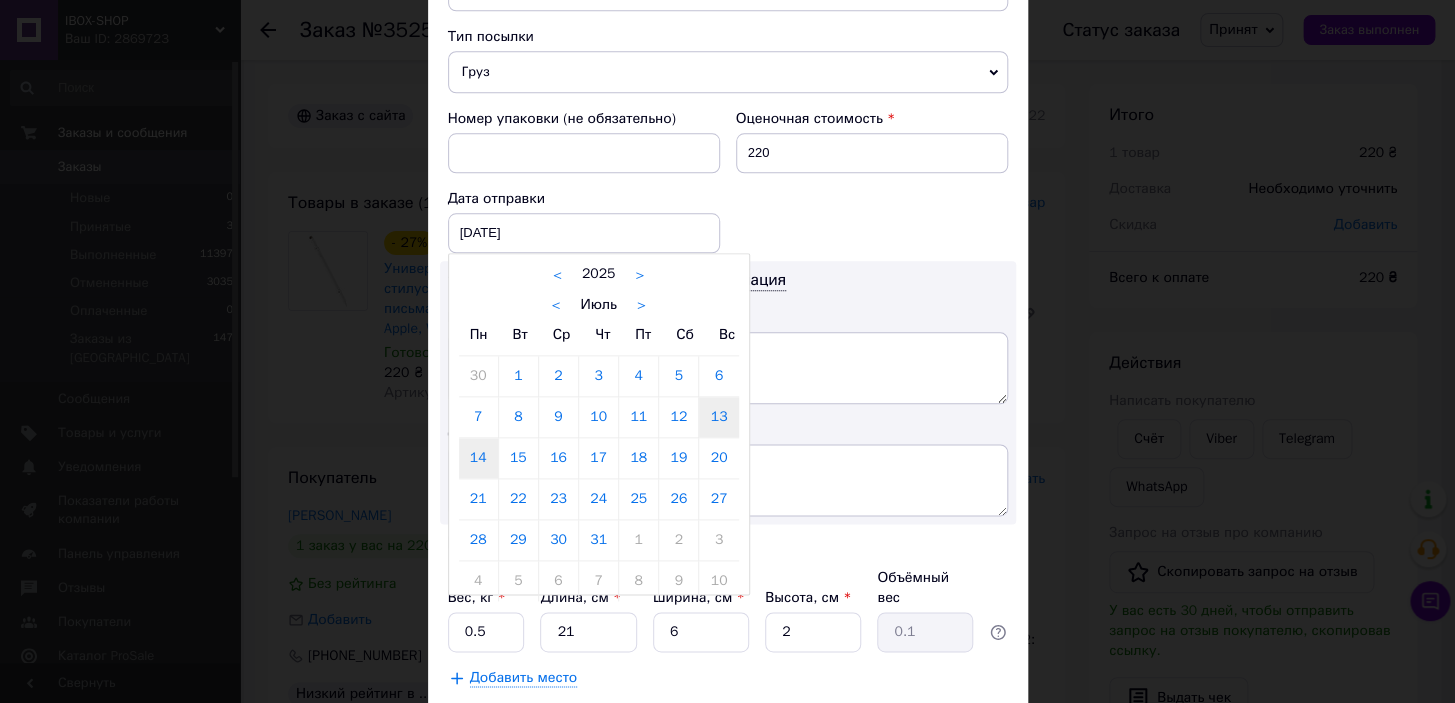 click on "14" at bounding box center [478, 458] 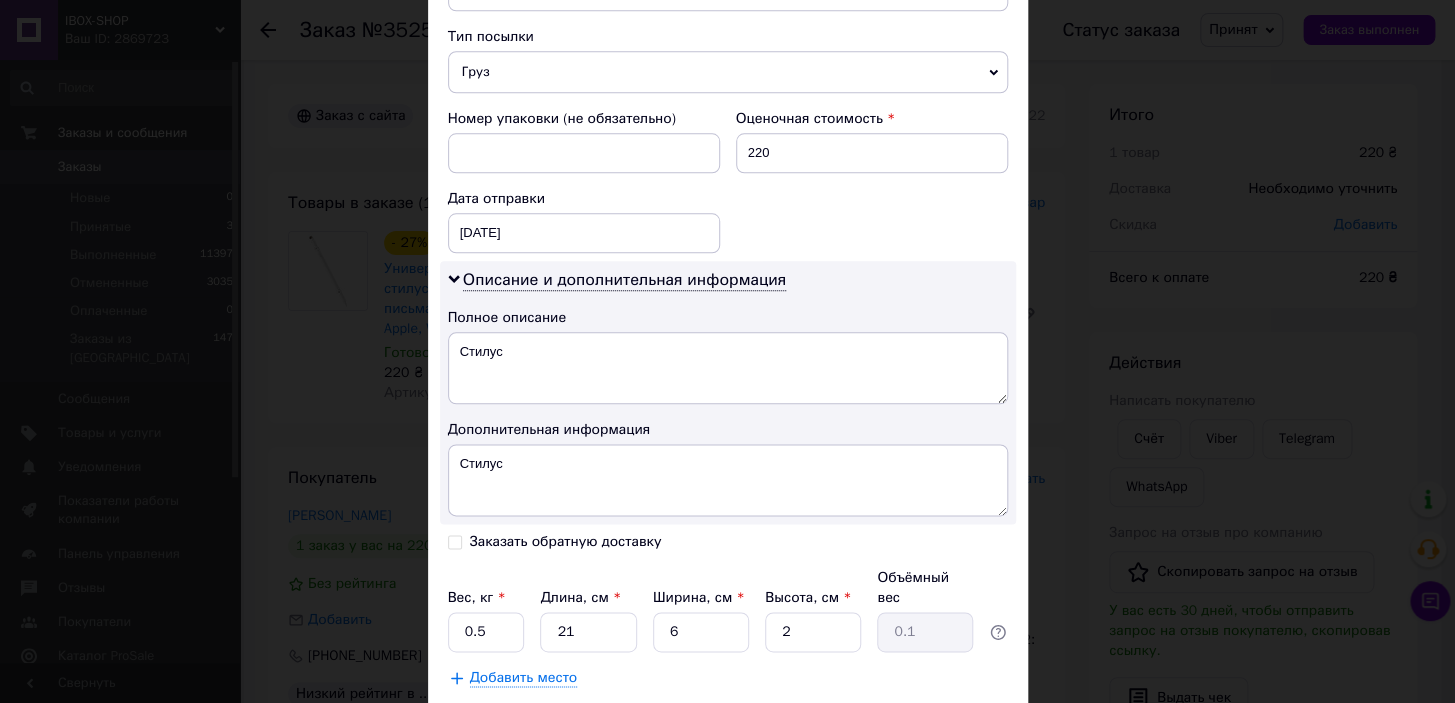 click on "Способ доставки Нова Пошта (платная) Плательщик Получатель Отправитель Фамилия получателя Каліновська Имя получателя [PERSON_NAME] Отчество получателя Телефон получателя [PHONE_NUMBER] Тип доставки В почтомате В отделении Курьером Город Харьков Почтомат Почтомат №5742: [STREET_ADDRESS] (маг. АТБ) Место отправки [GEOGRAPHIC_DATA]: №31 (до 30 кг на одне місце): вул. Героїв оборони [GEOGRAPHIC_DATA], 52 Нет совпадений. Попробуйте изменить условия поиска Добавить еще место отправки Тип посылки Груз Документы Номер упаковки (не обязательно) Оценочная стоимость 220 Дата отправки [DATE] < 2025 > < Июль > Пн Вт 30" at bounding box center [728, 24] 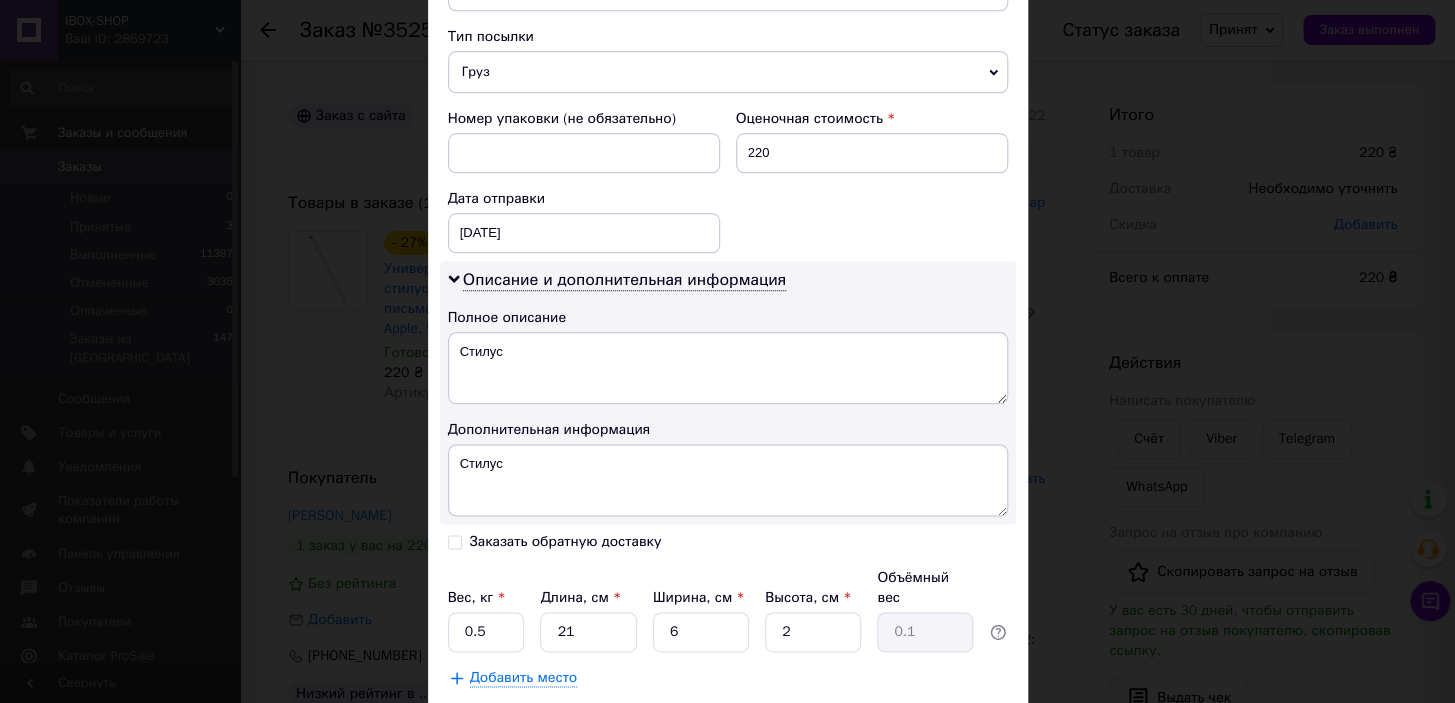 click on "Сохранить" at bounding box center (954, 728) 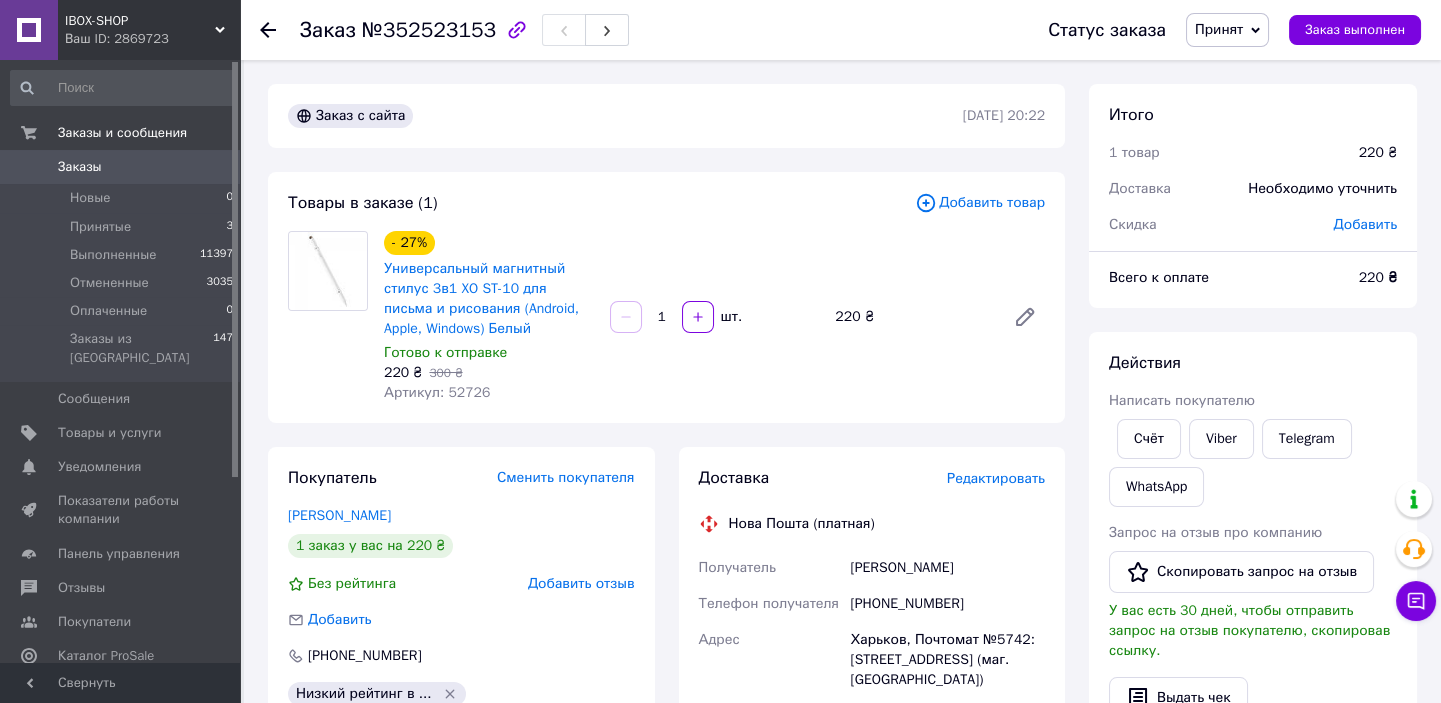 click 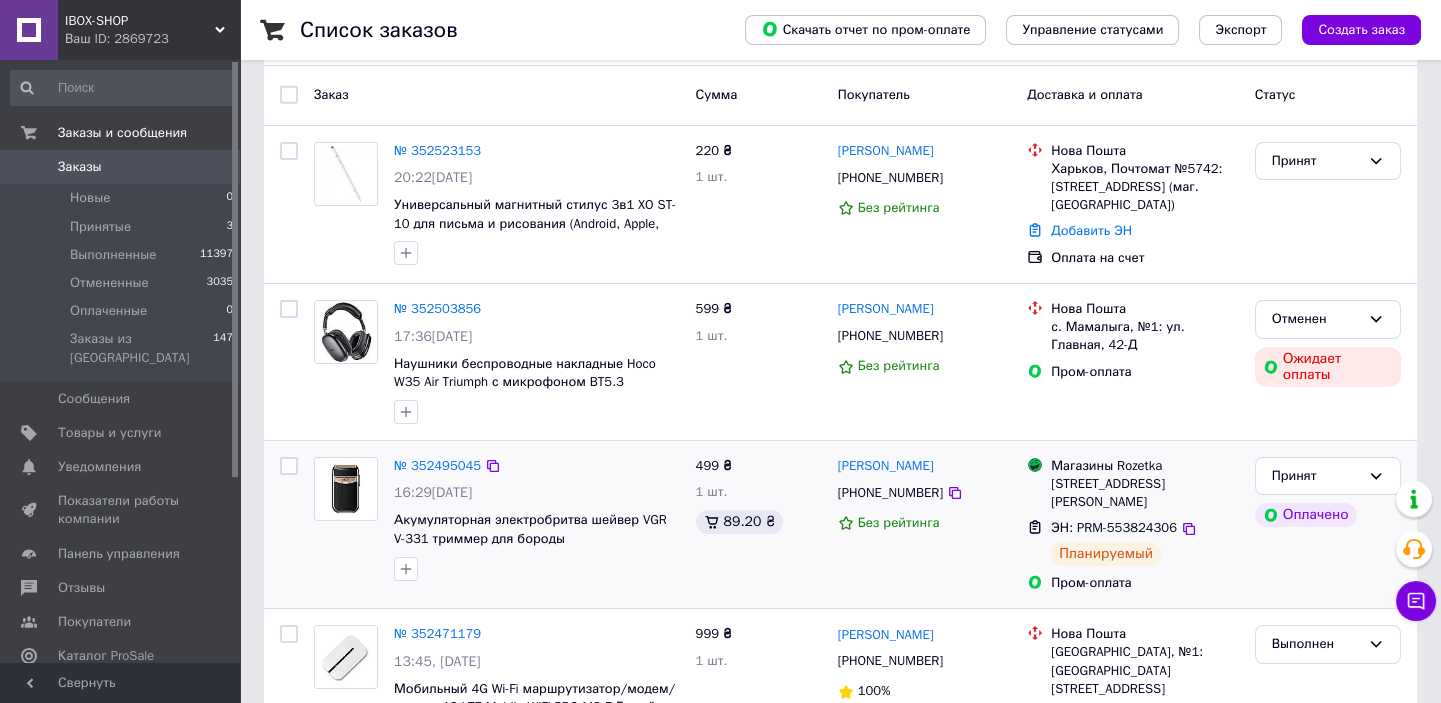 scroll, scrollTop: 0, scrollLeft: 0, axis: both 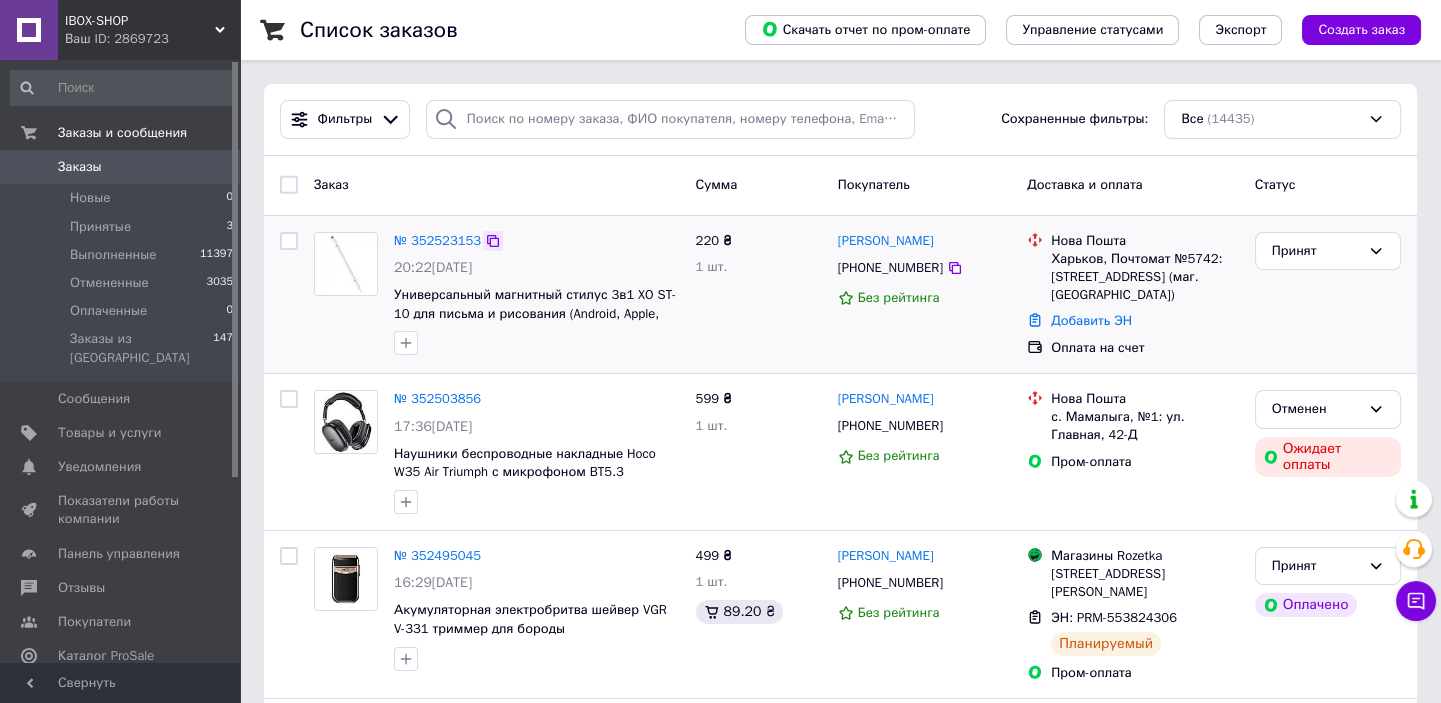 click 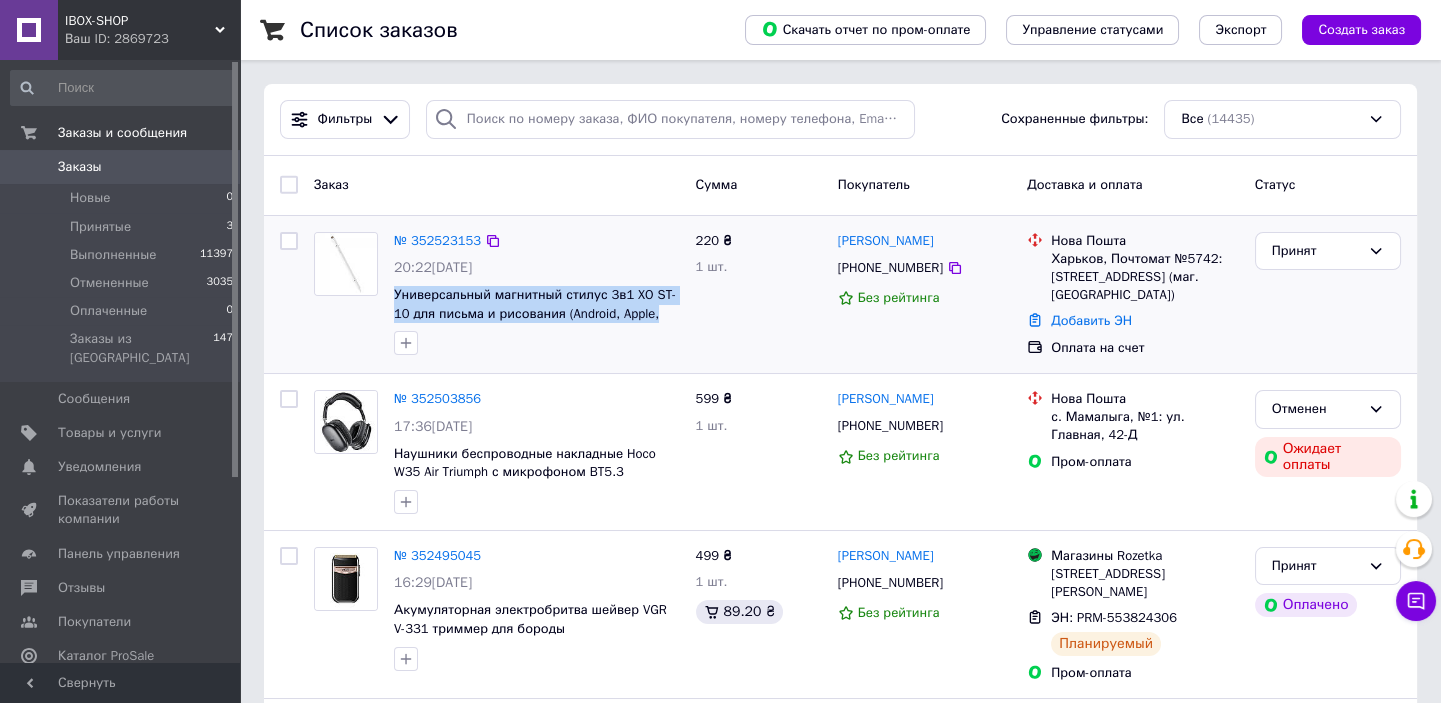 drag, startPoint x: 390, startPoint y: 294, endPoint x: 659, endPoint y: 309, distance: 269.41788 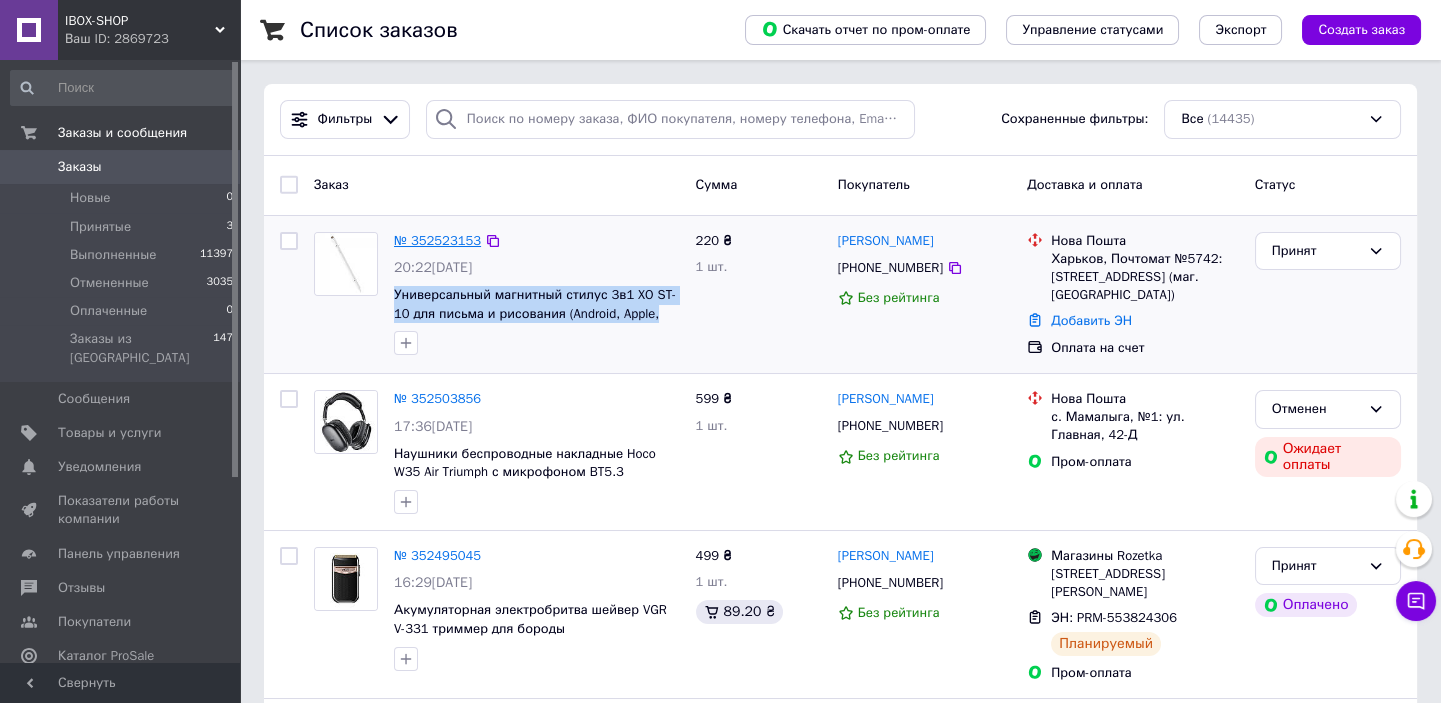 click on "№ 352523153" at bounding box center (437, 240) 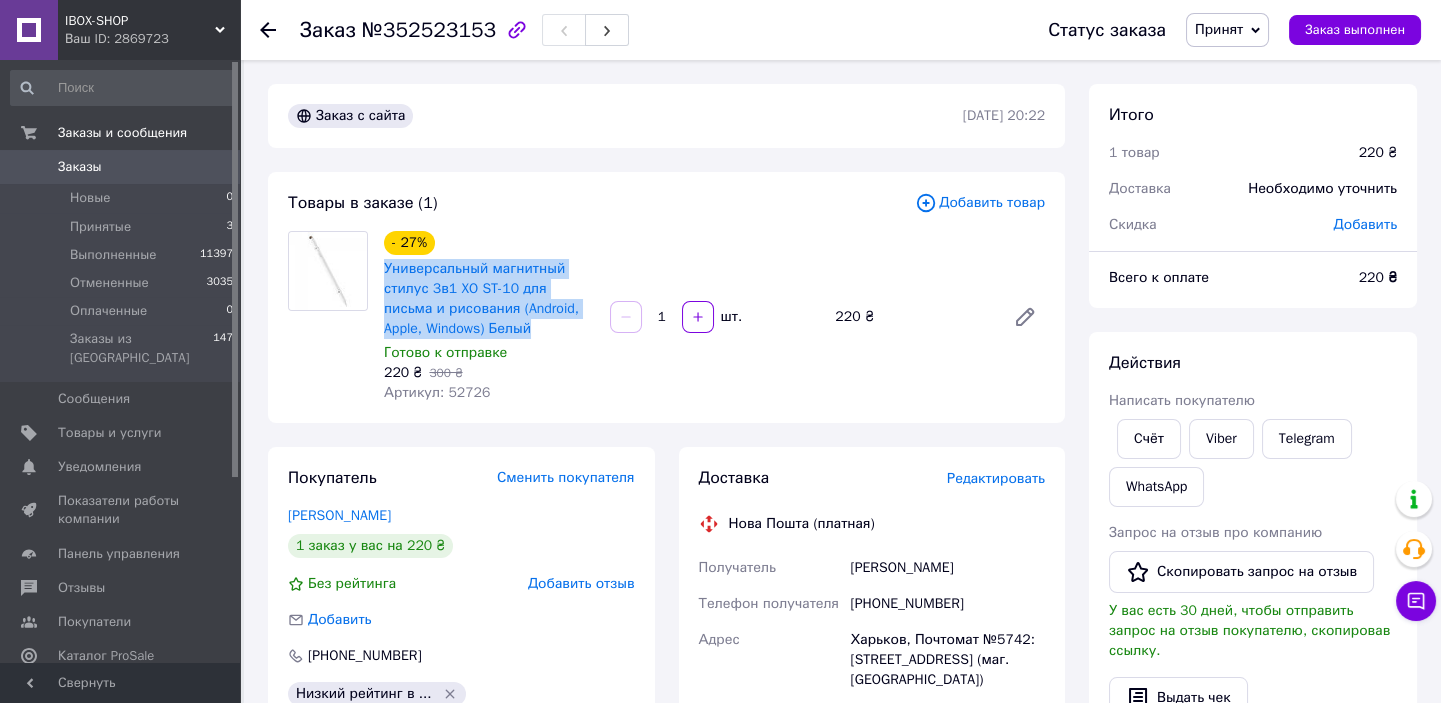 drag, startPoint x: 380, startPoint y: 268, endPoint x: 494, endPoint y: 330, distance: 129.76903 